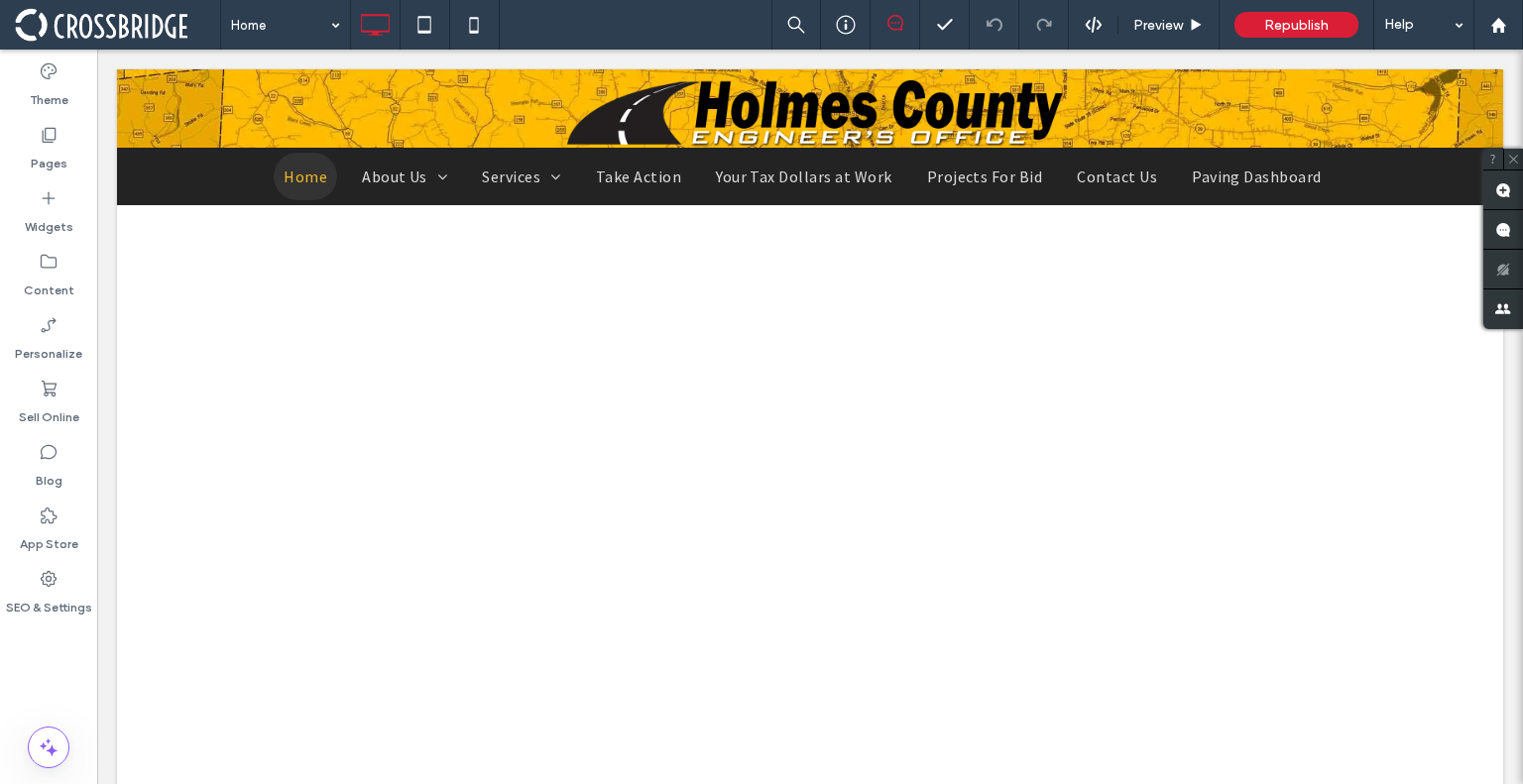 scroll, scrollTop: 0, scrollLeft: 0, axis: both 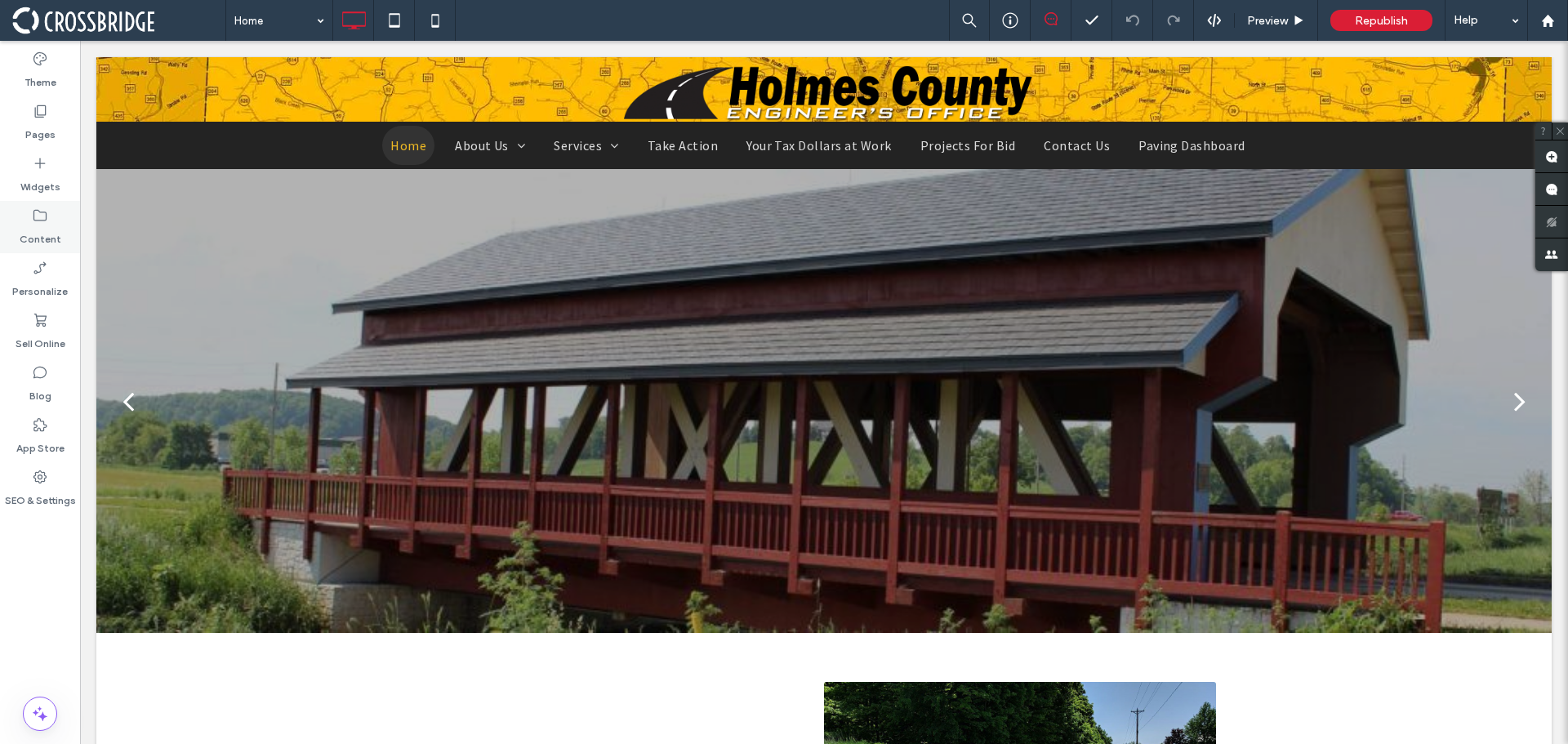 click on "Content" at bounding box center (40, 235) 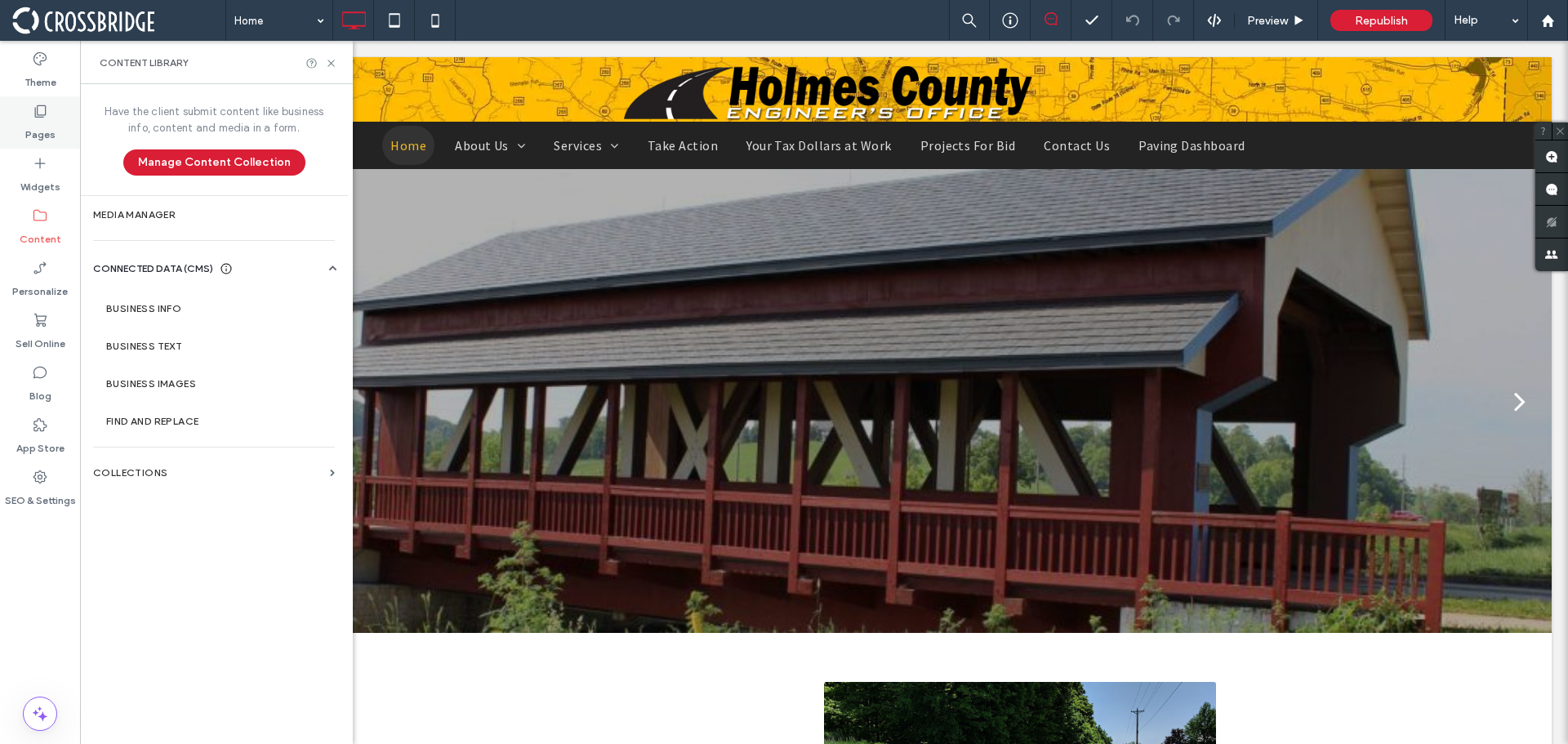 drag, startPoint x: 24, startPoint y: 128, endPoint x: 34, endPoint y: 134, distance: 11.661904 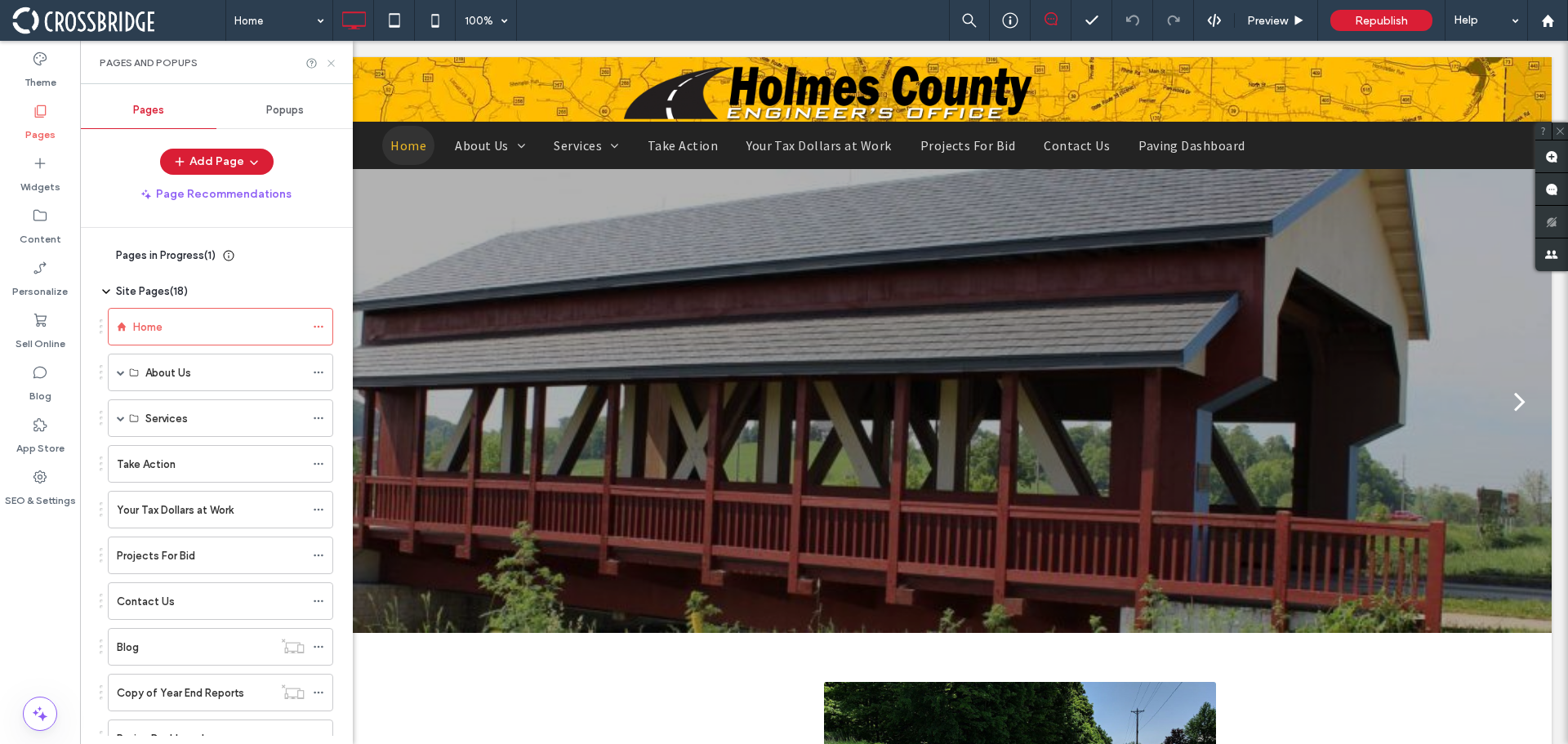 click 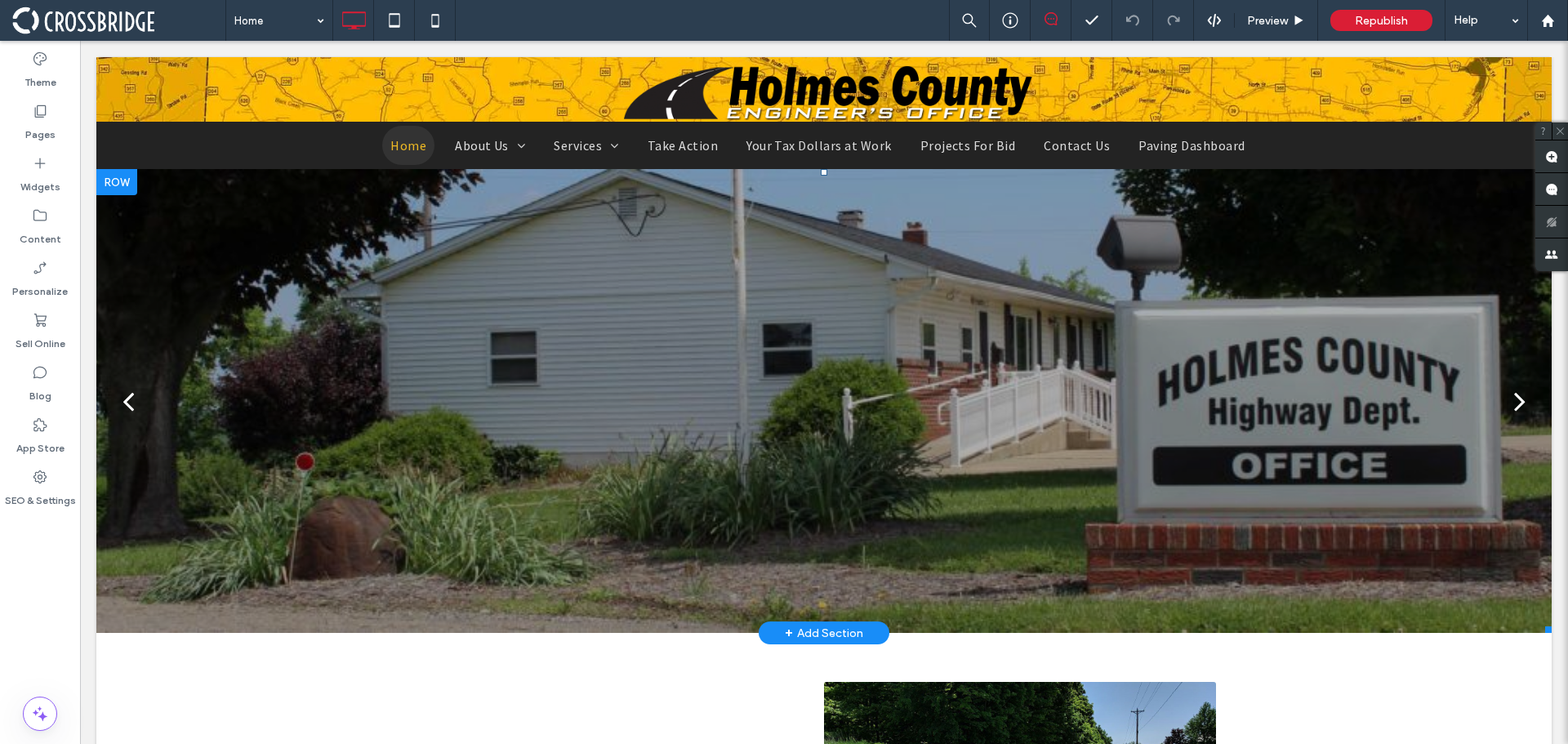 click at bounding box center [-631, 411] 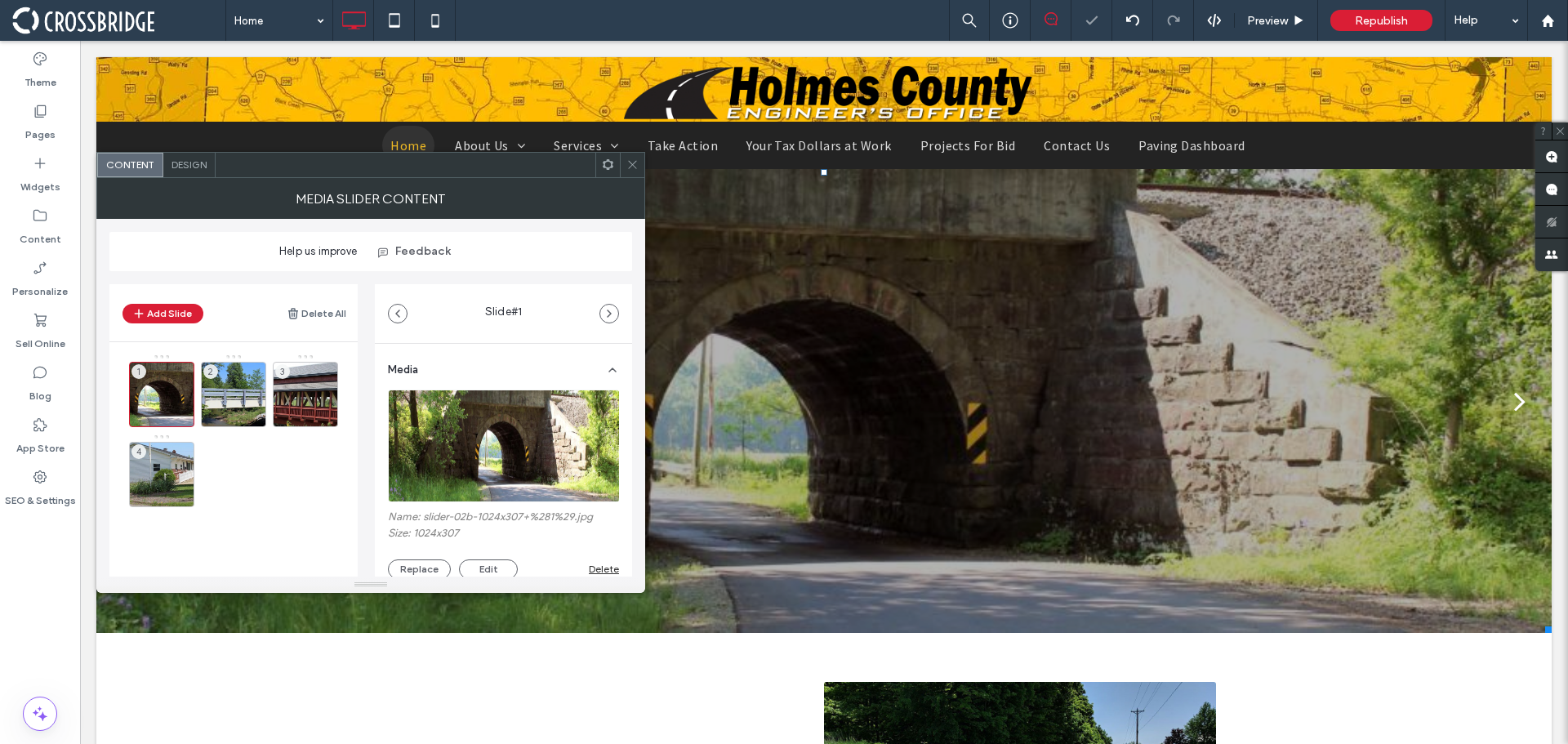 click at bounding box center [632, 165] 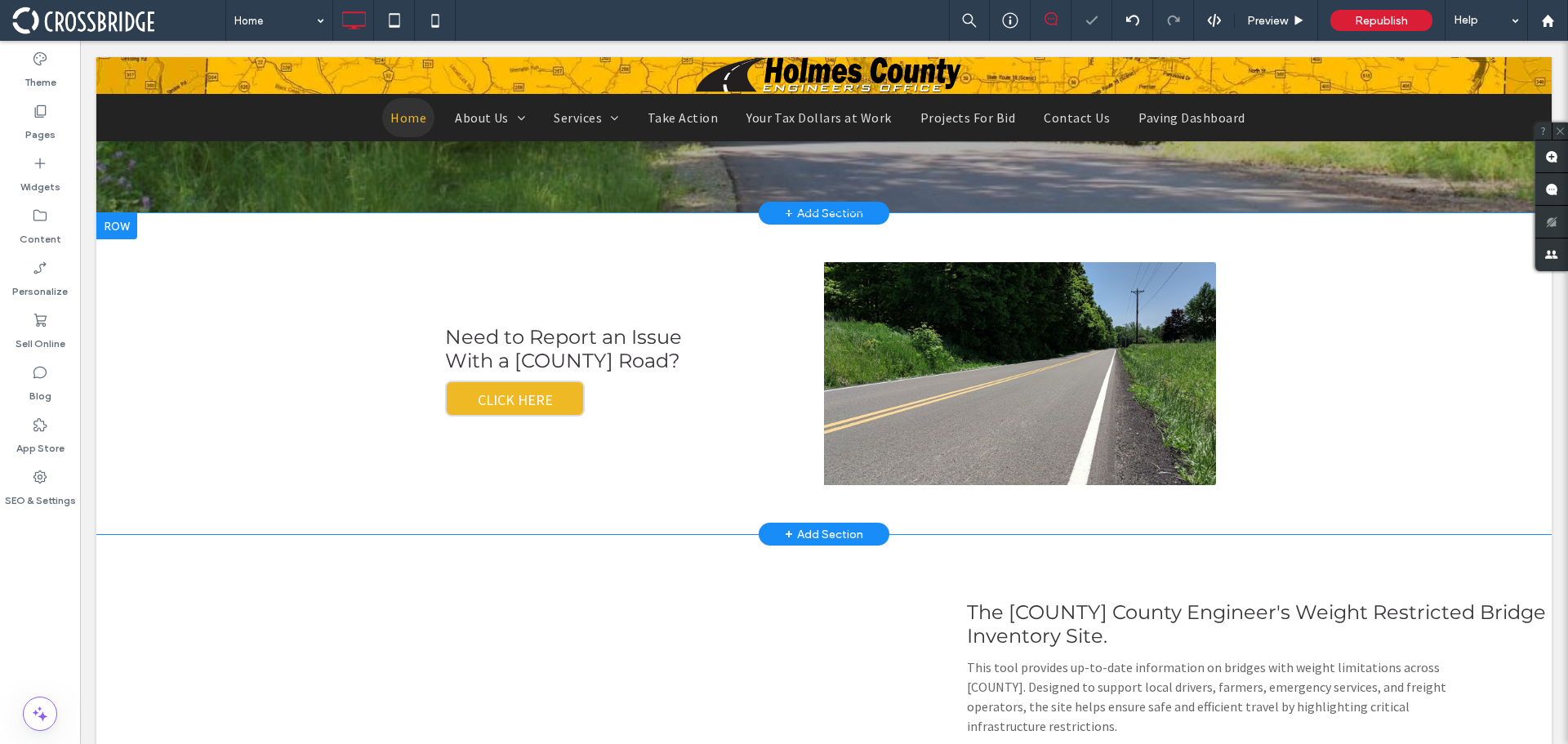 scroll, scrollTop: 490, scrollLeft: 0, axis: vertical 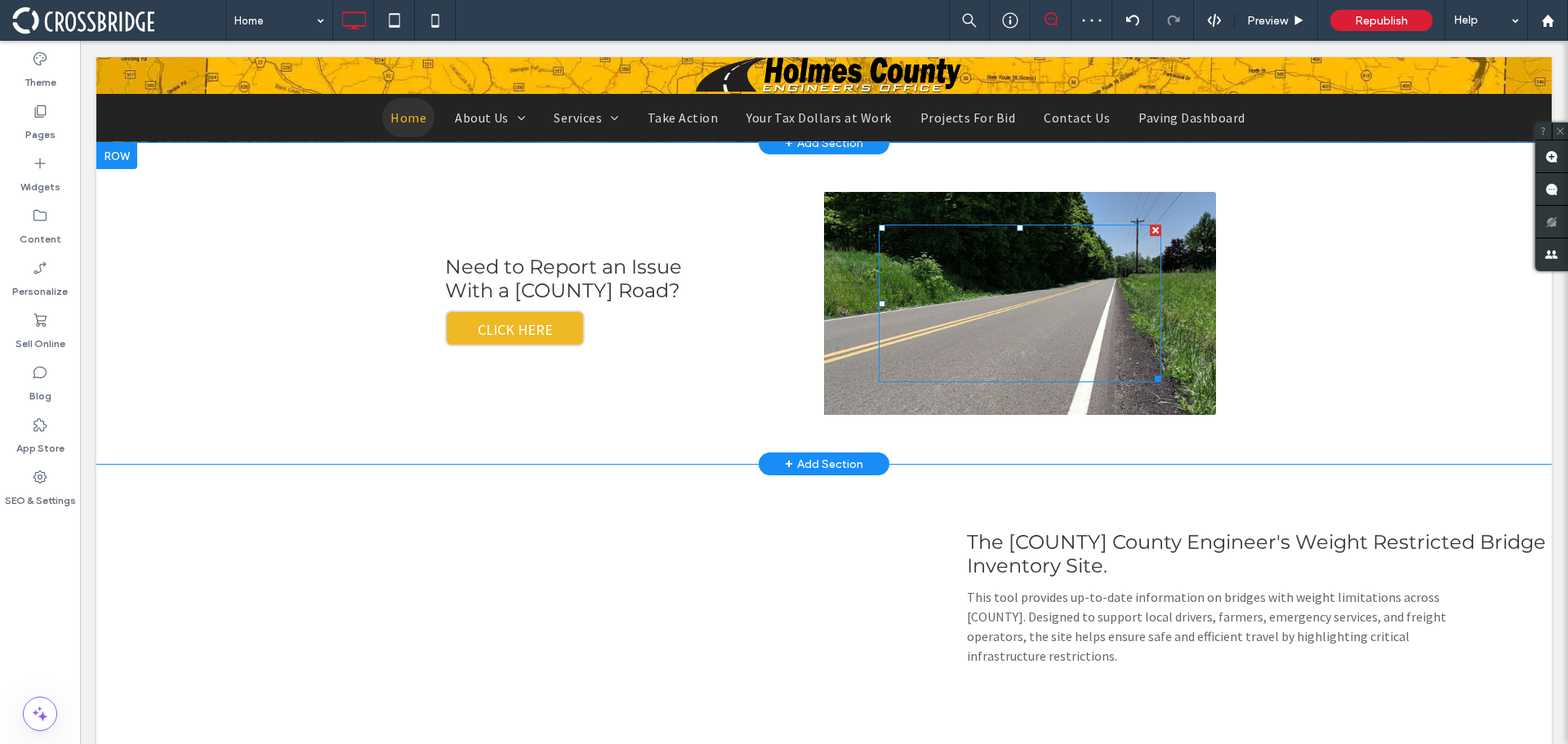 click at bounding box center (1020, 303) 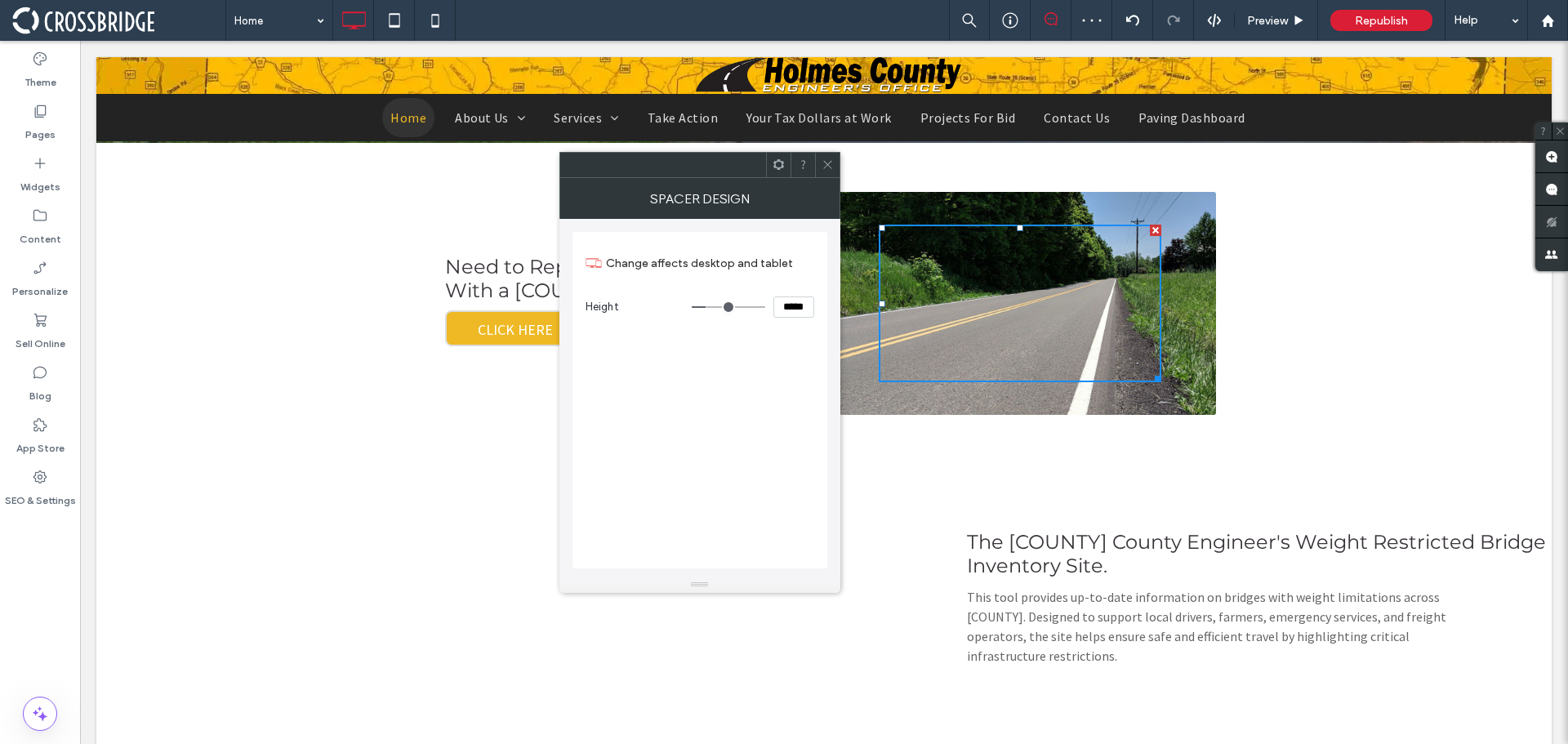 click 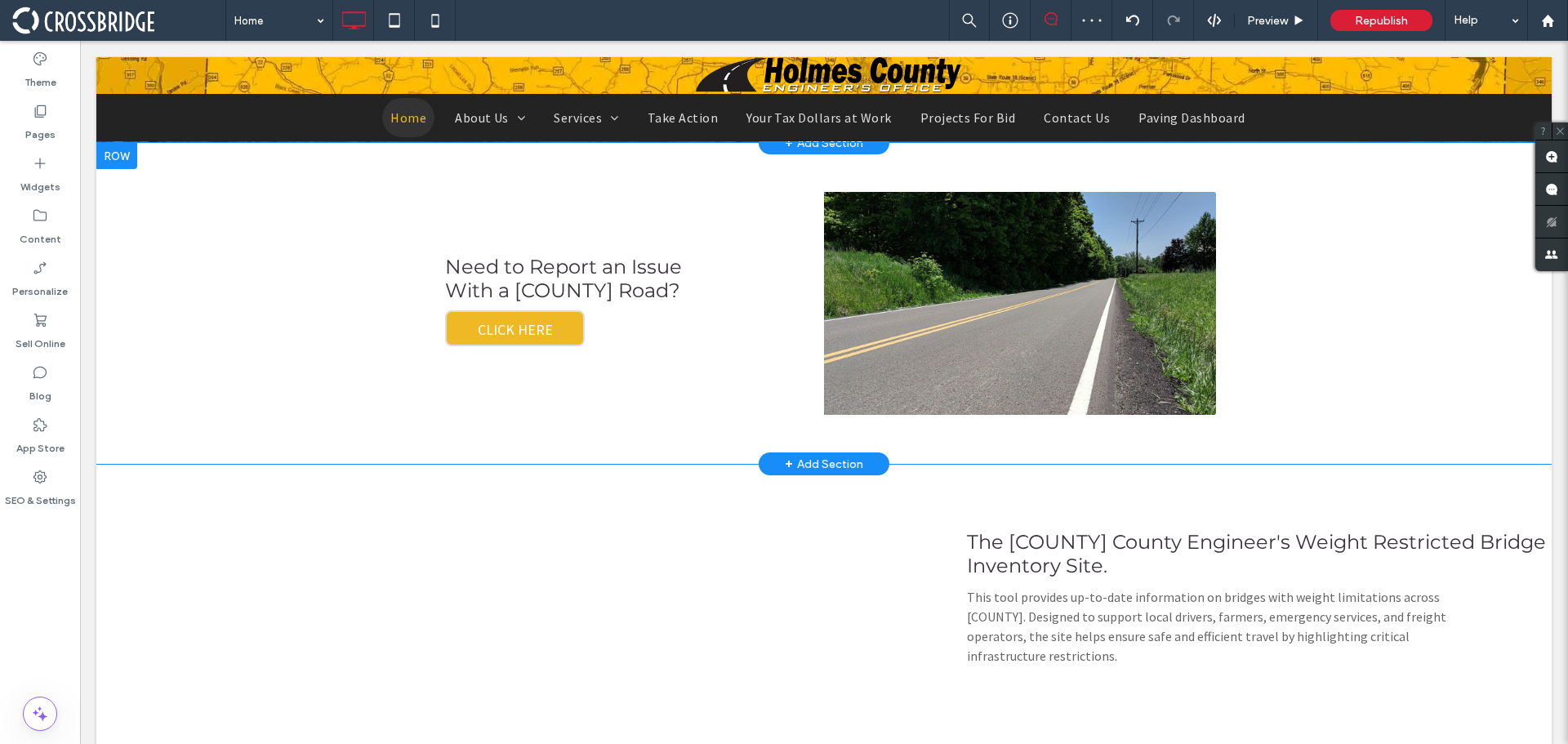click on "Click To Paste" at bounding box center [1020, 303] 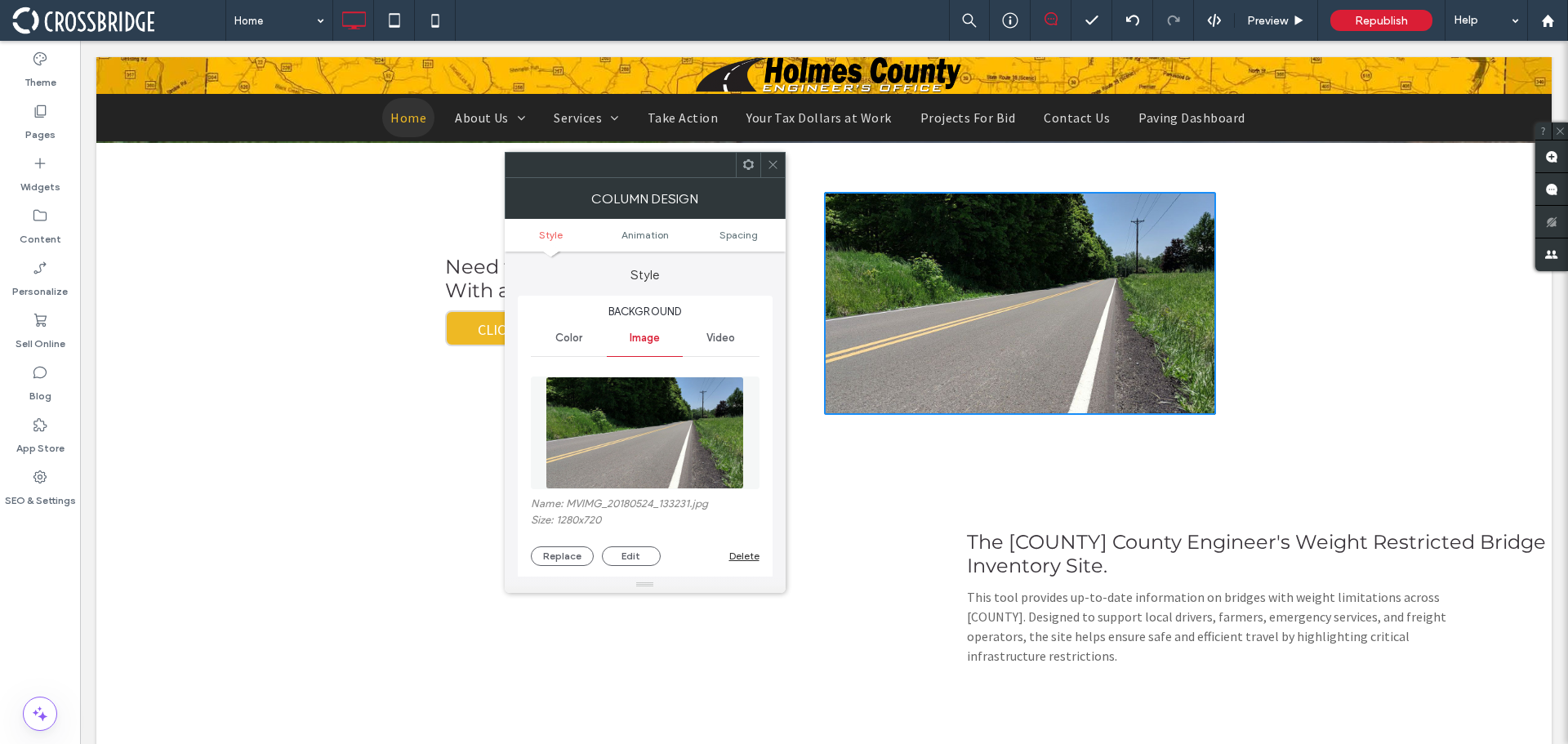 click at bounding box center [645, 433] 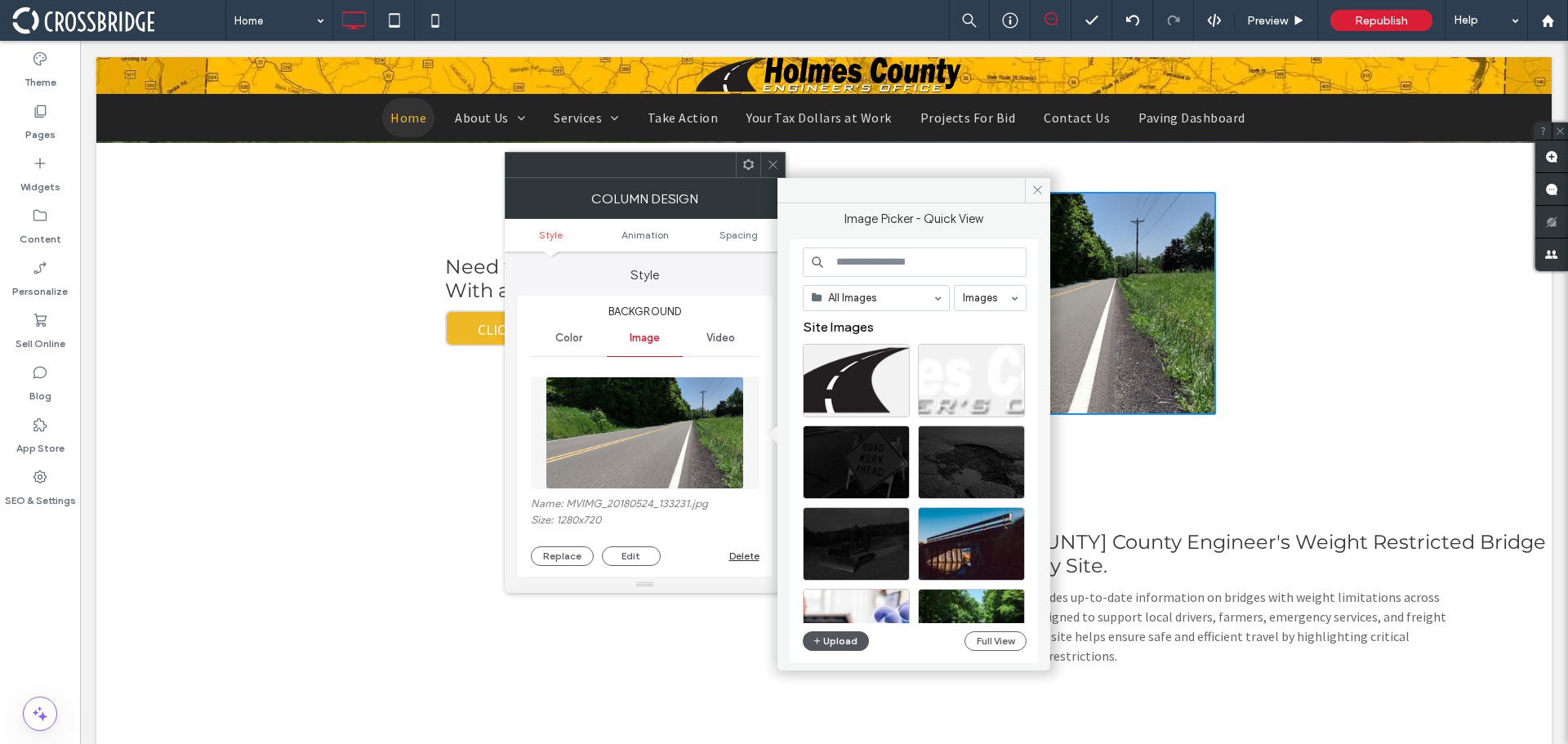 click on "Upload" at bounding box center (836, 641) 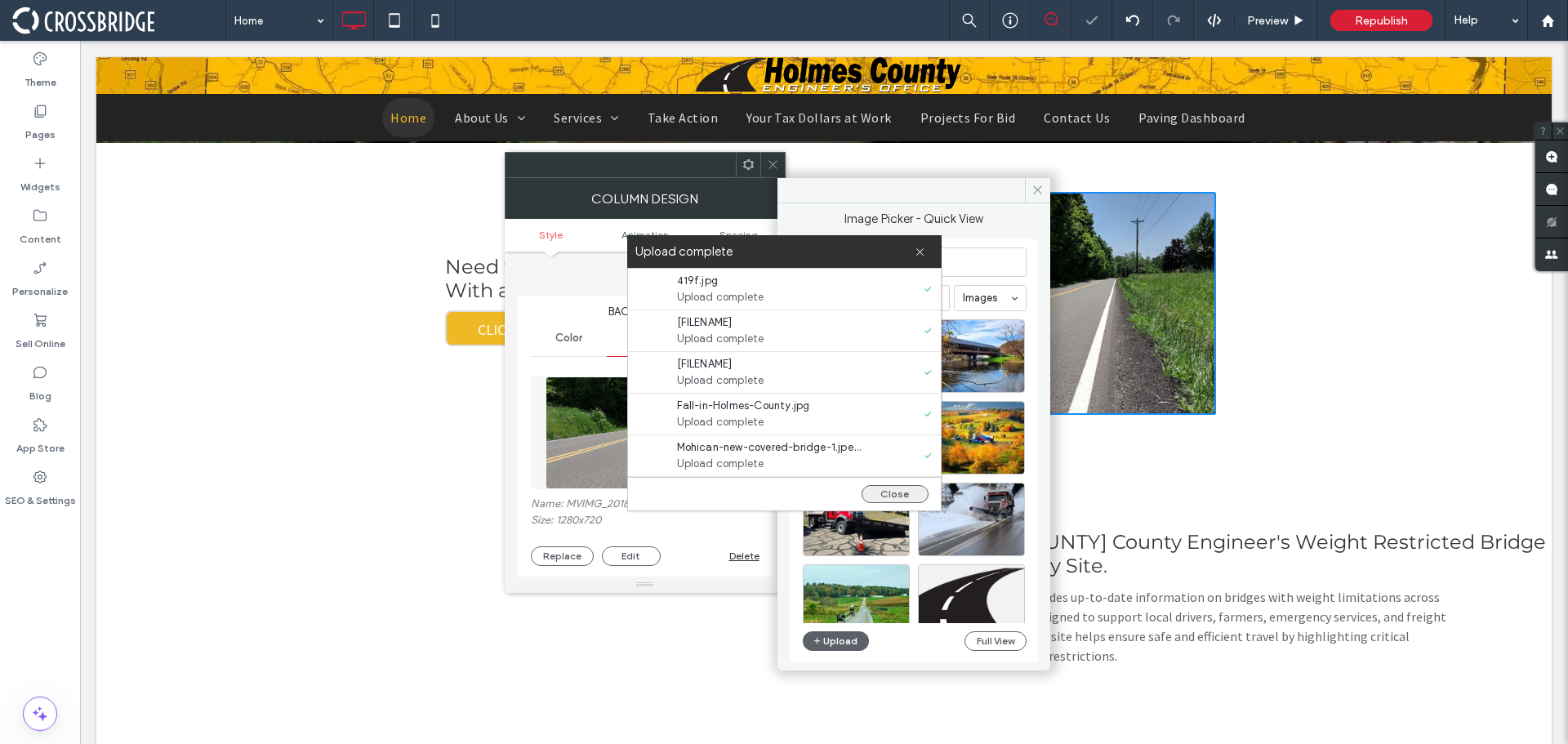 click on "Close" at bounding box center [895, 494] 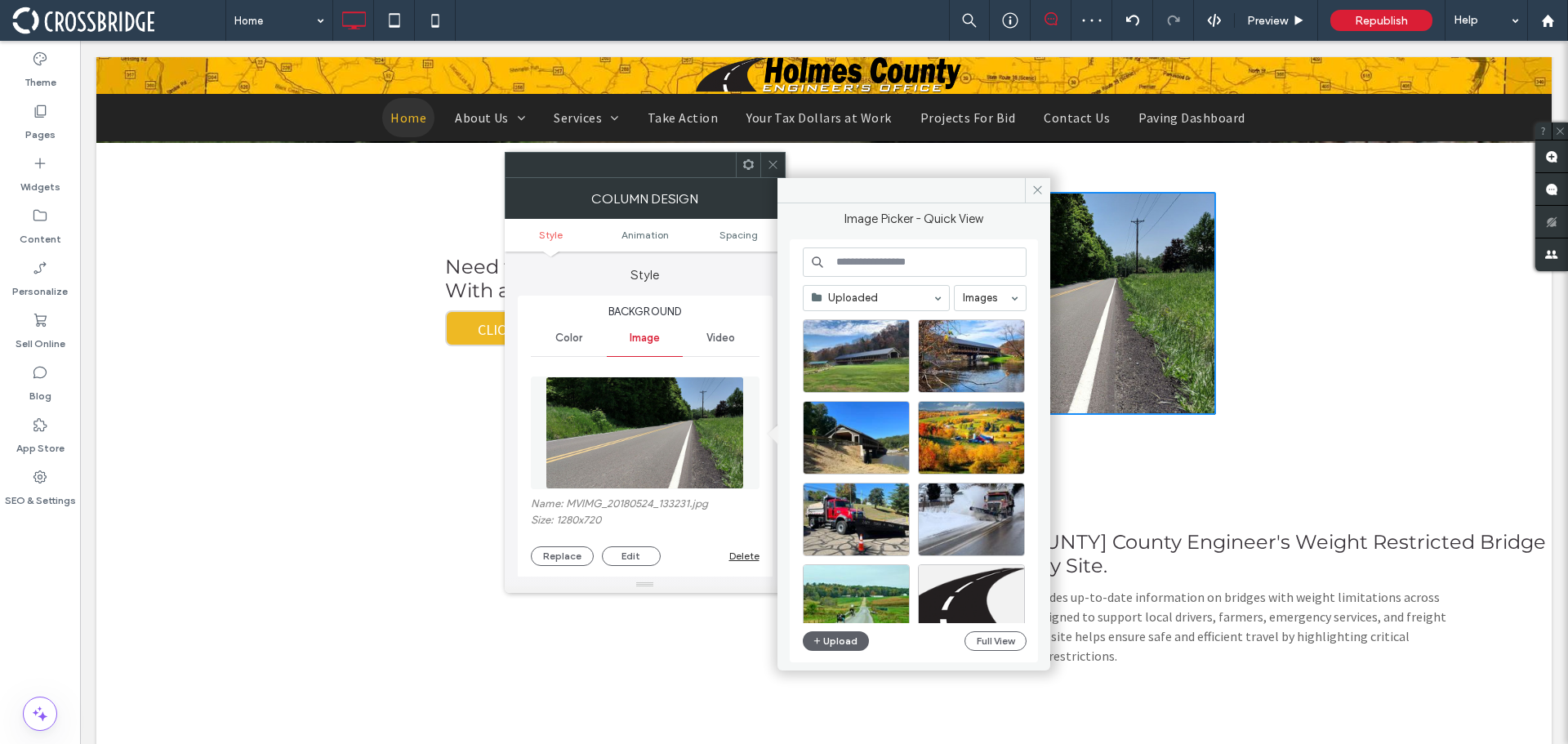click 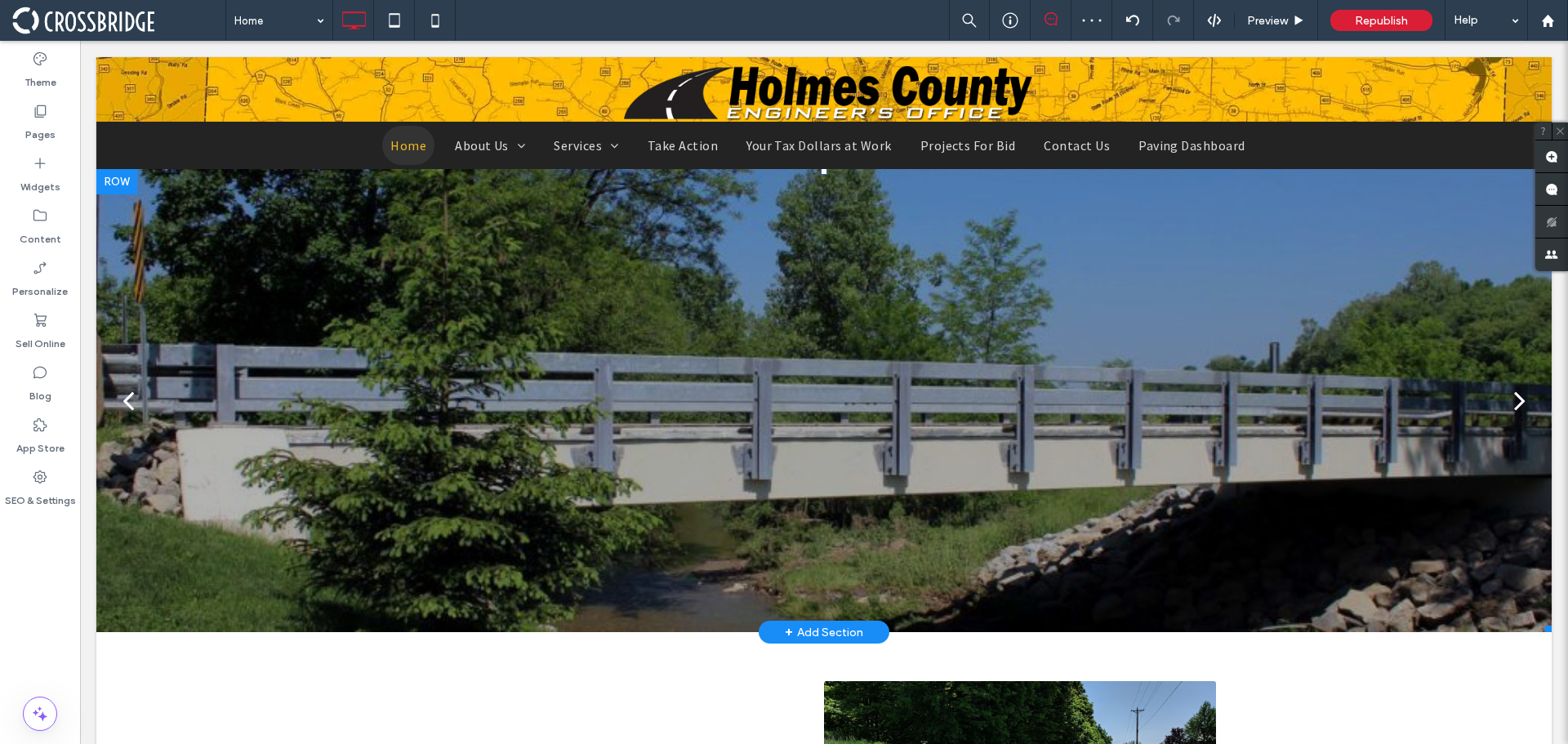 scroll, scrollTop: 0, scrollLeft: 0, axis: both 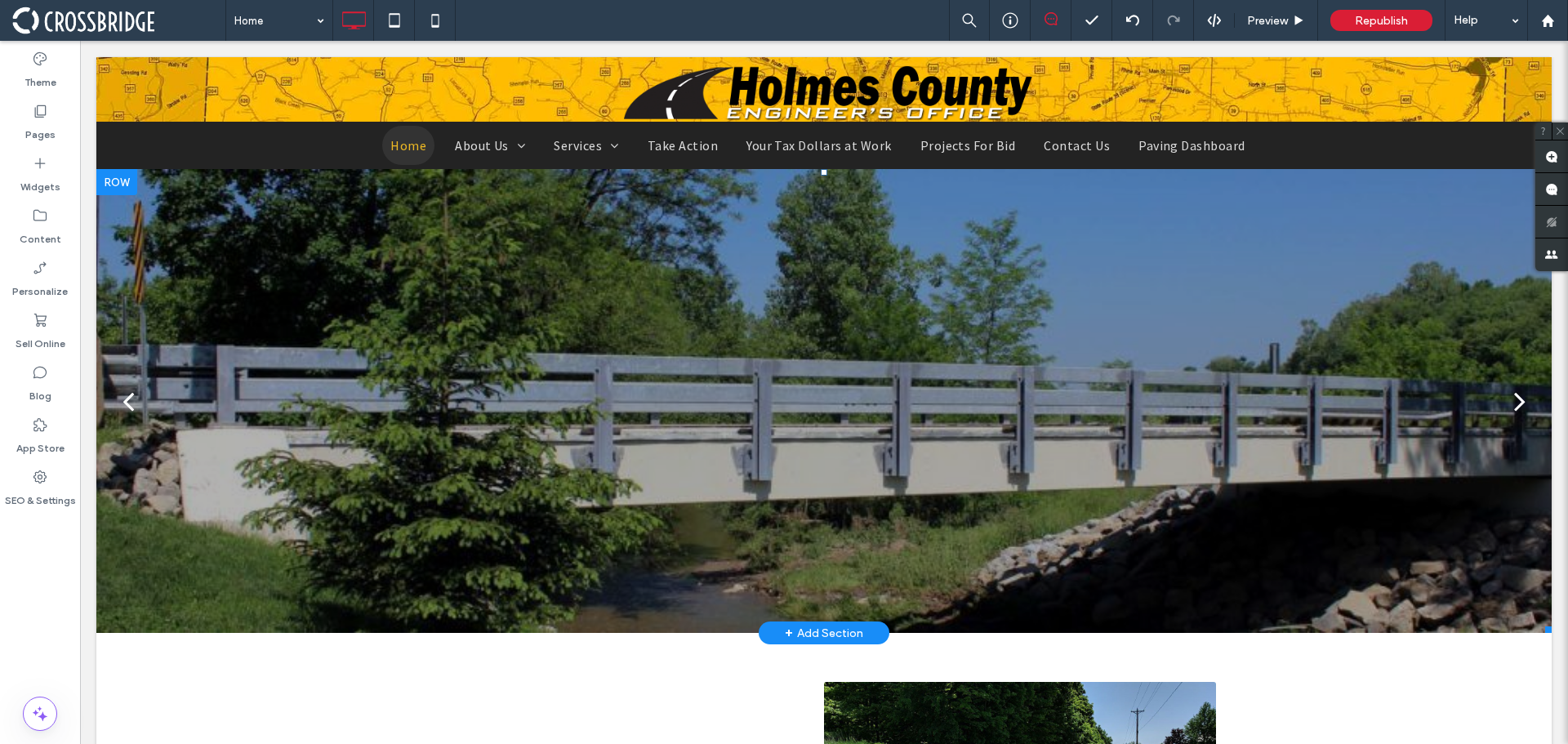 click at bounding box center [824, 411] 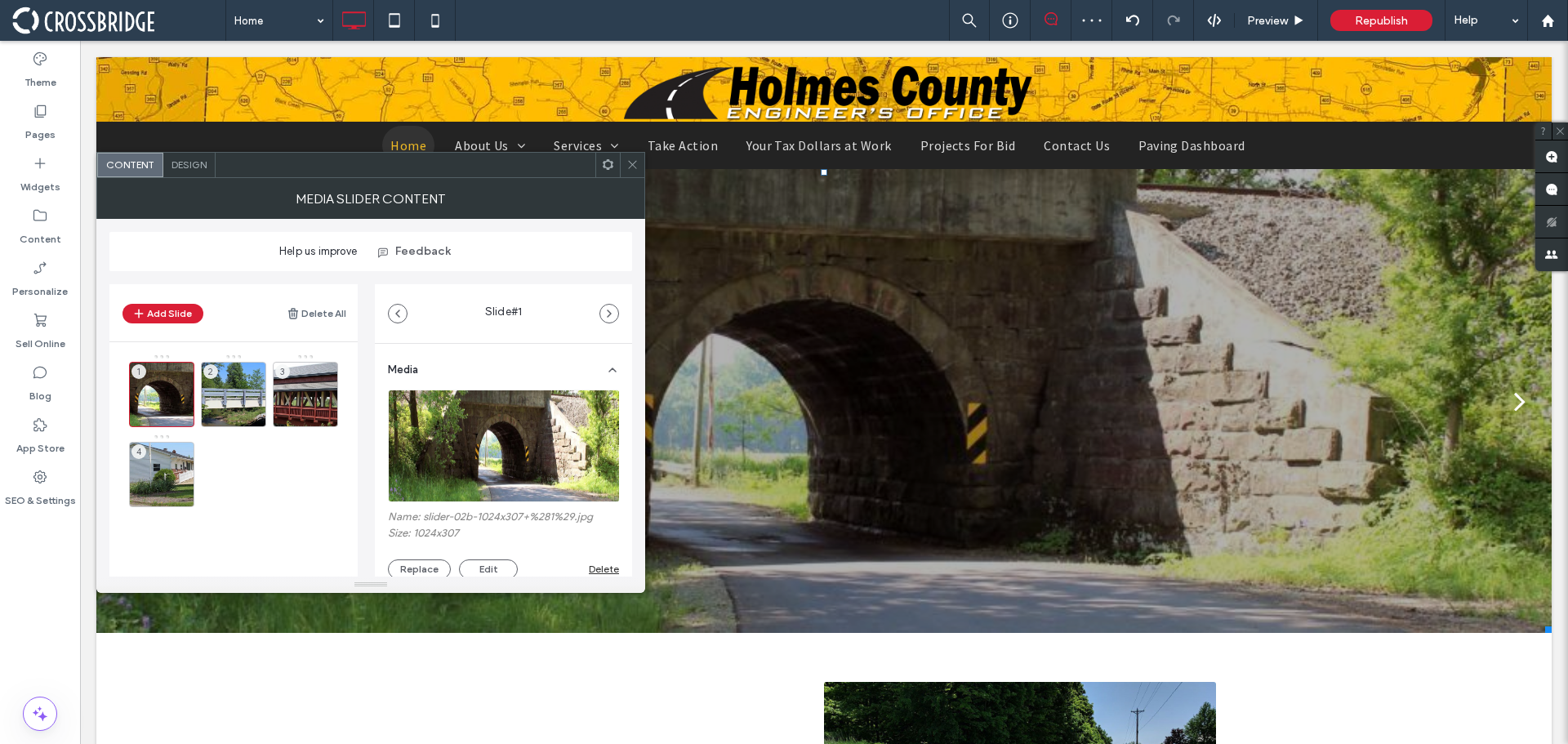 click at bounding box center (504, 446) 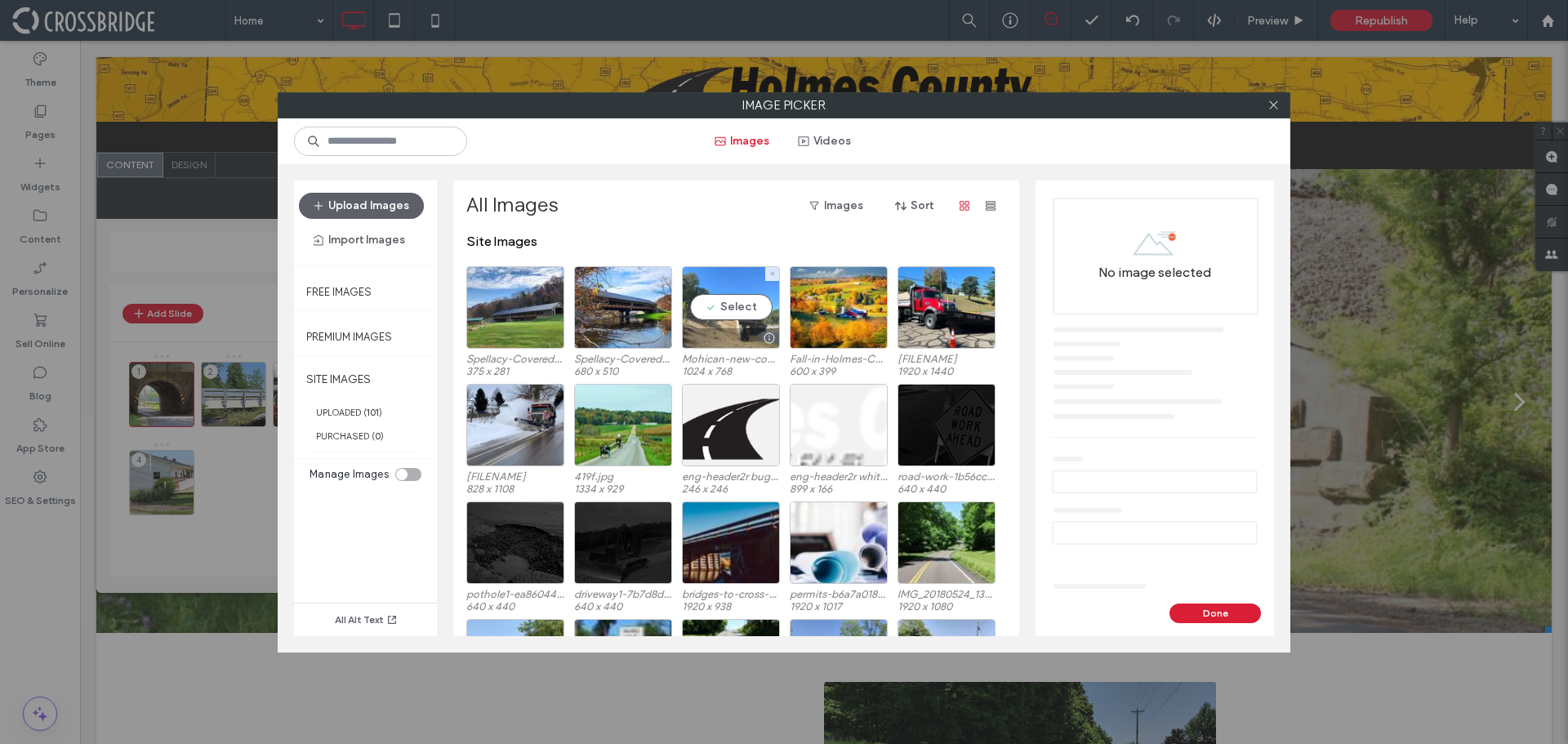 click on "Select" at bounding box center (731, 307) 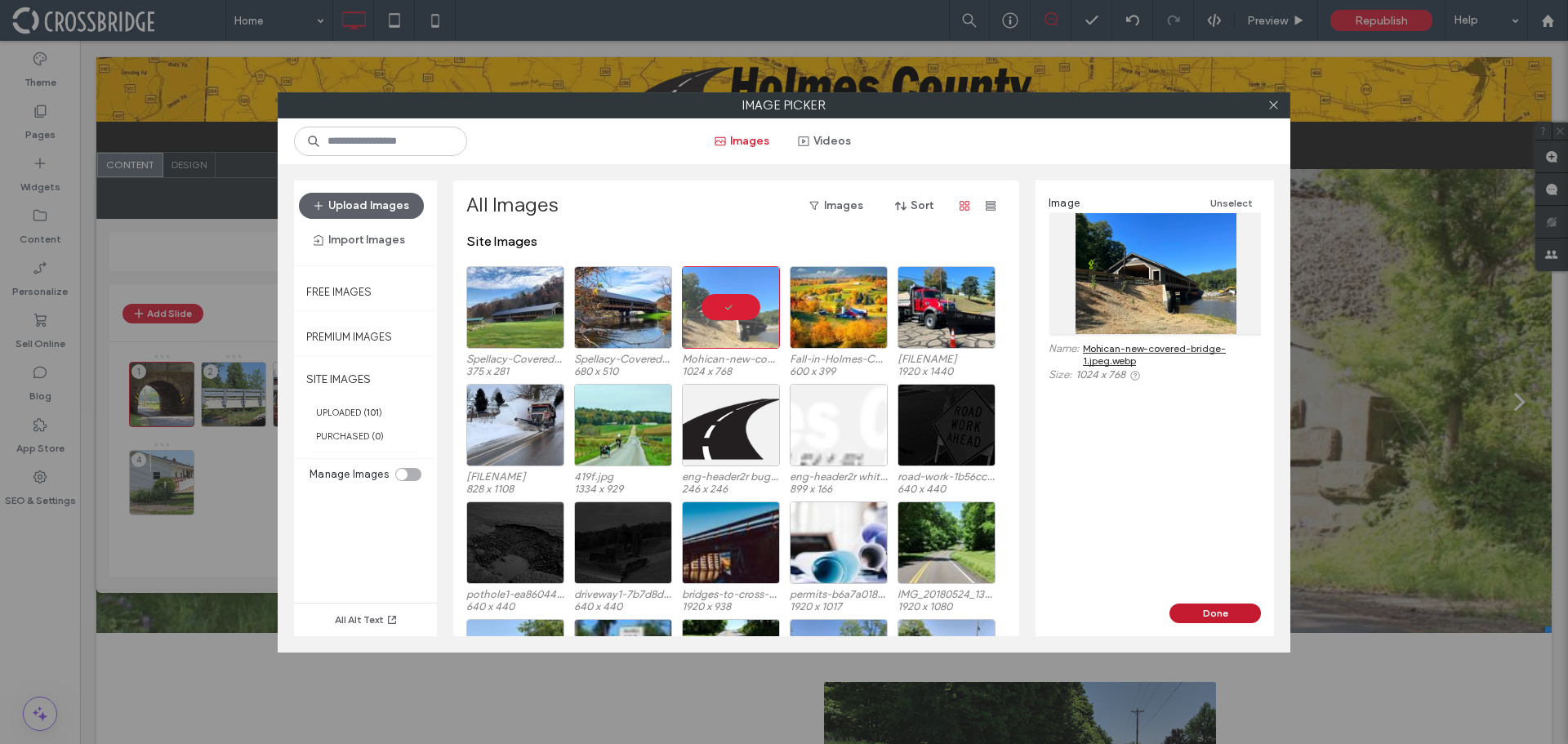 click on "Done" at bounding box center [1215, 613] 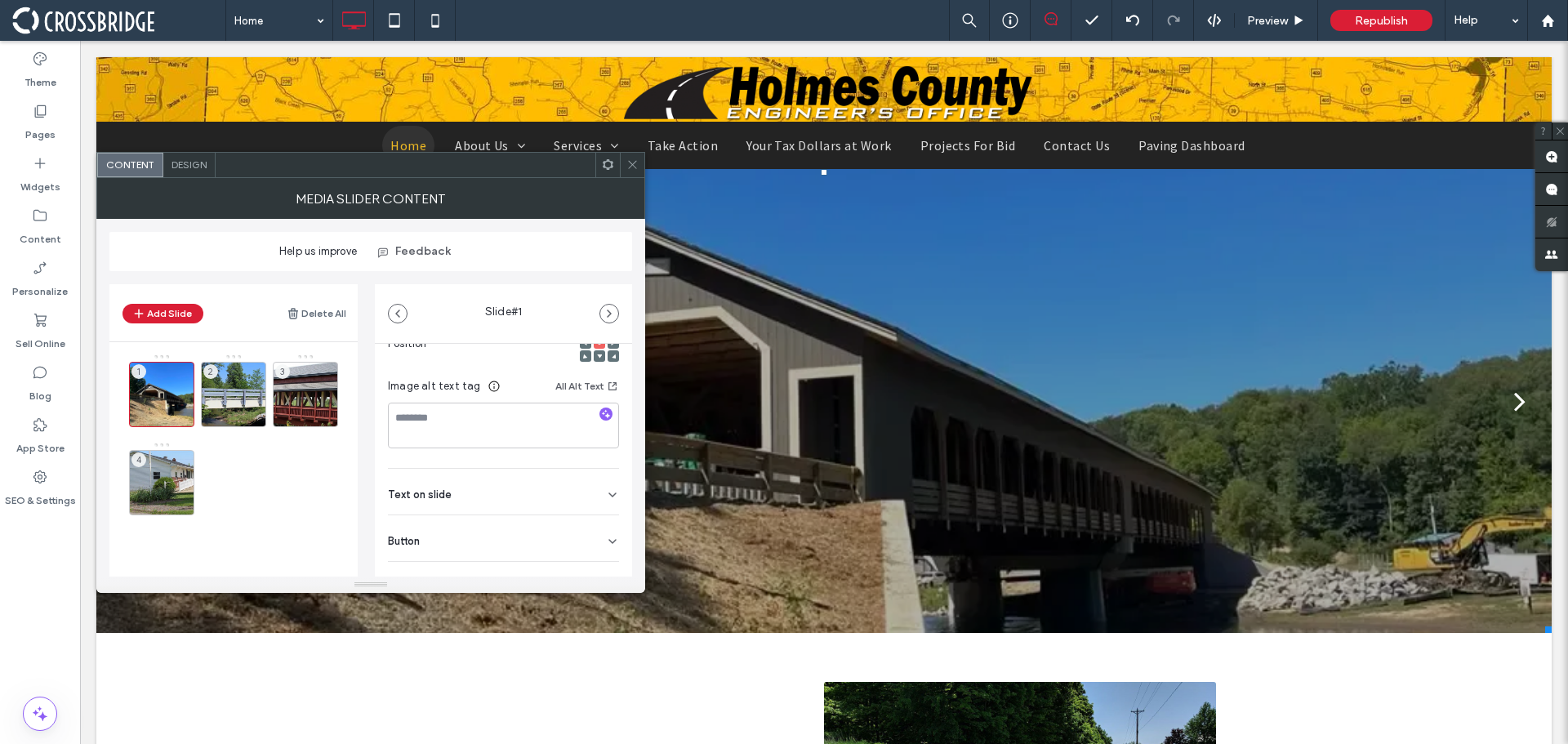 scroll, scrollTop: 296, scrollLeft: 0, axis: vertical 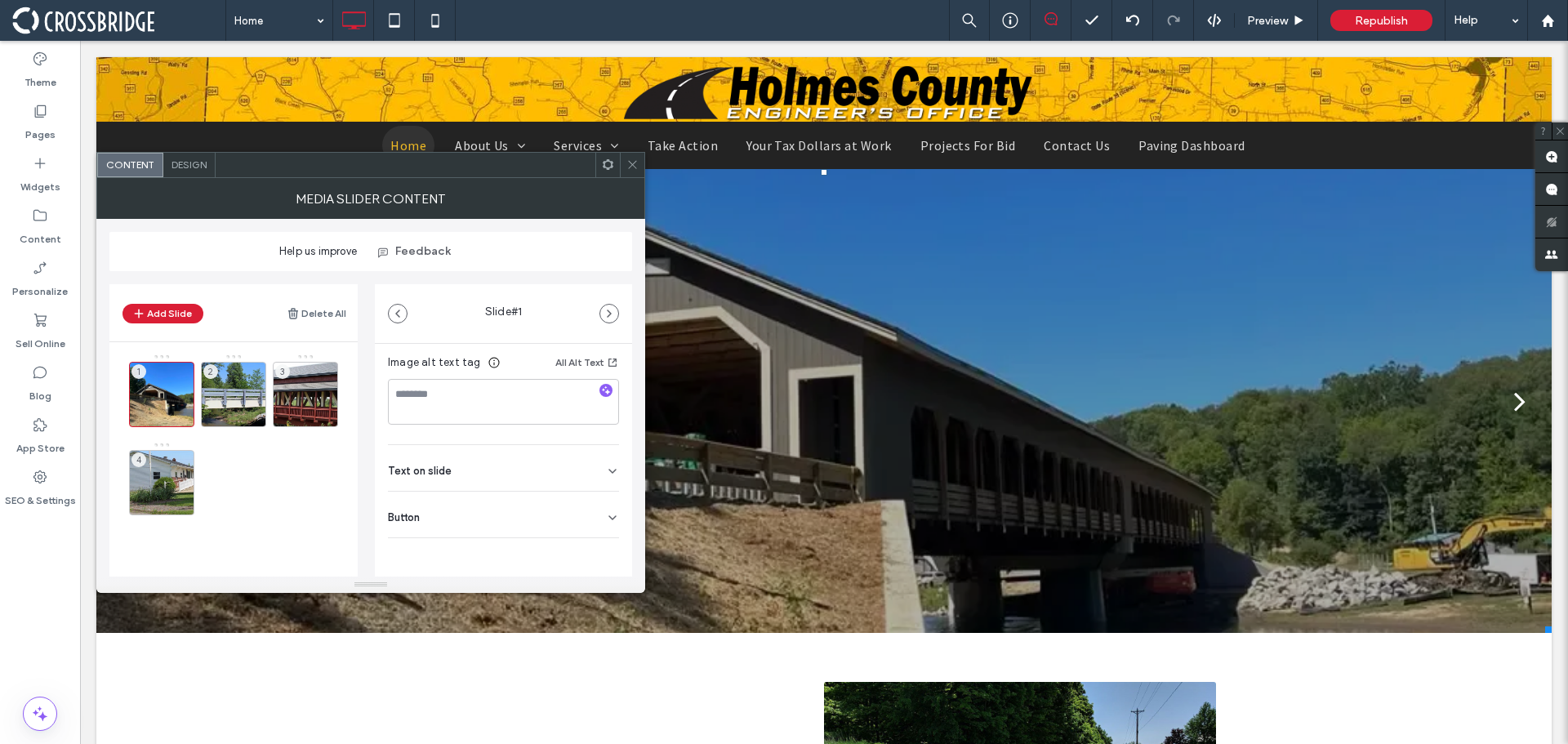click on "MEDIA SLIDER CONTENT" at bounding box center [371, 198] 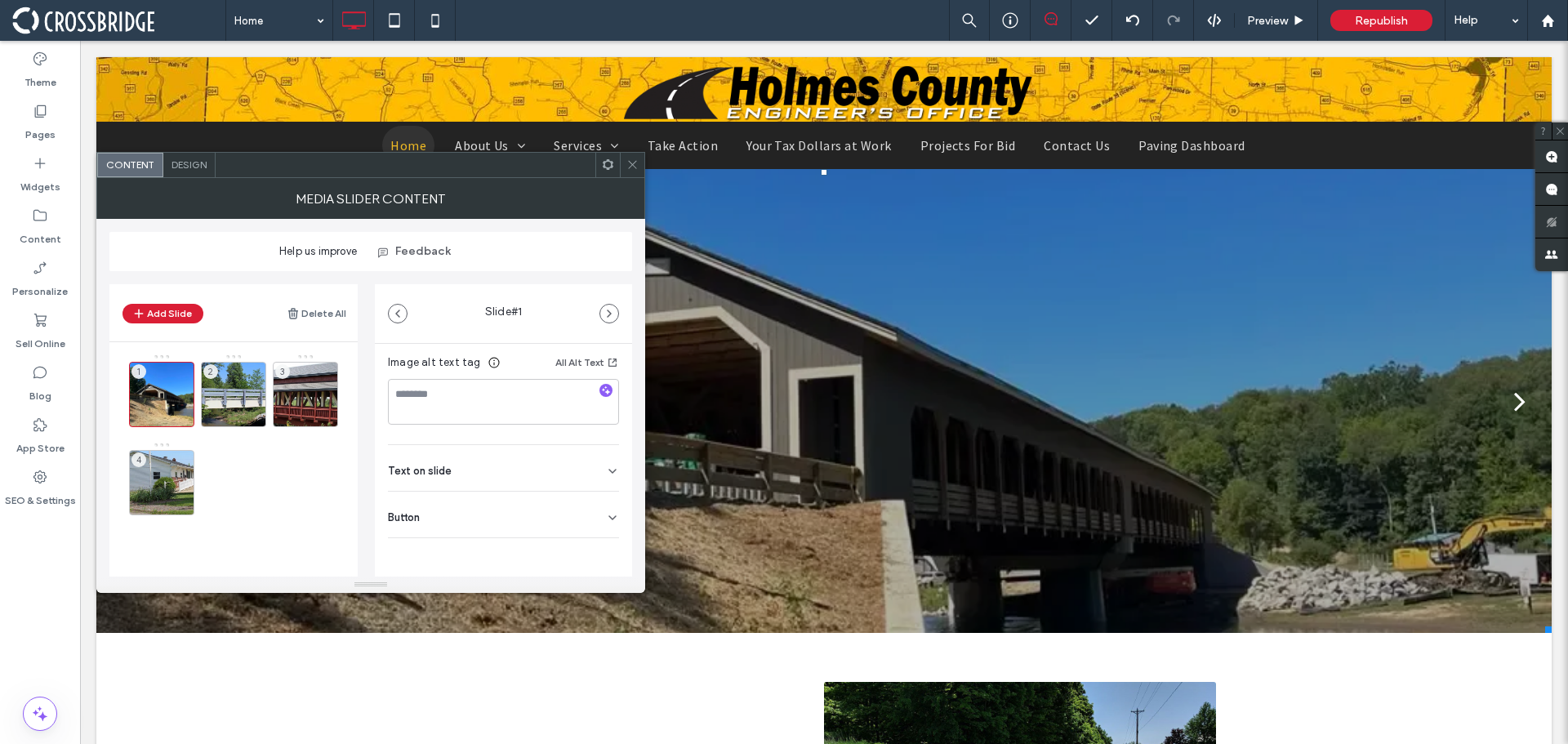 click at bounding box center [632, 165] 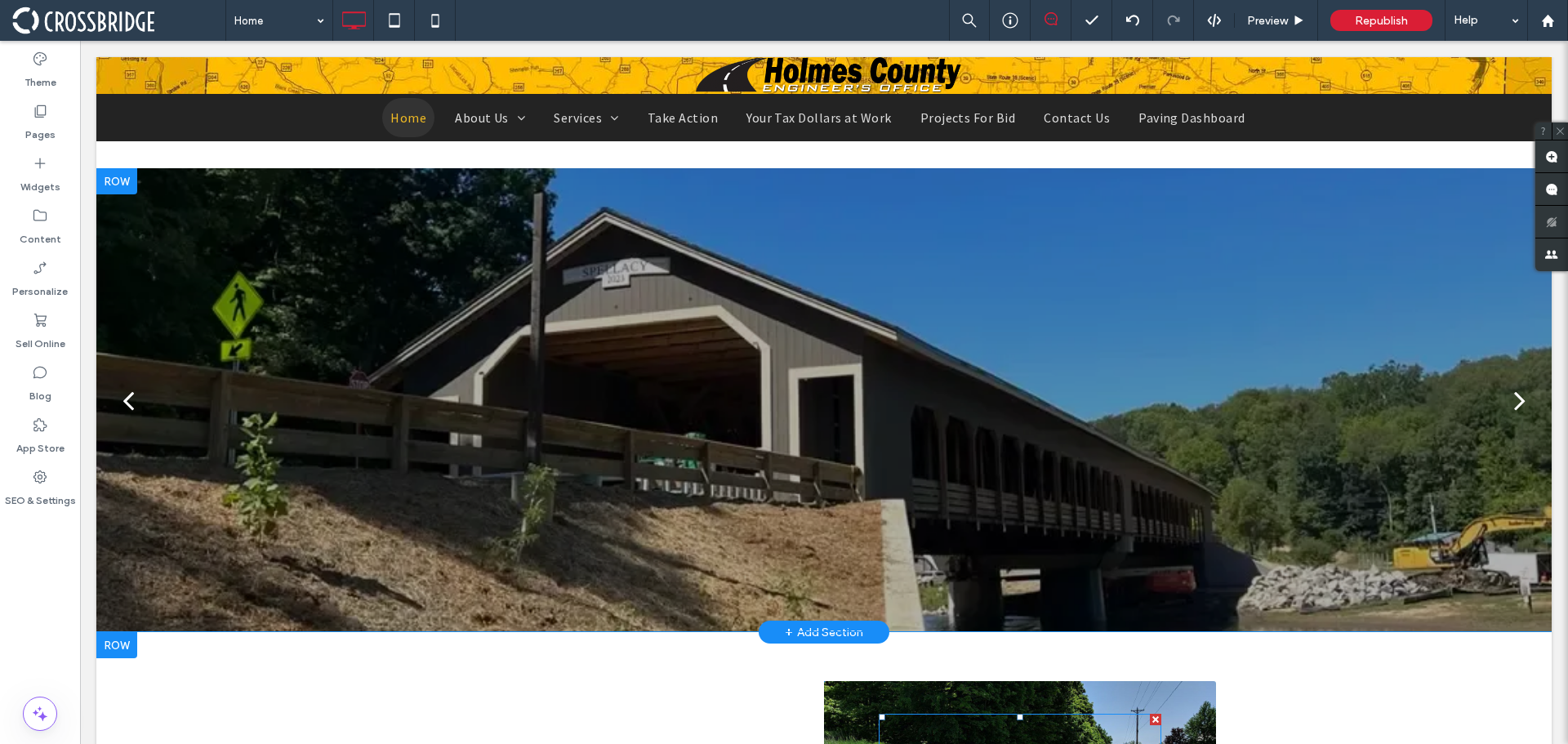 scroll, scrollTop: 0, scrollLeft: 0, axis: both 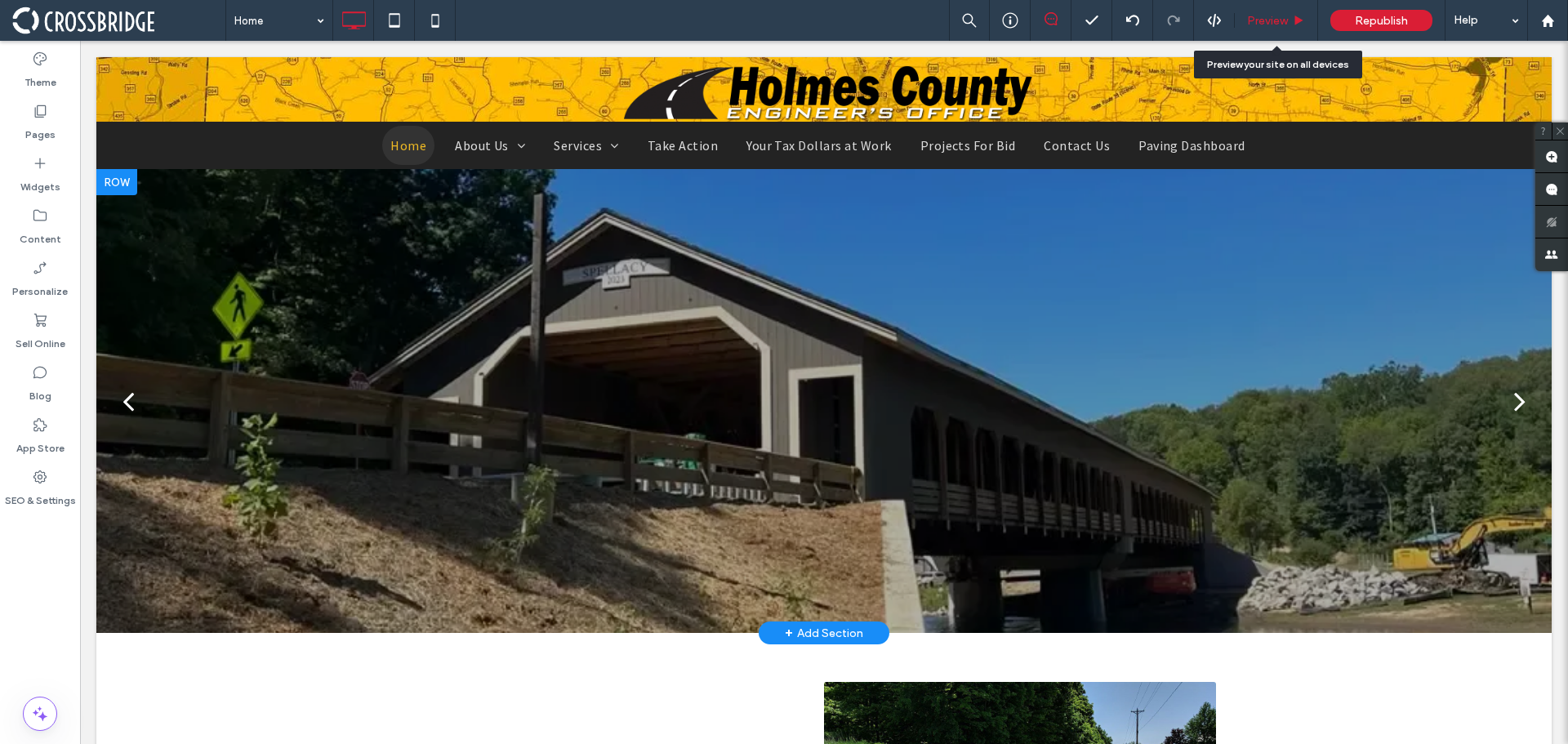 drag, startPoint x: 1241, startPoint y: 27, endPoint x: 1250, endPoint y: 25, distance: 9.21954 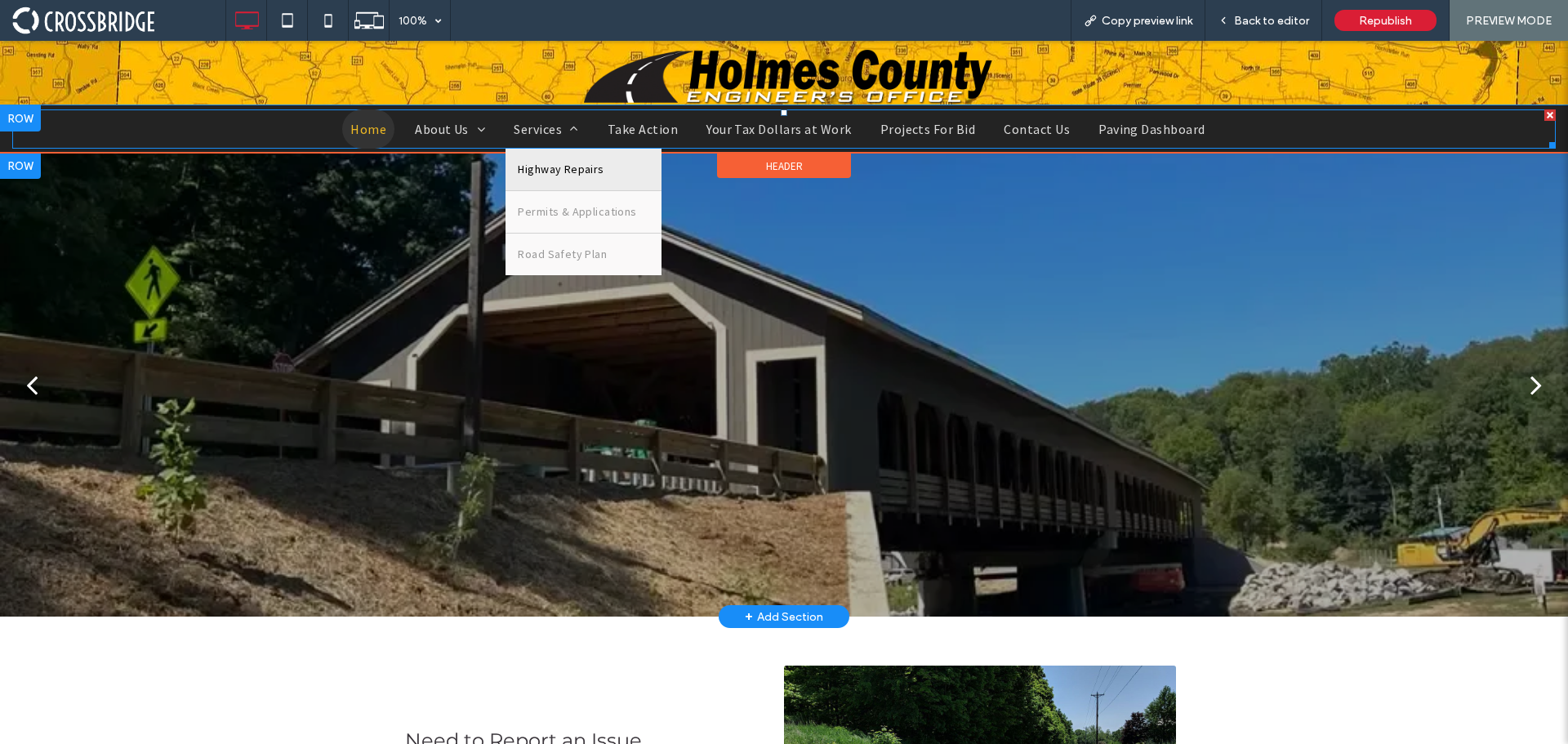 click on "Highway Repairs" at bounding box center [583, 169] 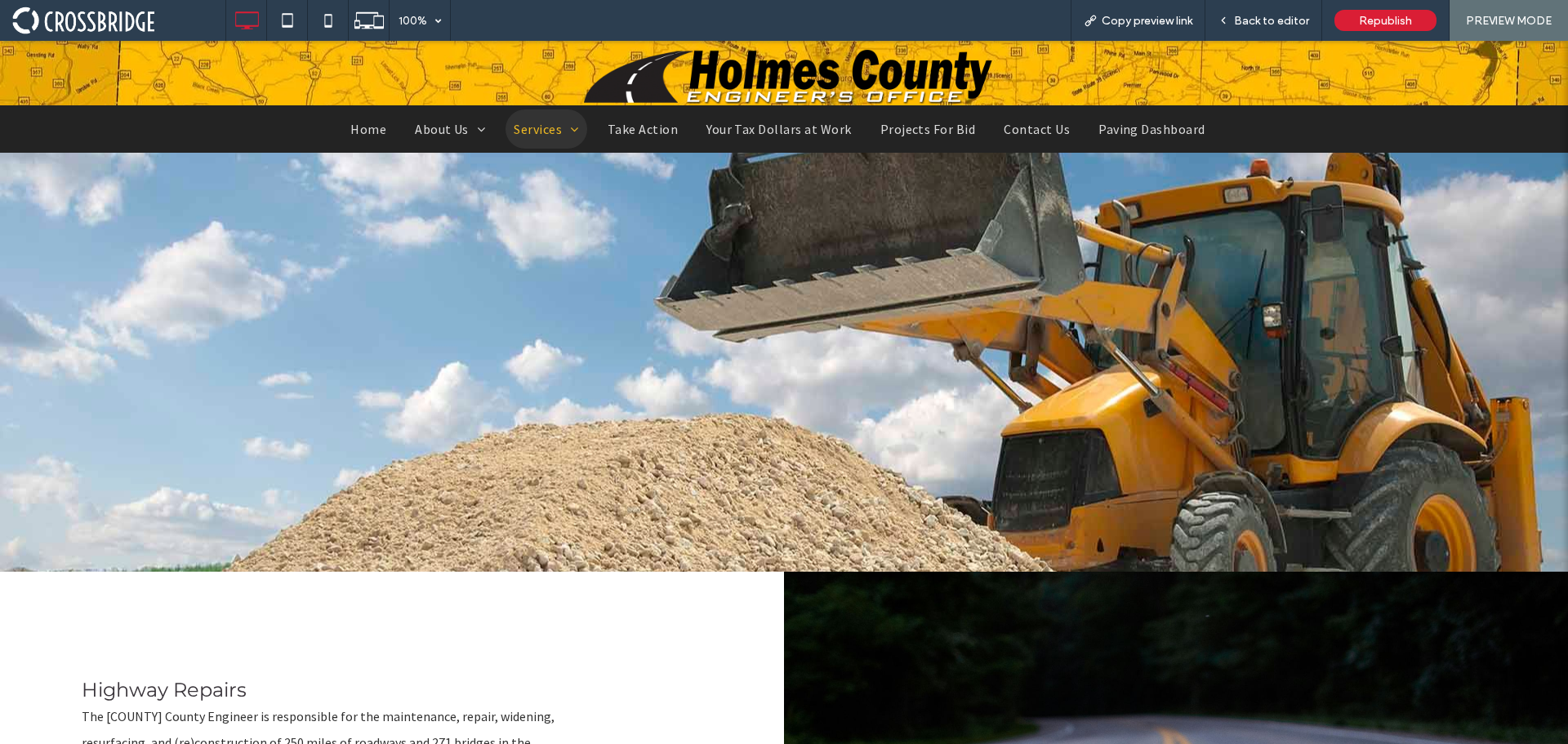 scroll, scrollTop: 0, scrollLeft: 0, axis: both 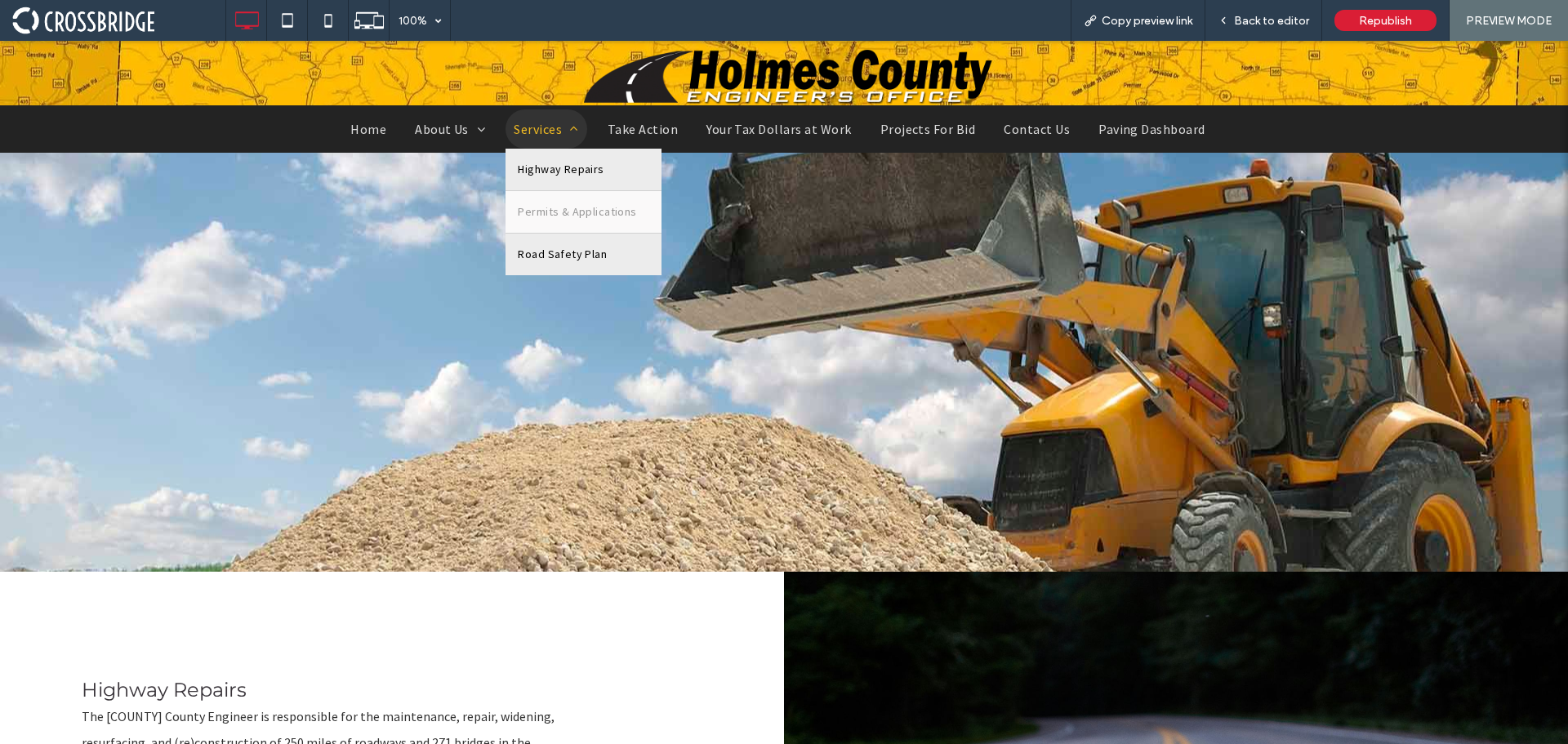 click on "Road Safety Plan" at bounding box center (562, 254) 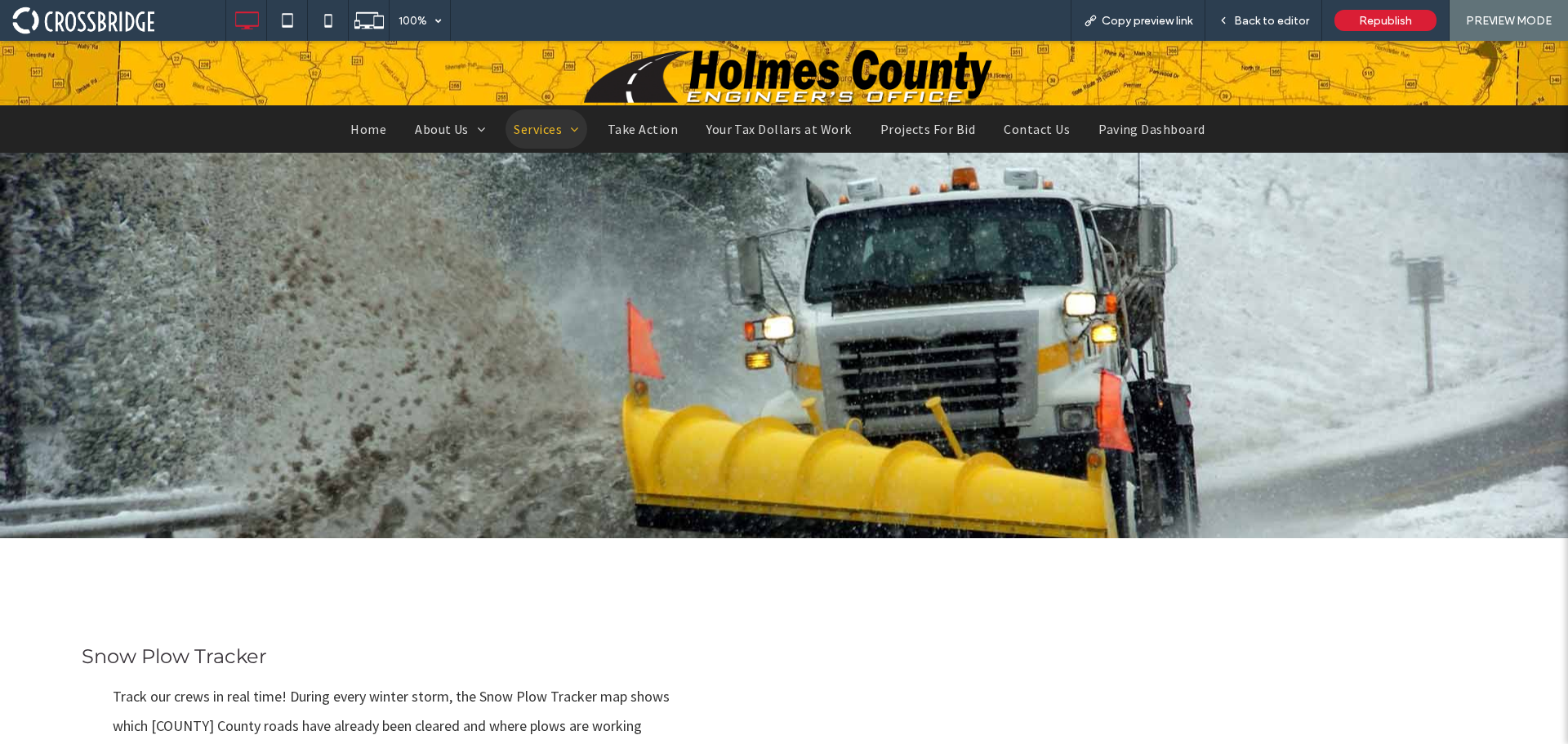 scroll, scrollTop: 0, scrollLeft: 0, axis: both 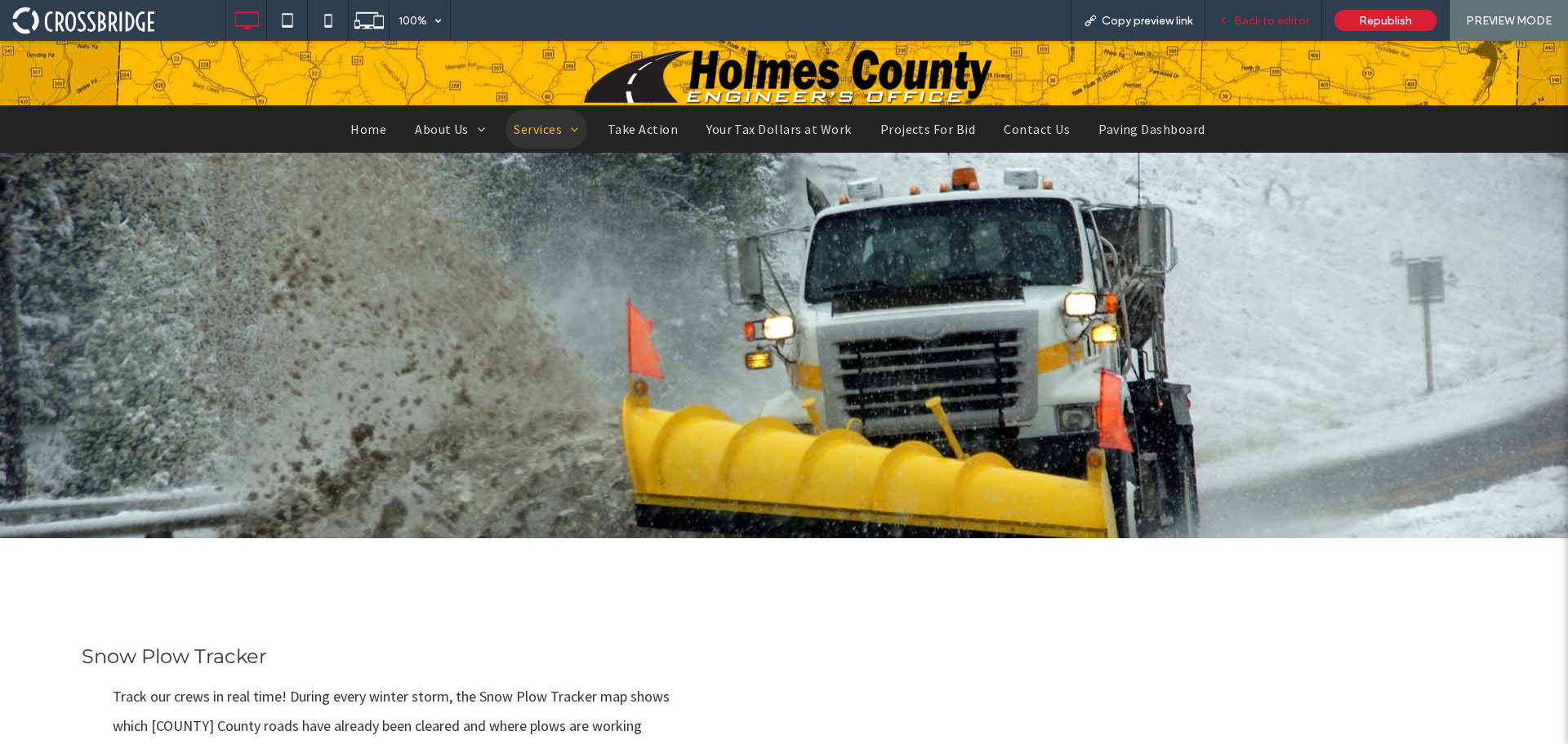 click on "Back to editor" at bounding box center [1272, 20] 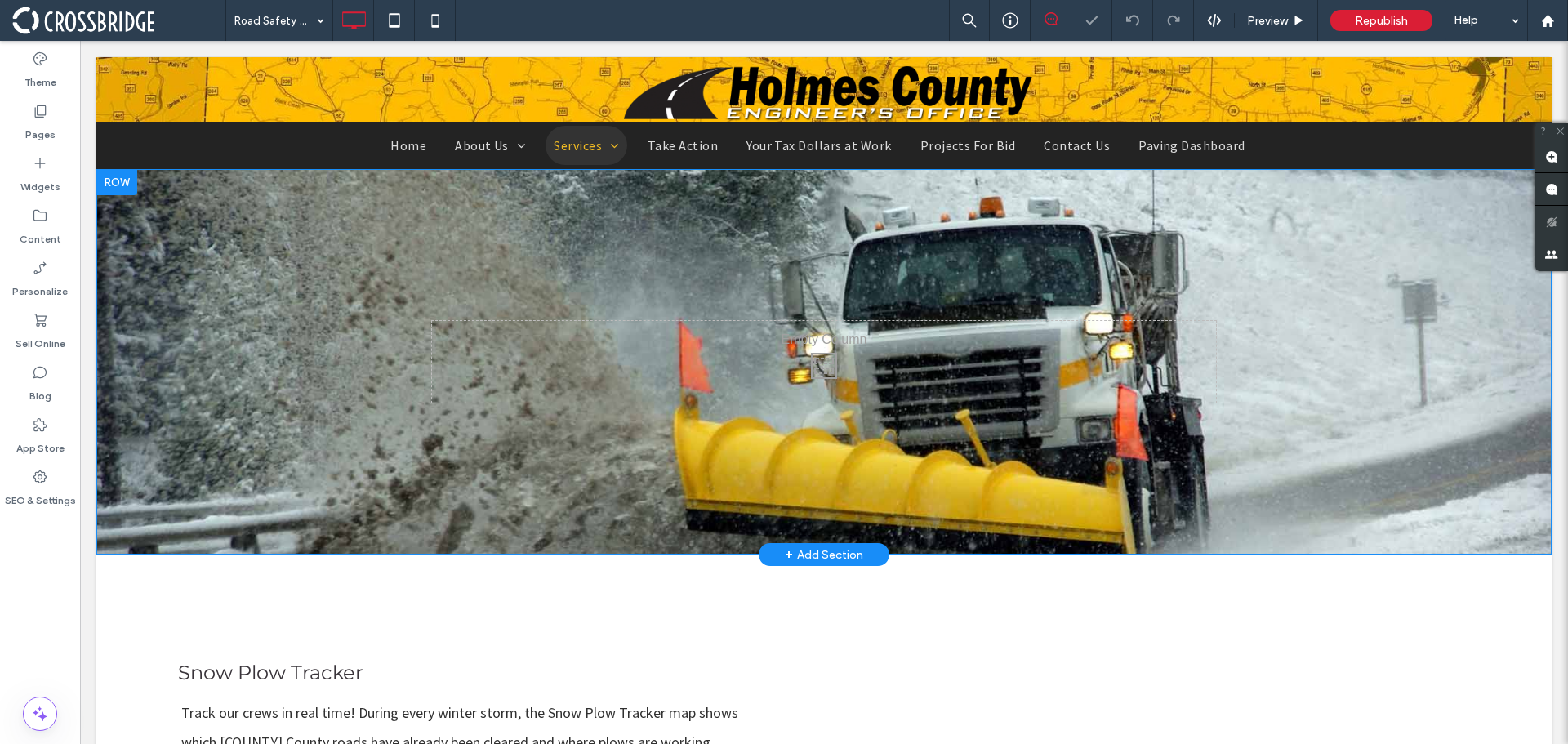 click on "Click To Paste
Row + Add Section" at bounding box center (824, 362) 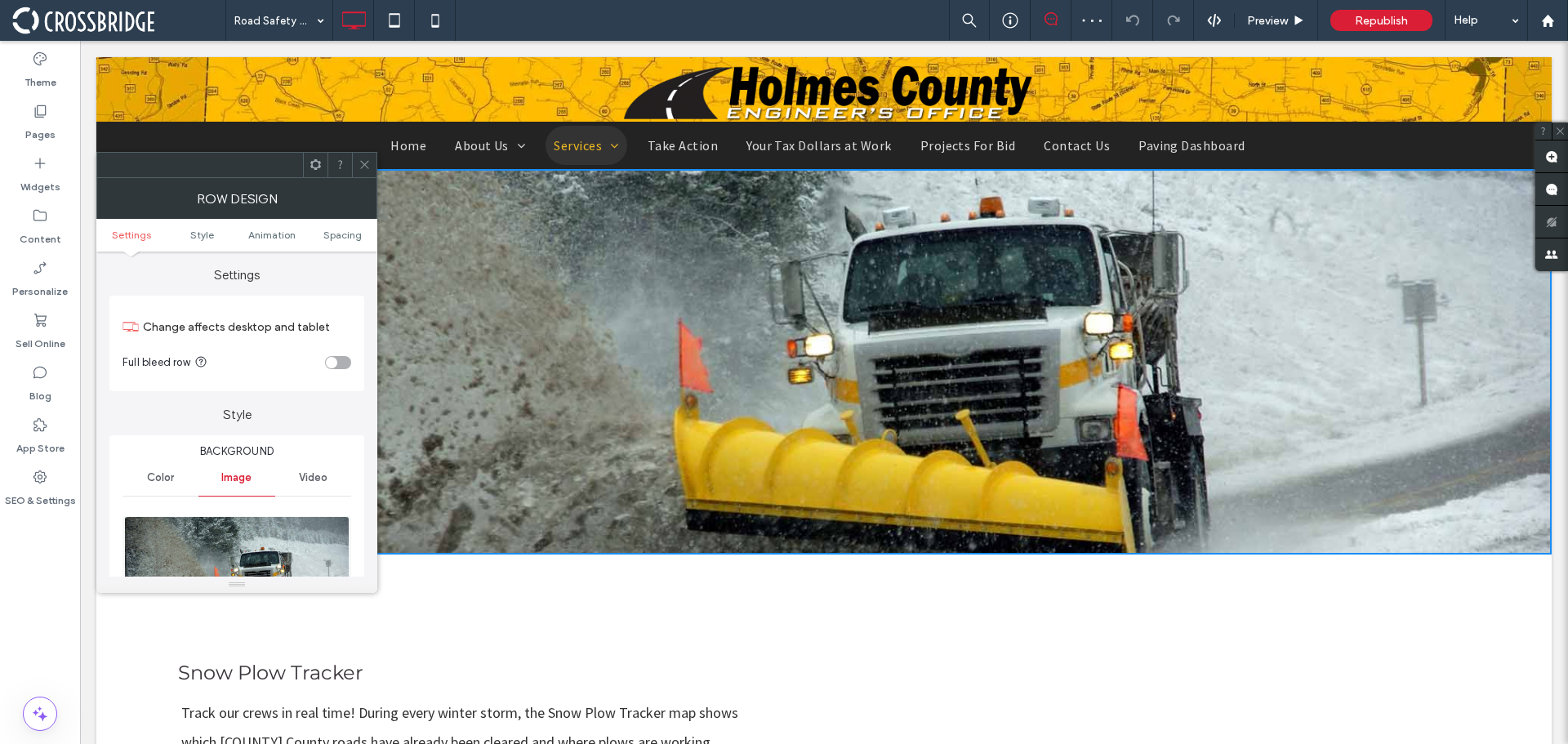 click at bounding box center (237, 572) 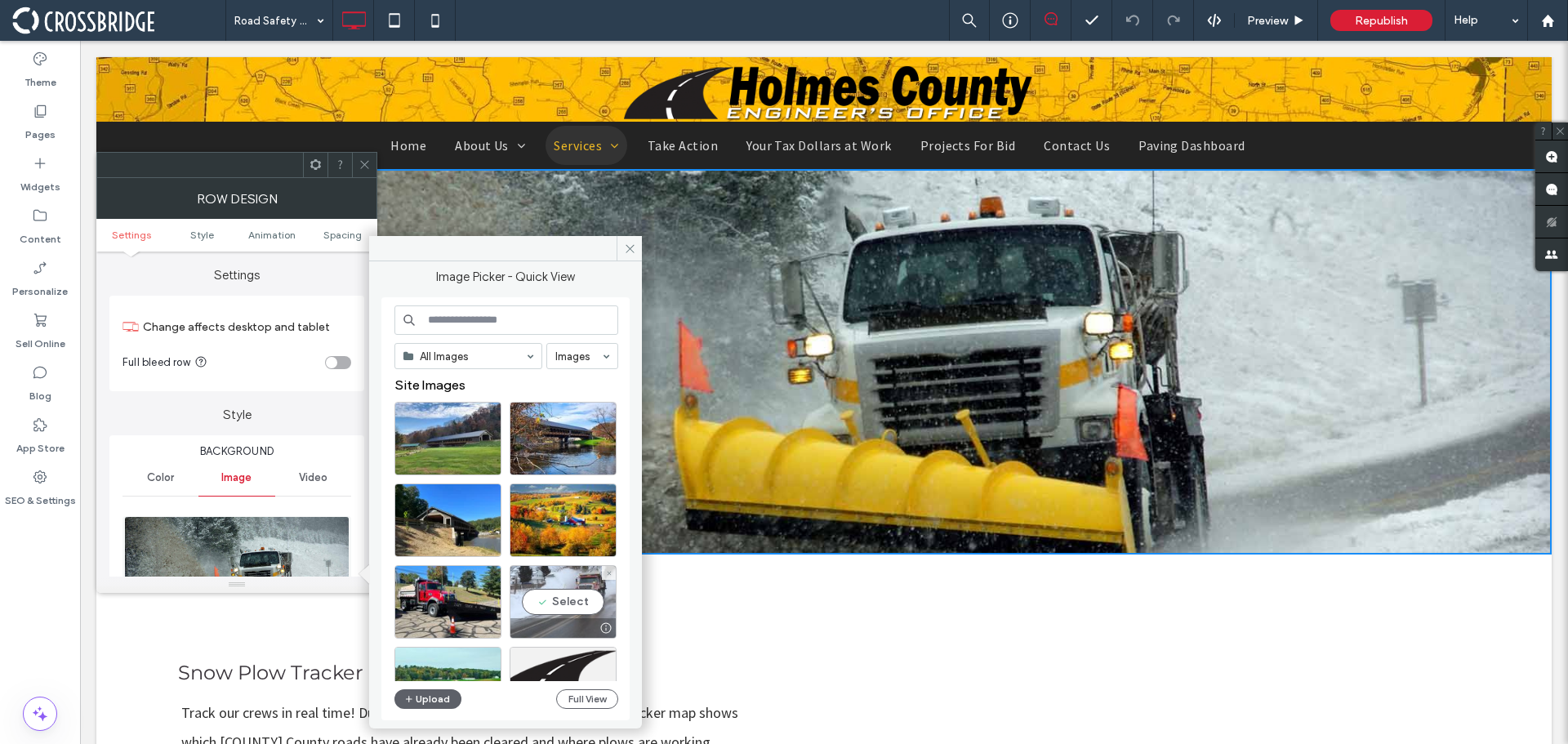 click on "Select" at bounding box center (563, 602) 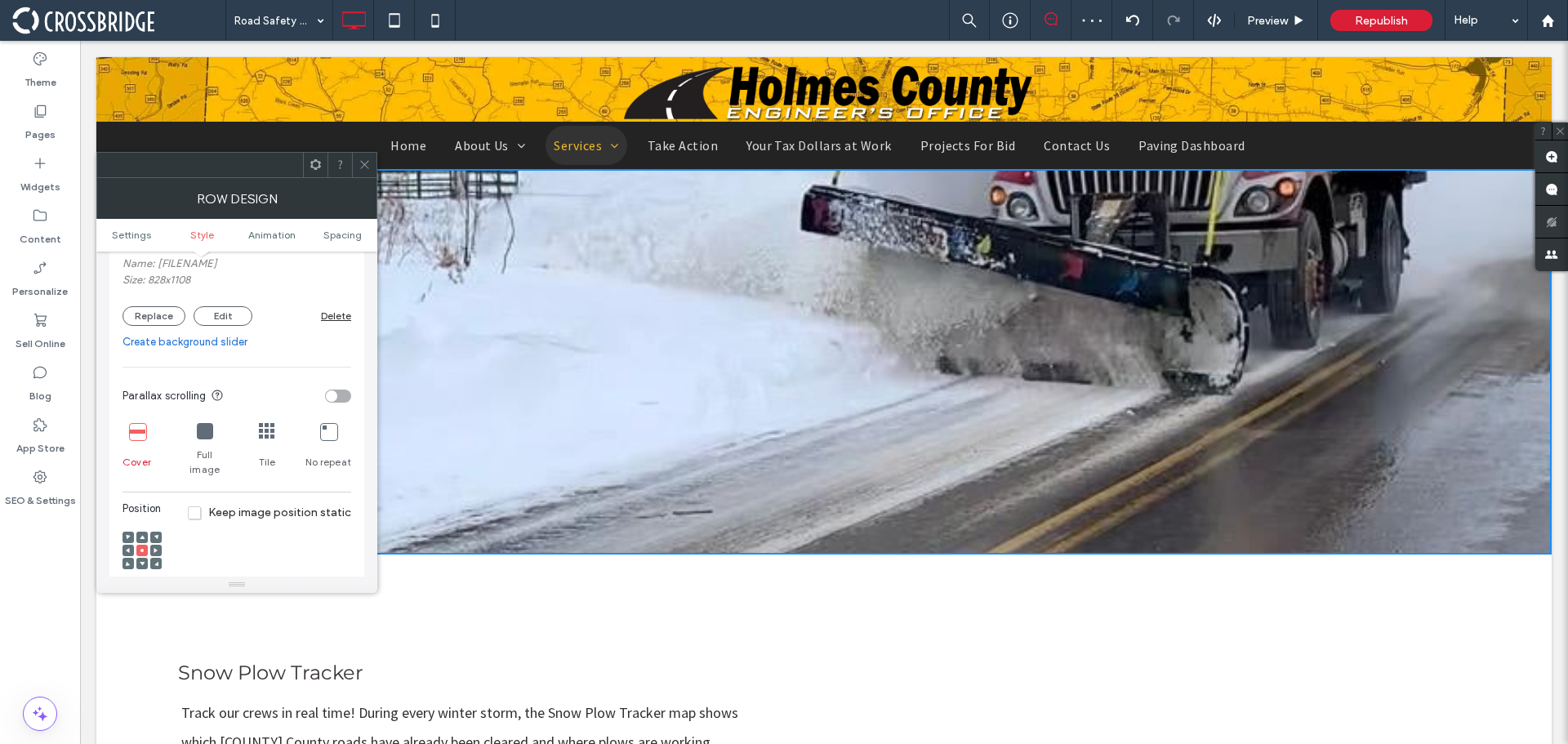scroll, scrollTop: 408, scrollLeft: 0, axis: vertical 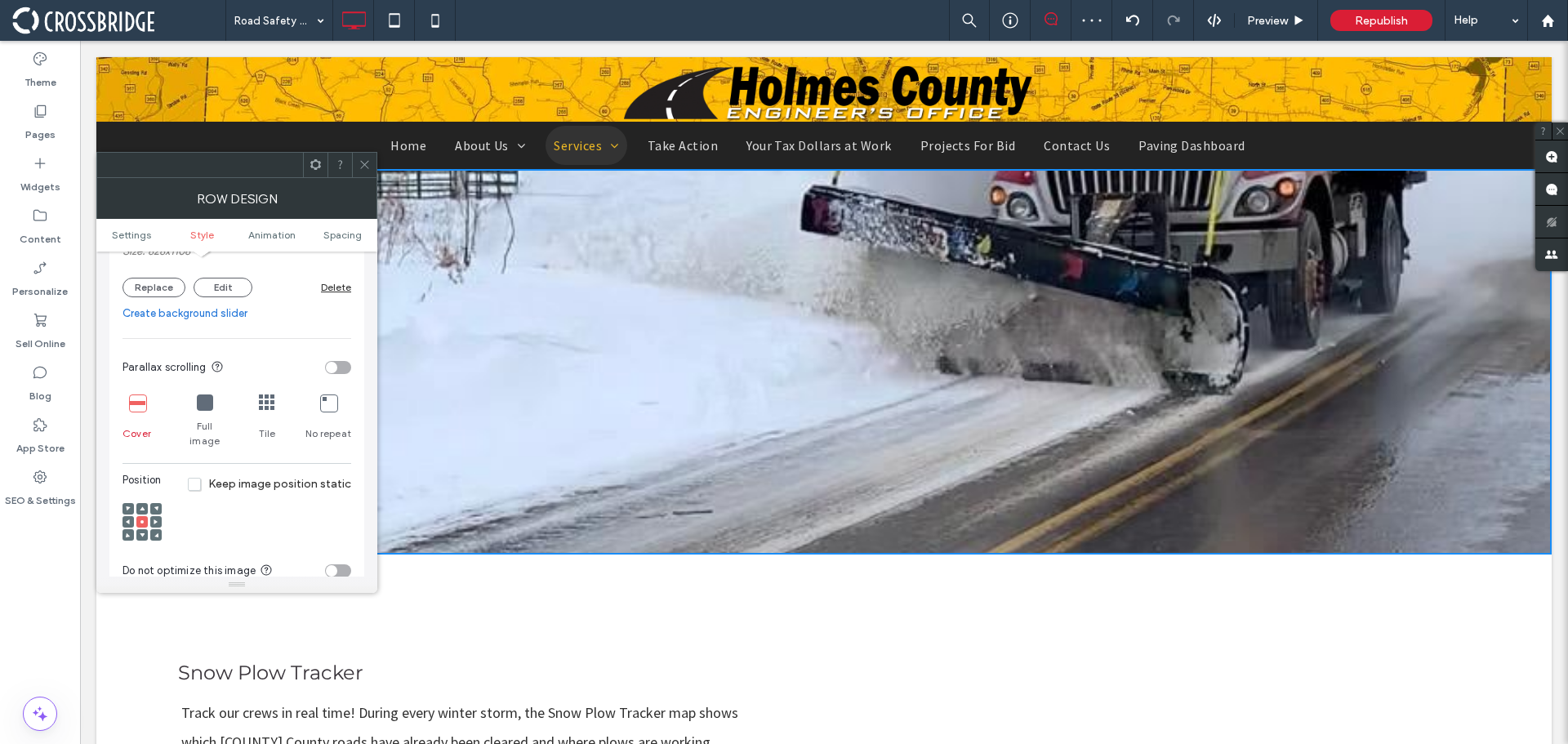 click 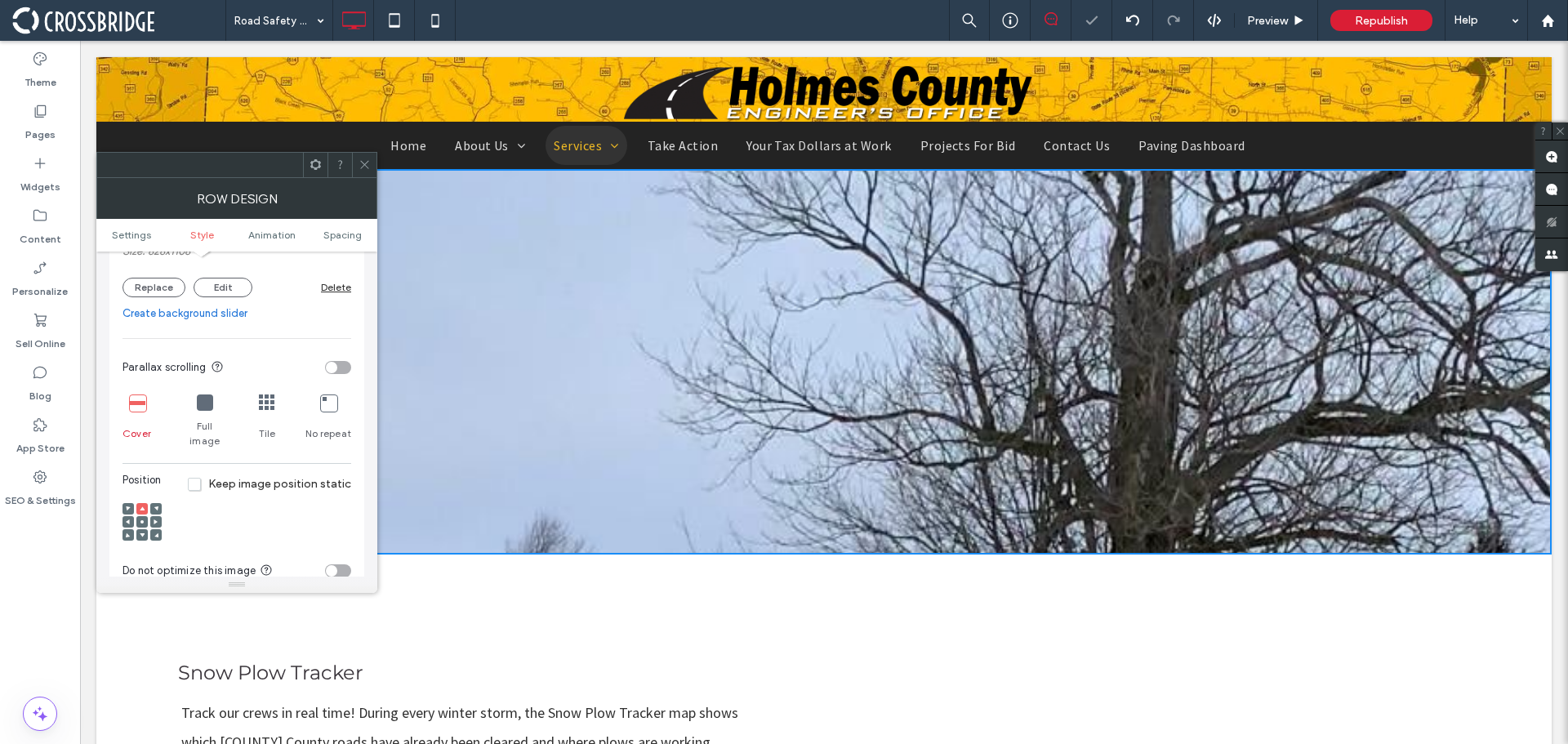 click 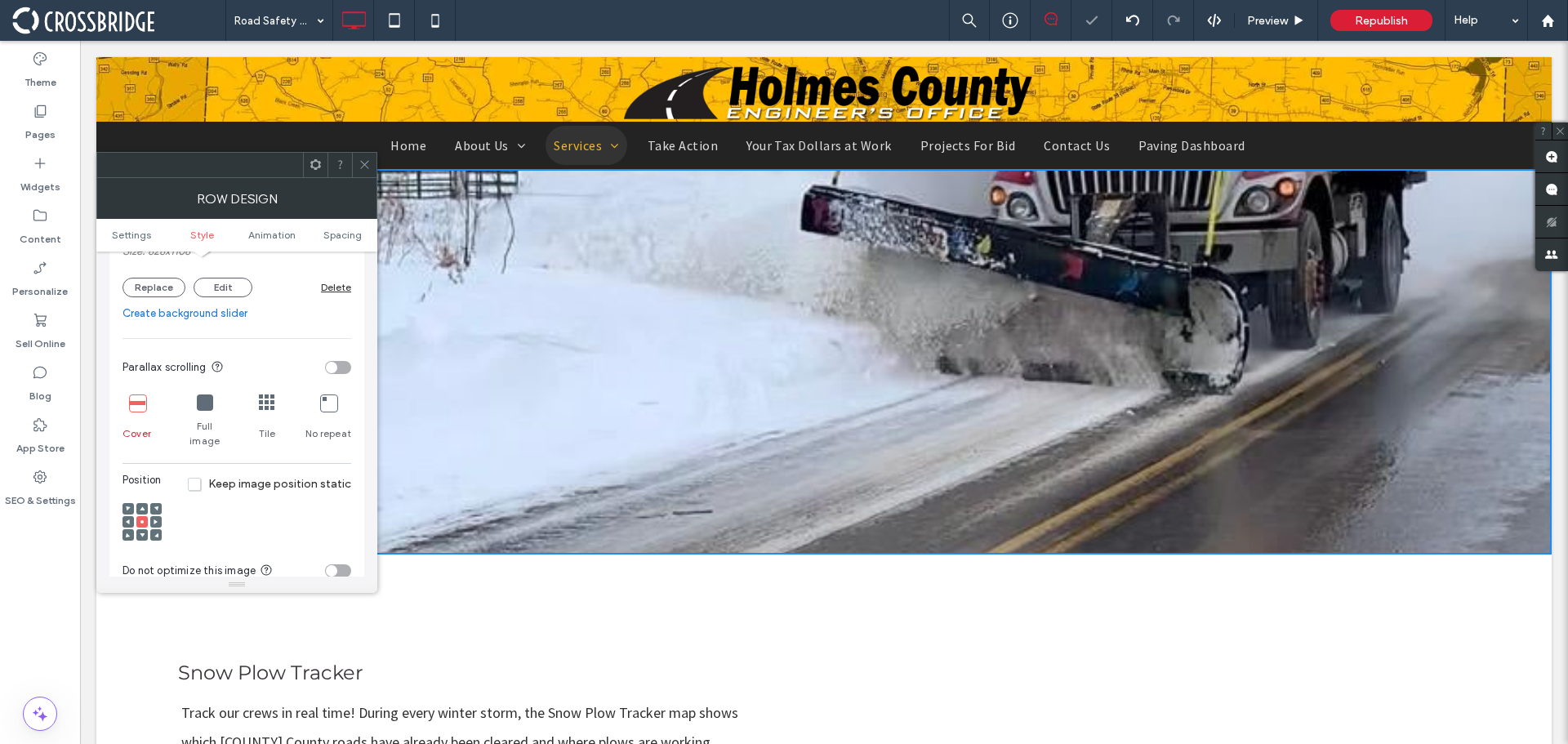 click 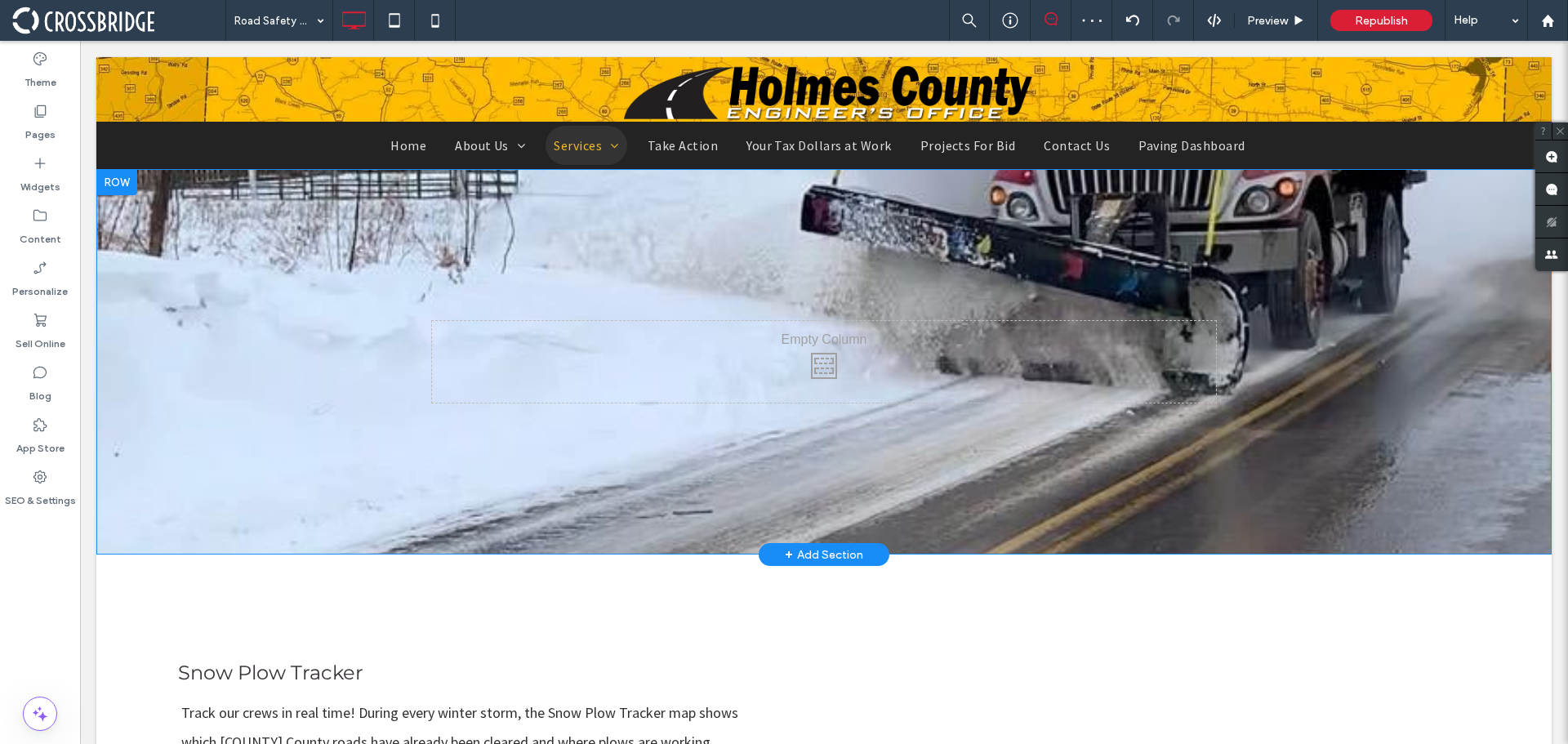 click on "Click To Paste
Row + Add Section" at bounding box center (824, 362) 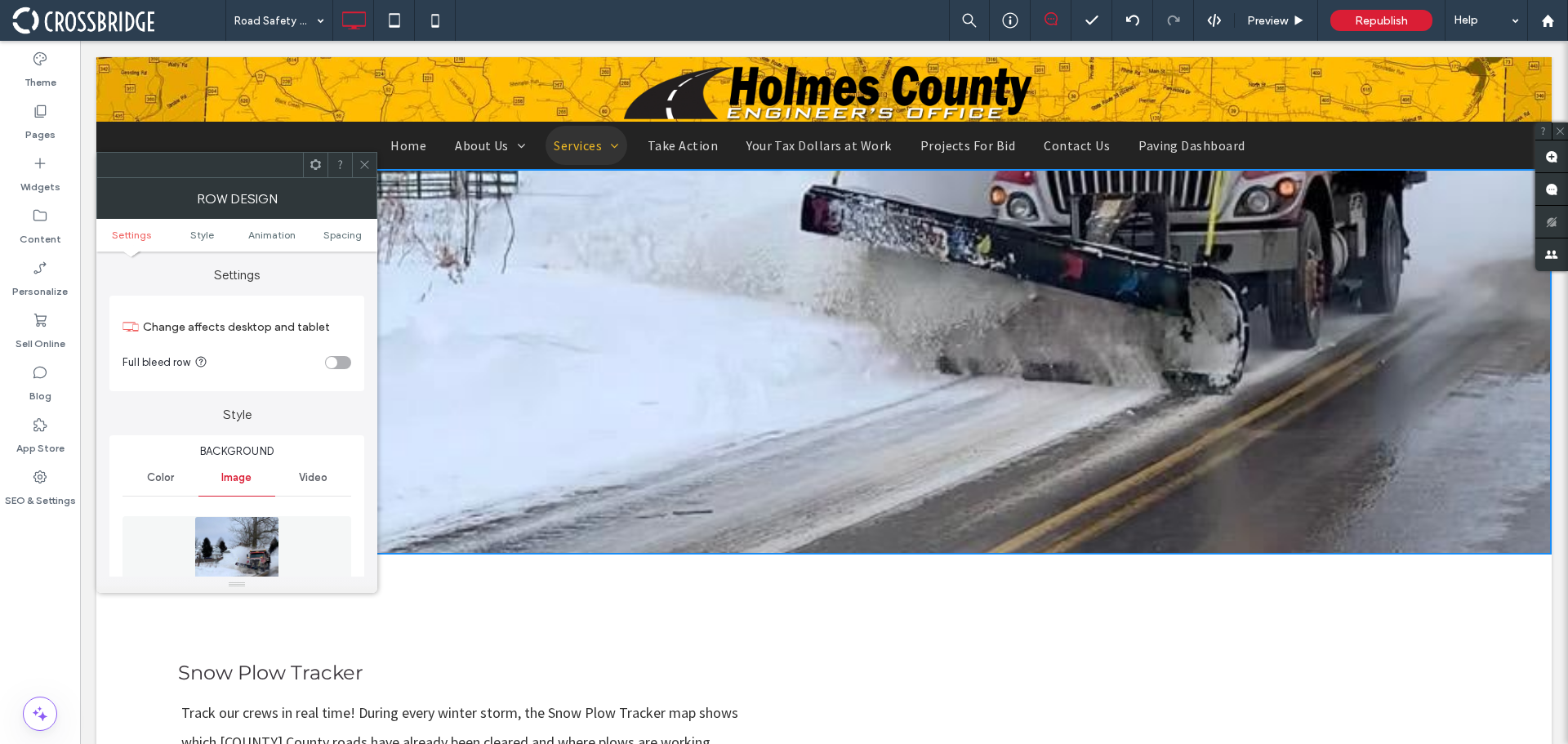 click at bounding box center [237, 572] 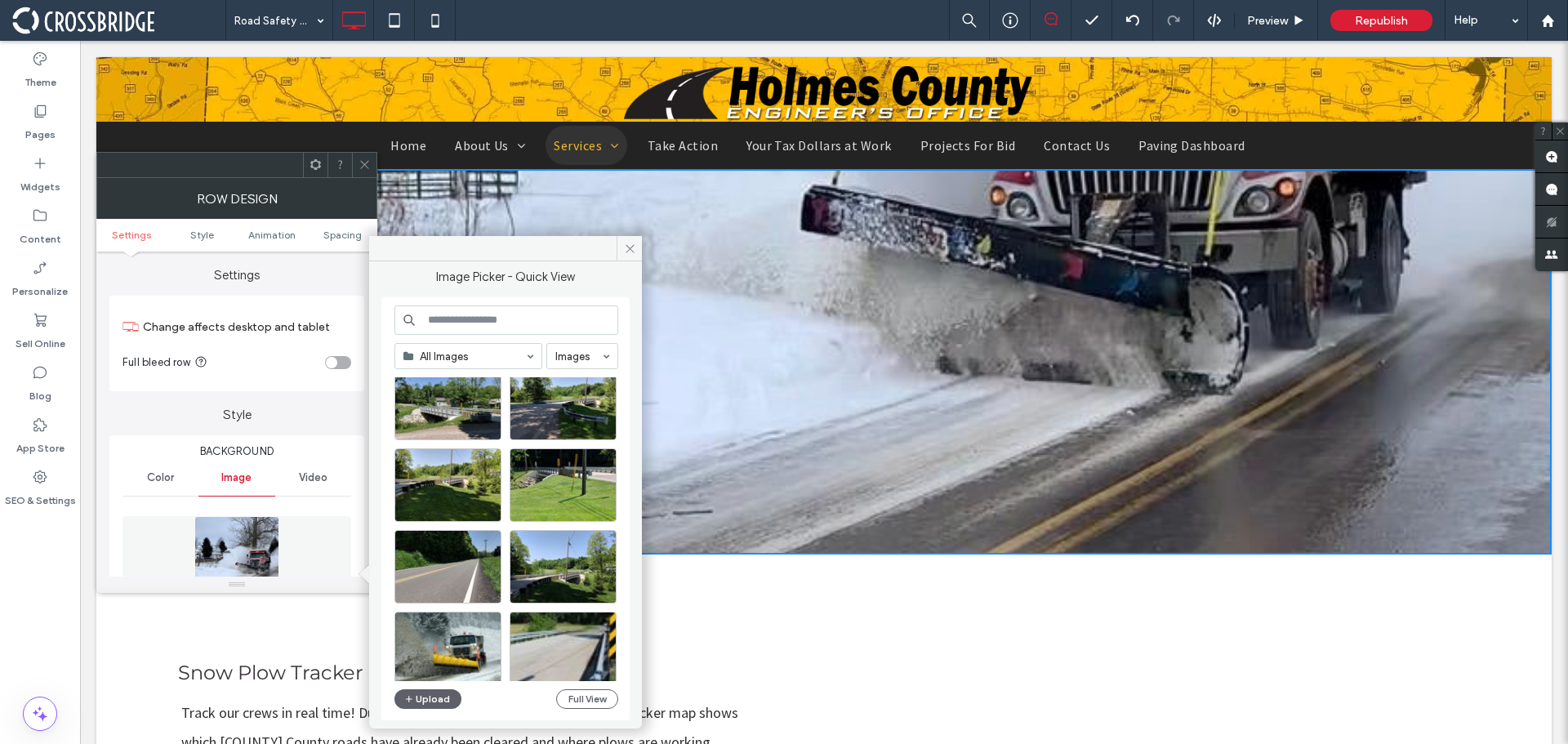 scroll, scrollTop: 798, scrollLeft: 0, axis: vertical 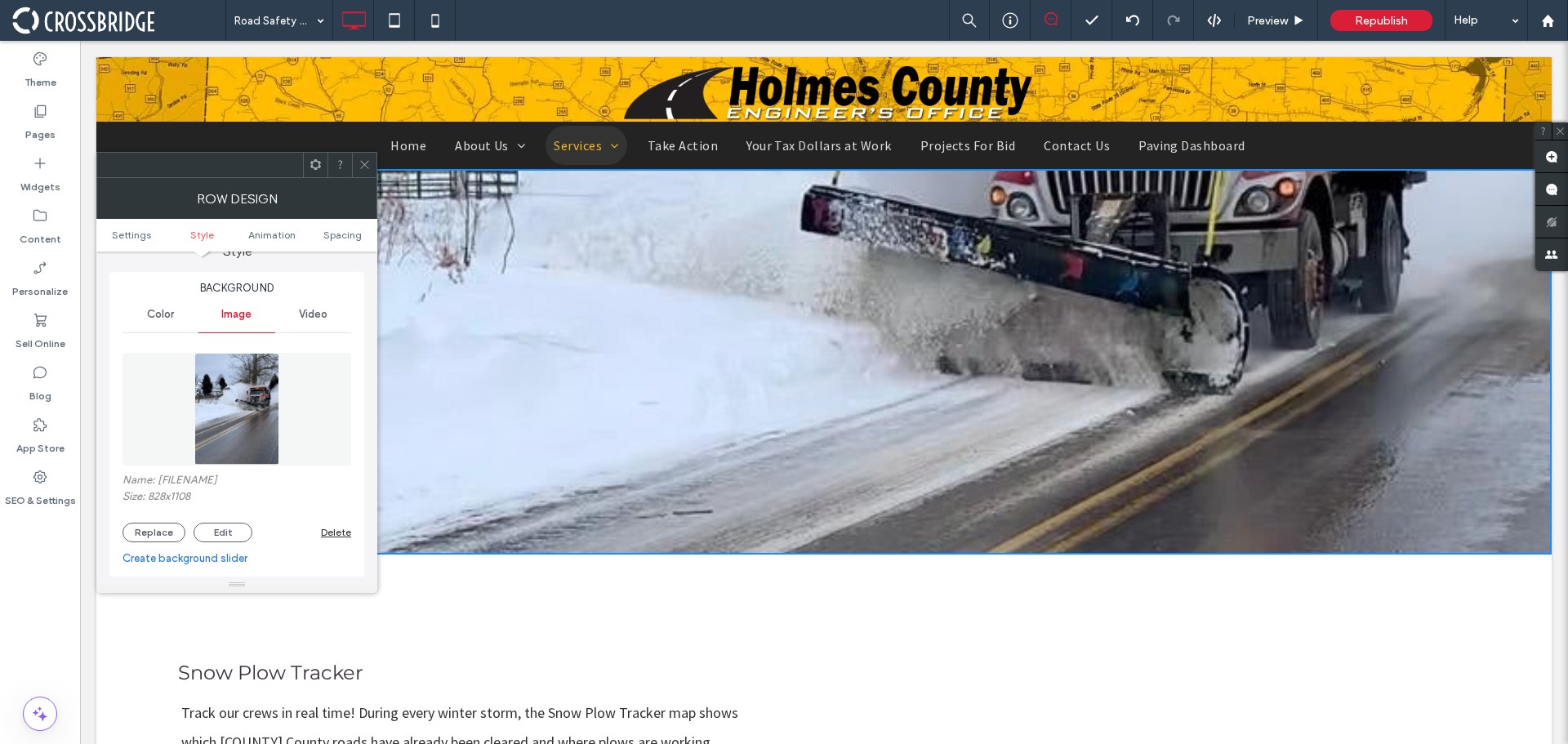click 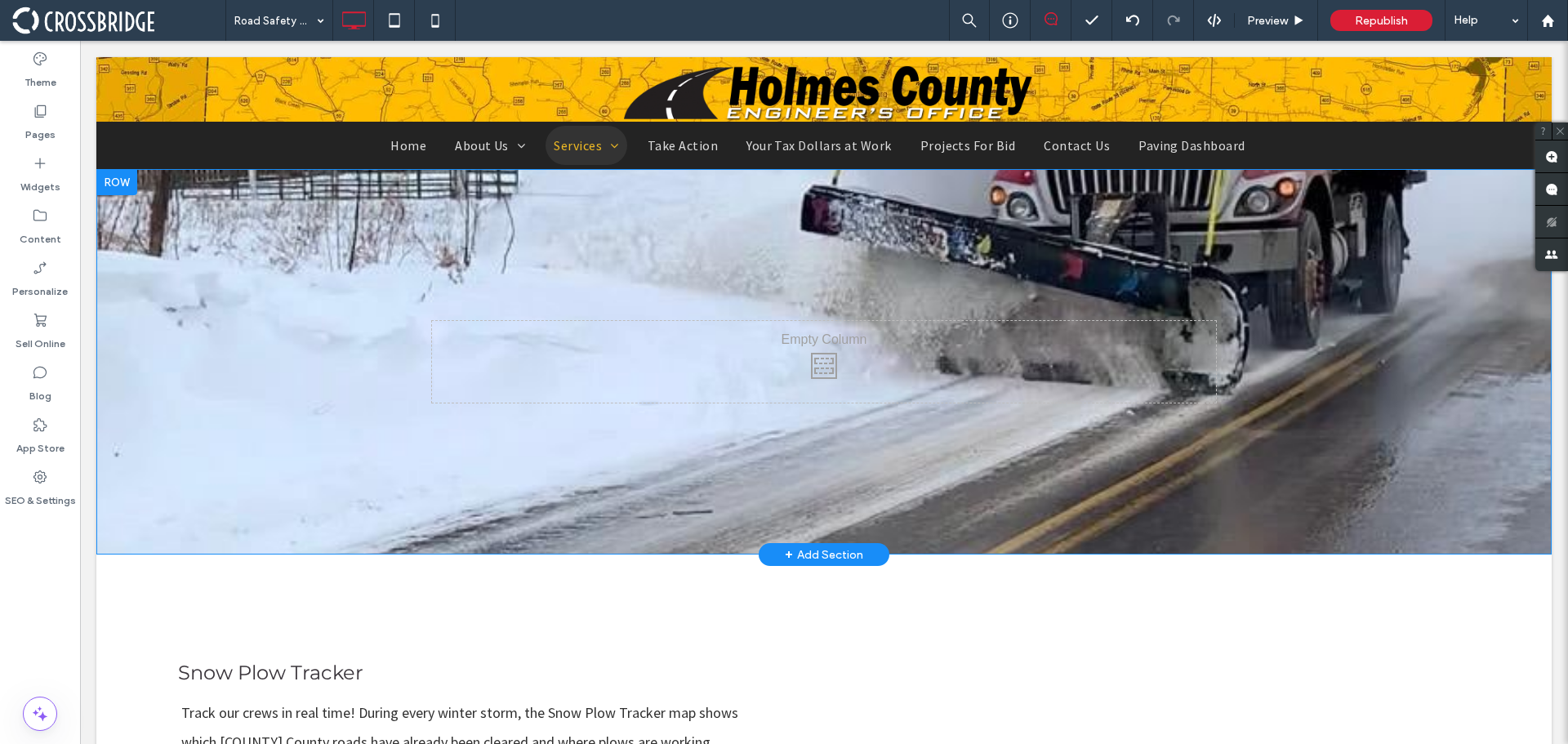 click on "Click To Paste
Row + Add Section" at bounding box center [824, 362] 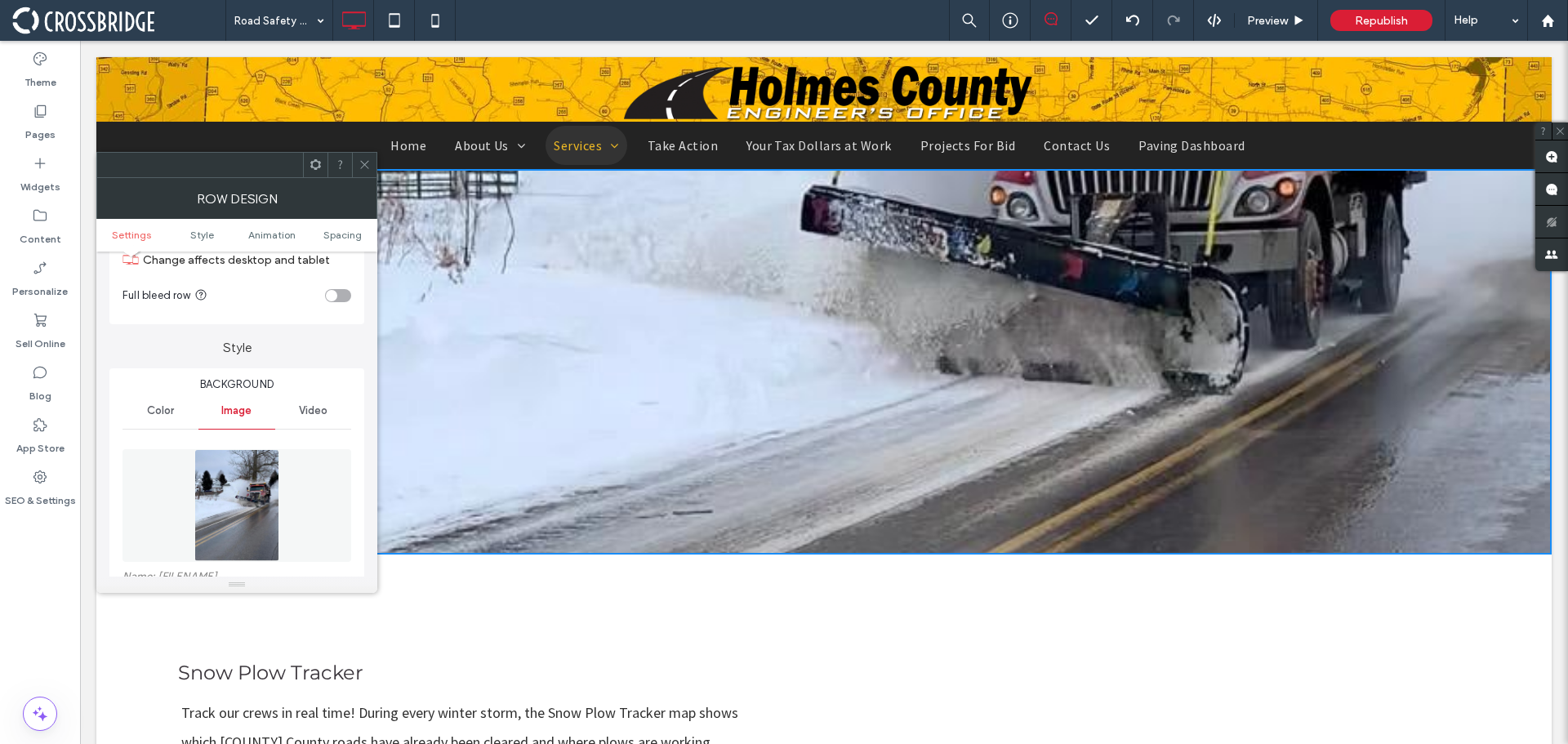 scroll, scrollTop: 163, scrollLeft: 0, axis: vertical 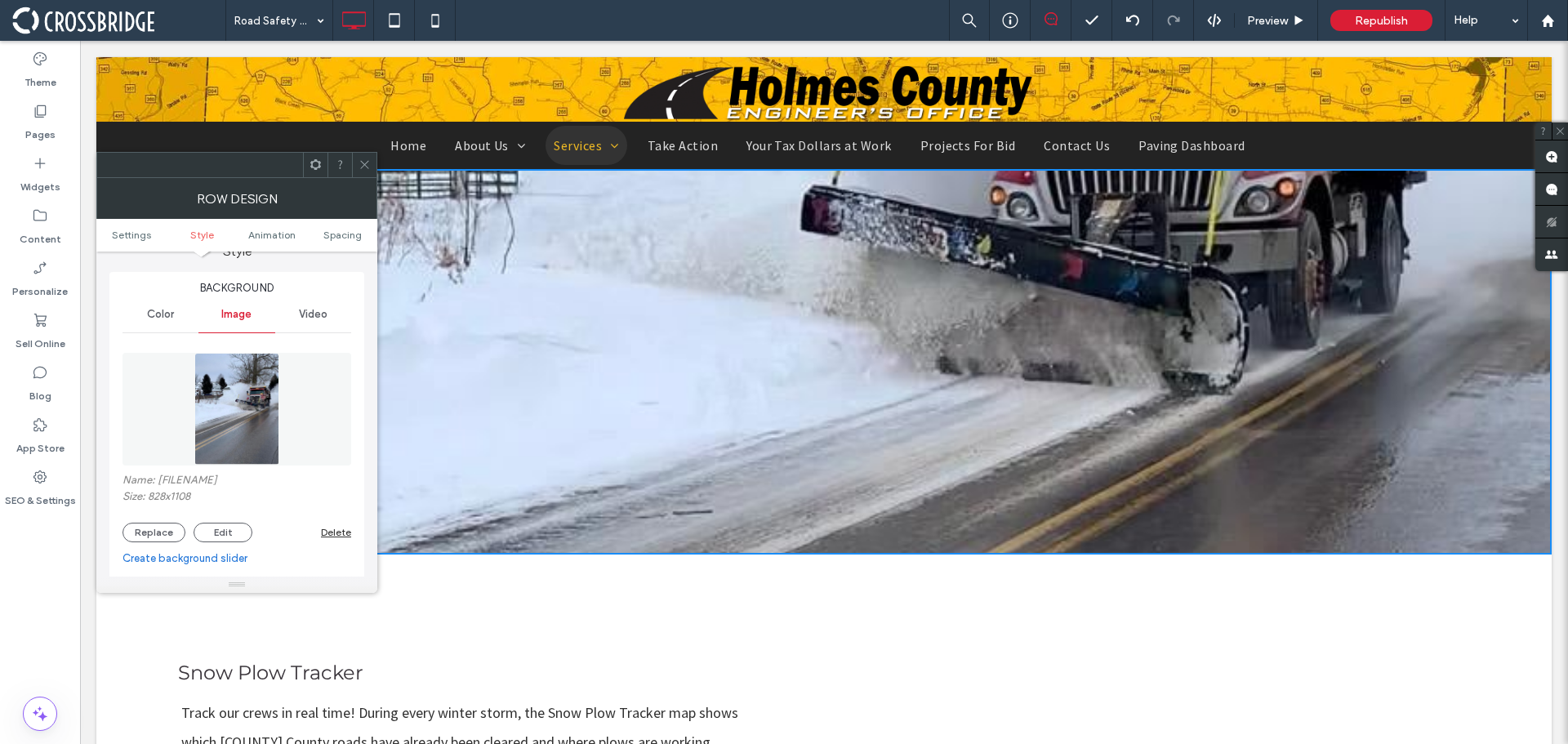 click 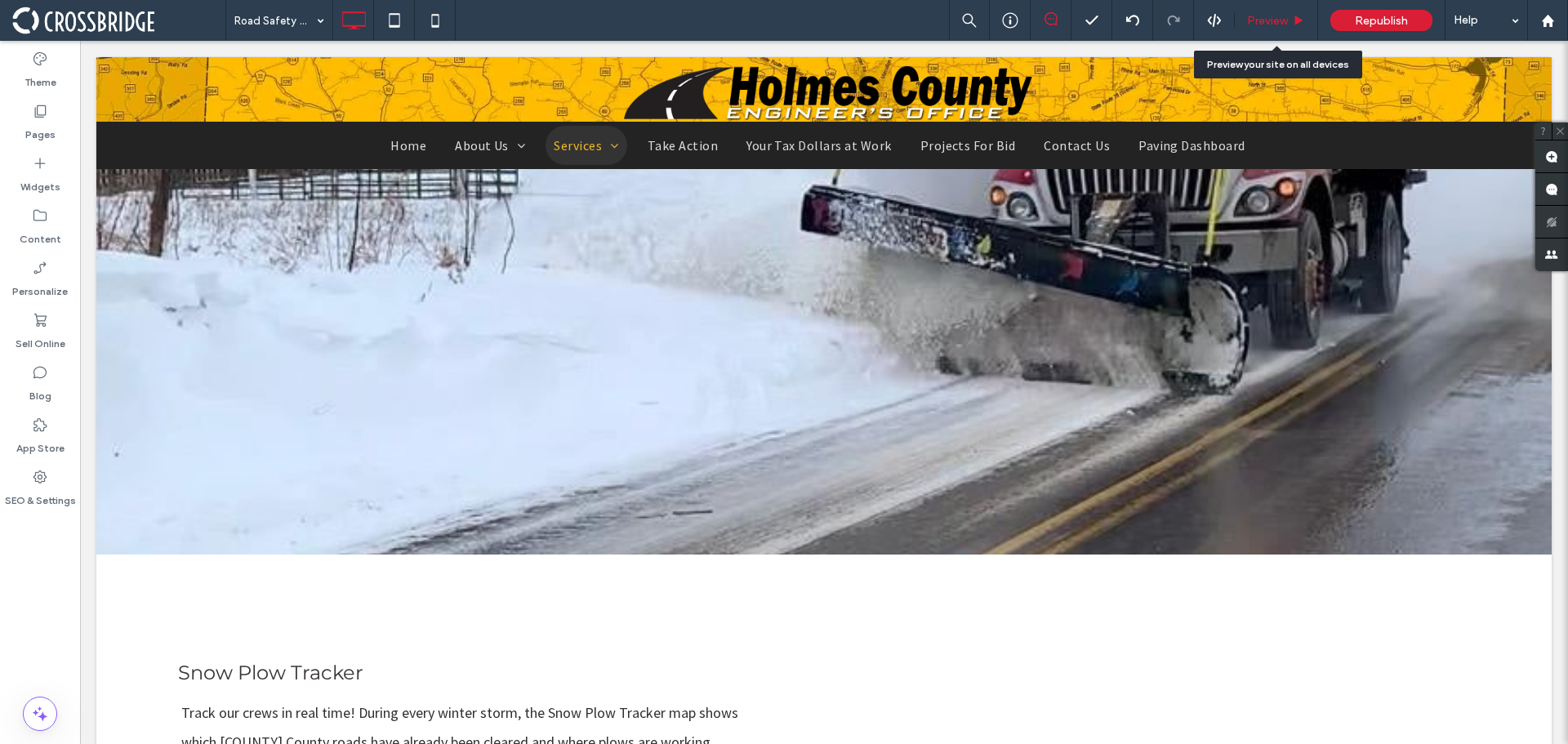 click on "Preview" at bounding box center [1267, 20] 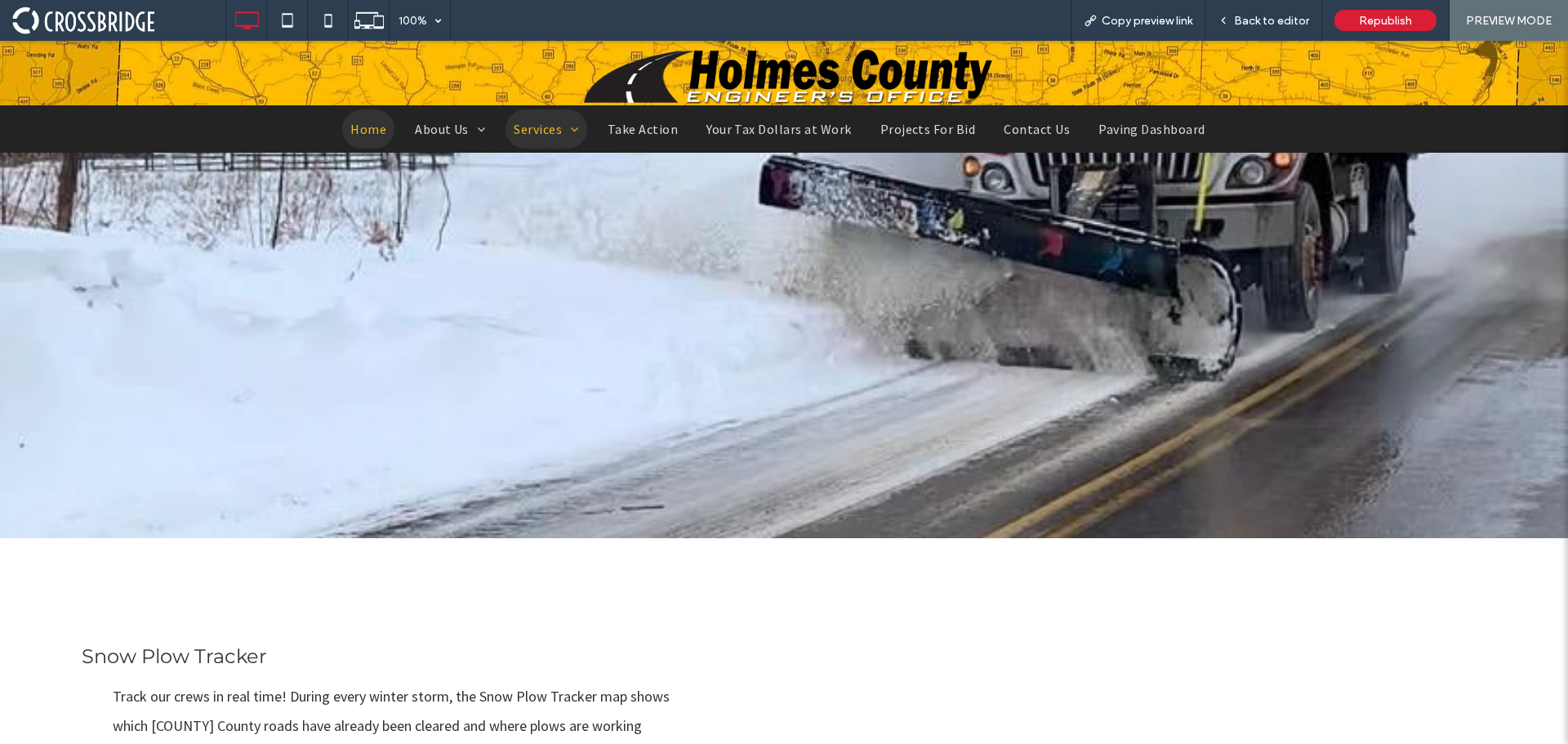 click on "Home" at bounding box center [368, 129] 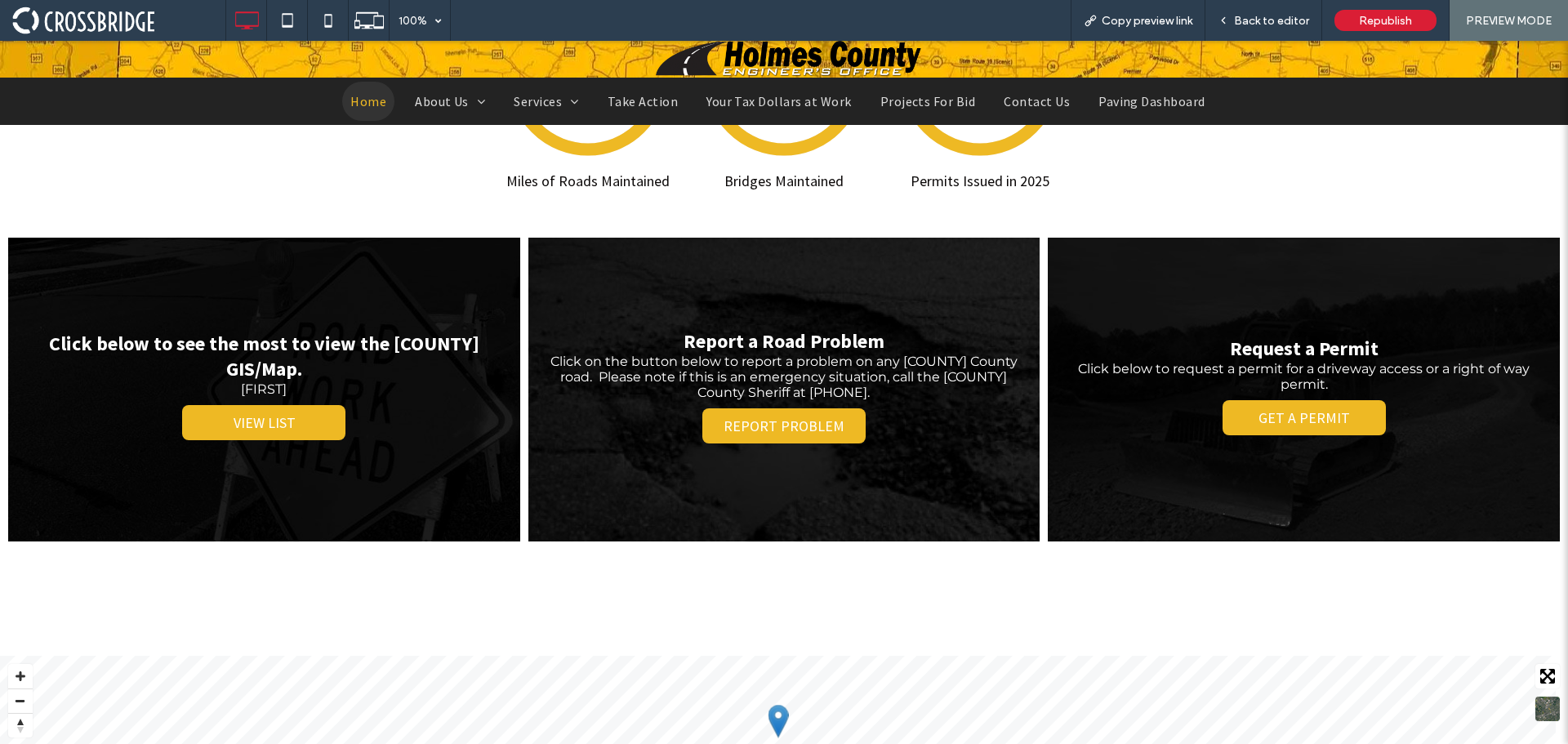 scroll, scrollTop: 1828, scrollLeft: 0, axis: vertical 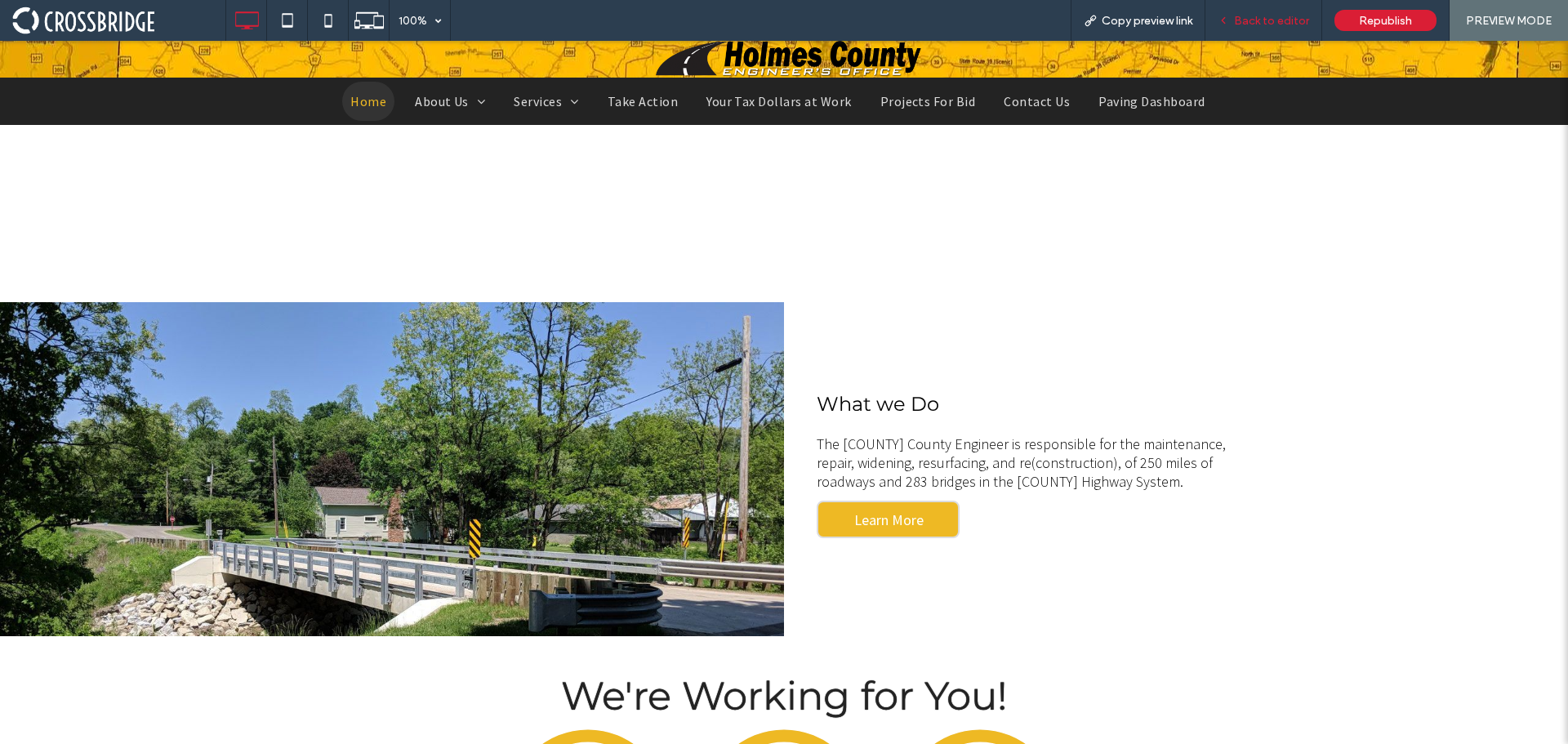 drag, startPoint x: 1290, startPoint y: 2, endPoint x: 1291, endPoint y: 36, distance: 34.0147 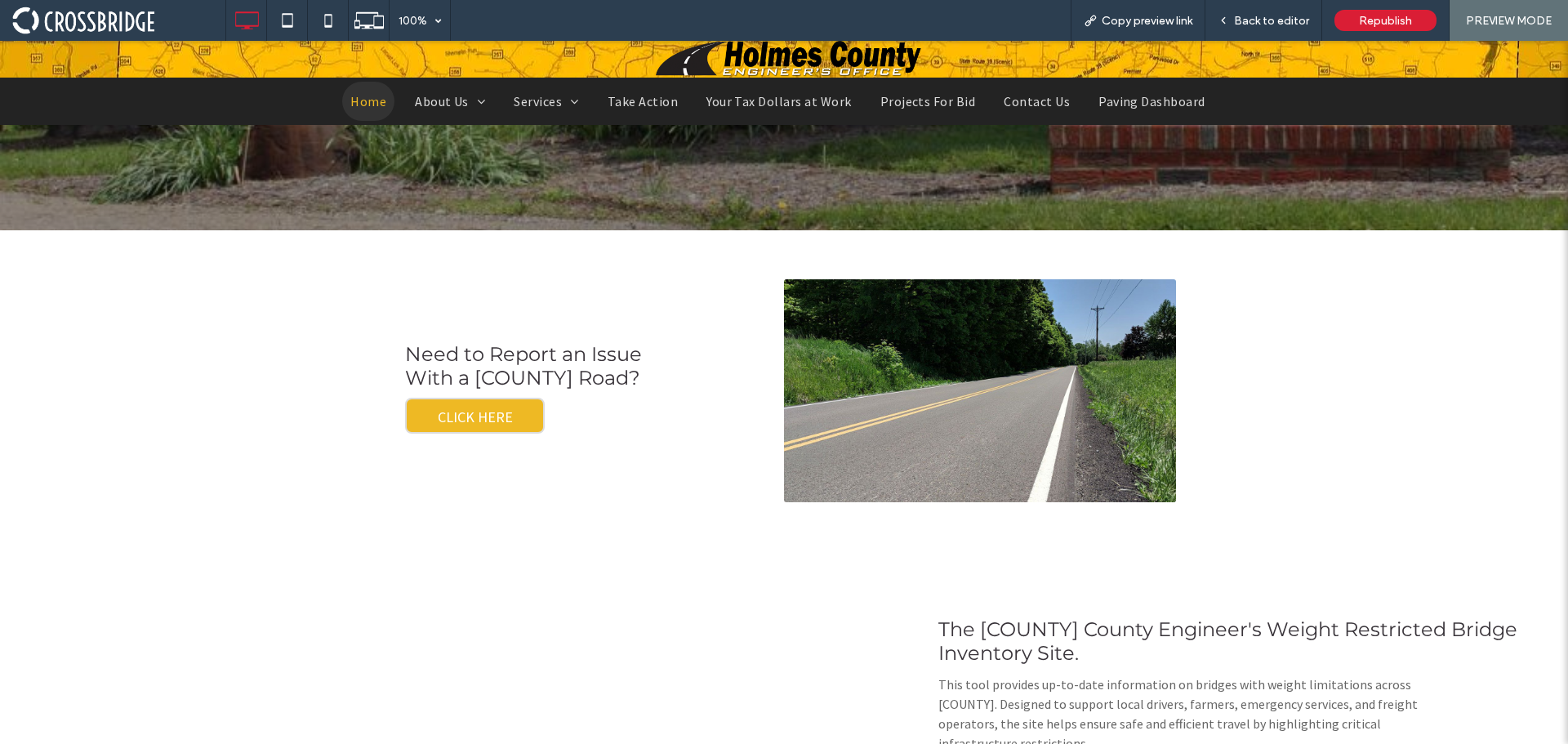 scroll, scrollTop: 358, scrollLeft: 0, axis: vertical 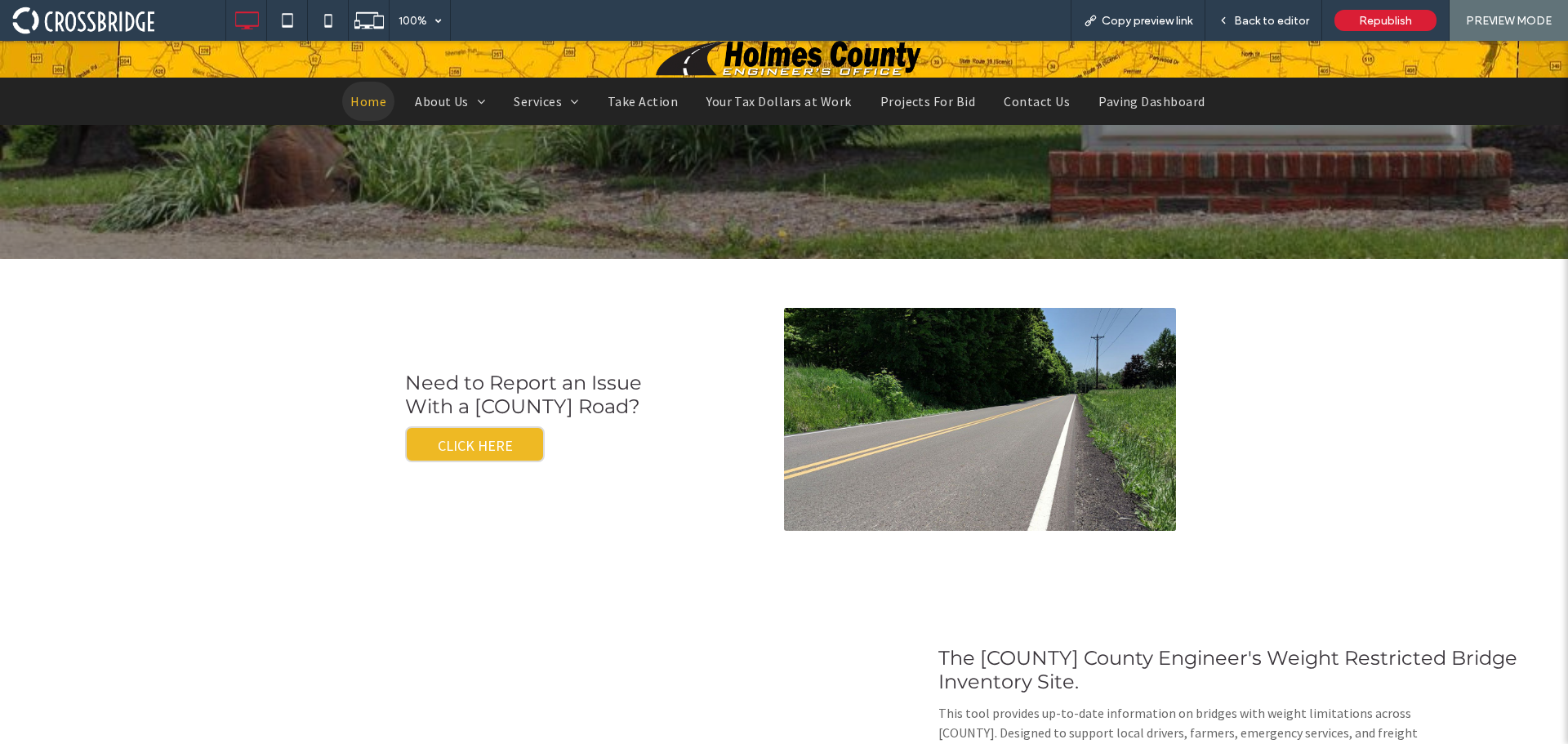 click at bounding box center [980, 419] 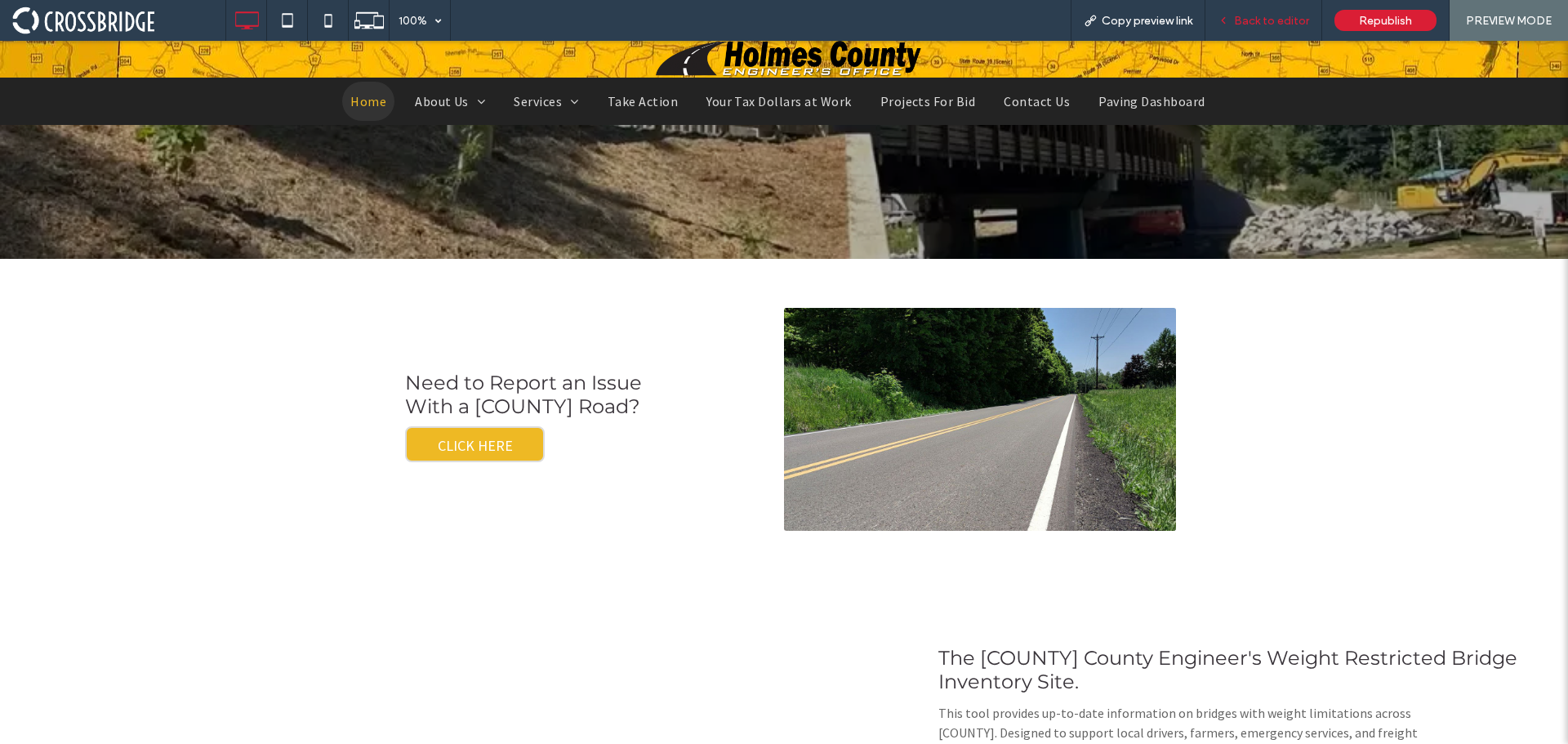 click on "Back to editor" at bounding box center (1272, 20) 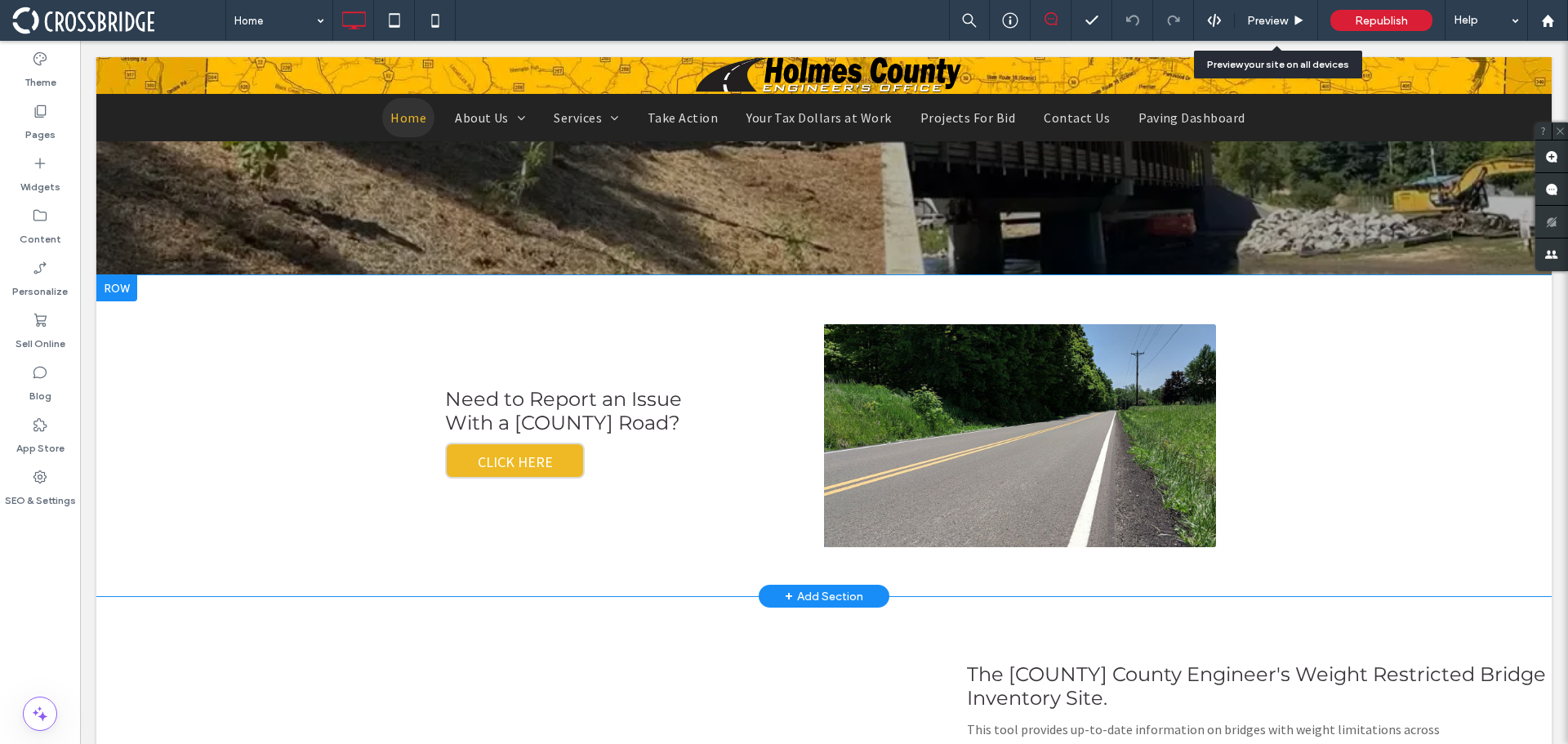 click on "Click To Paste" at bounding box center [1020, 435] 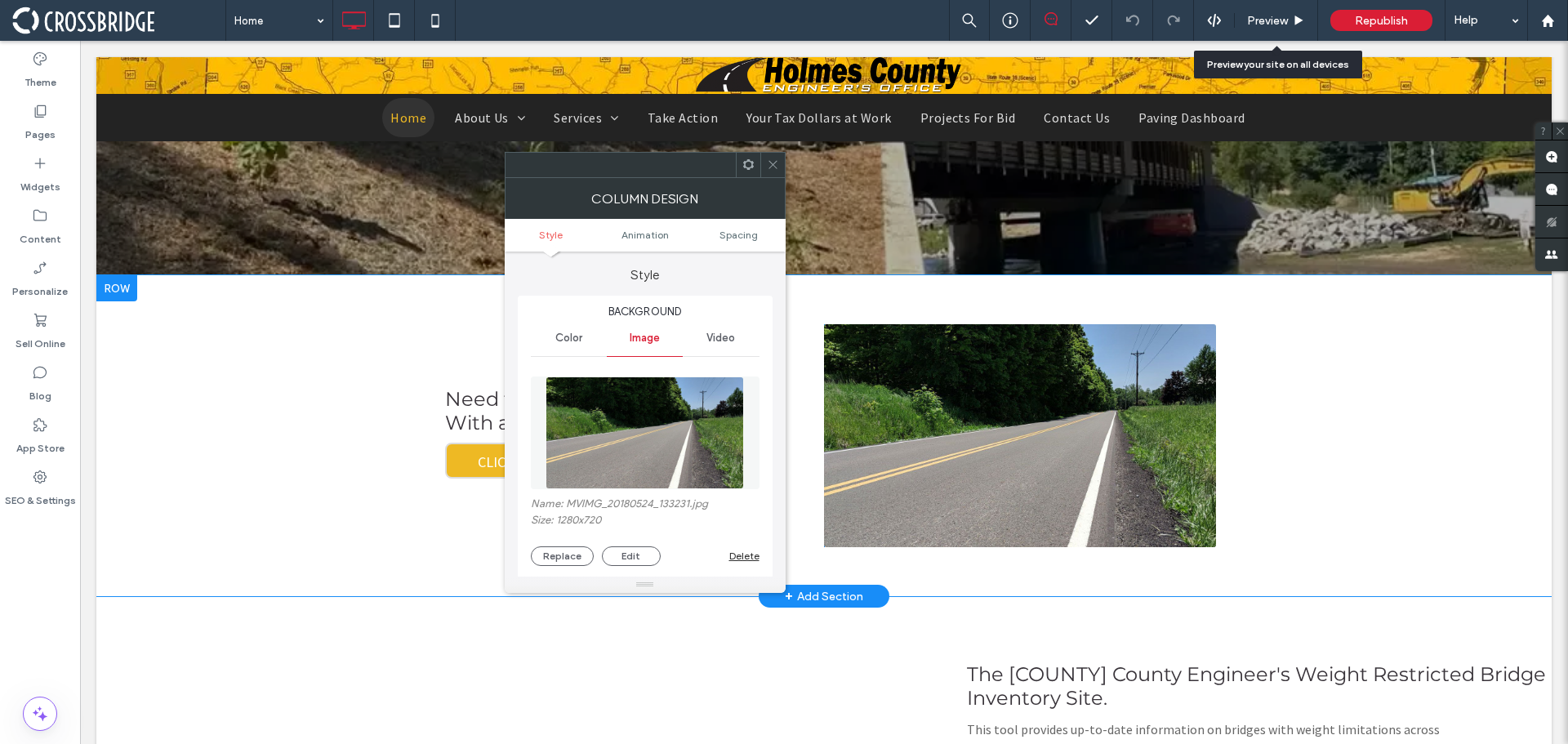 type on "*" 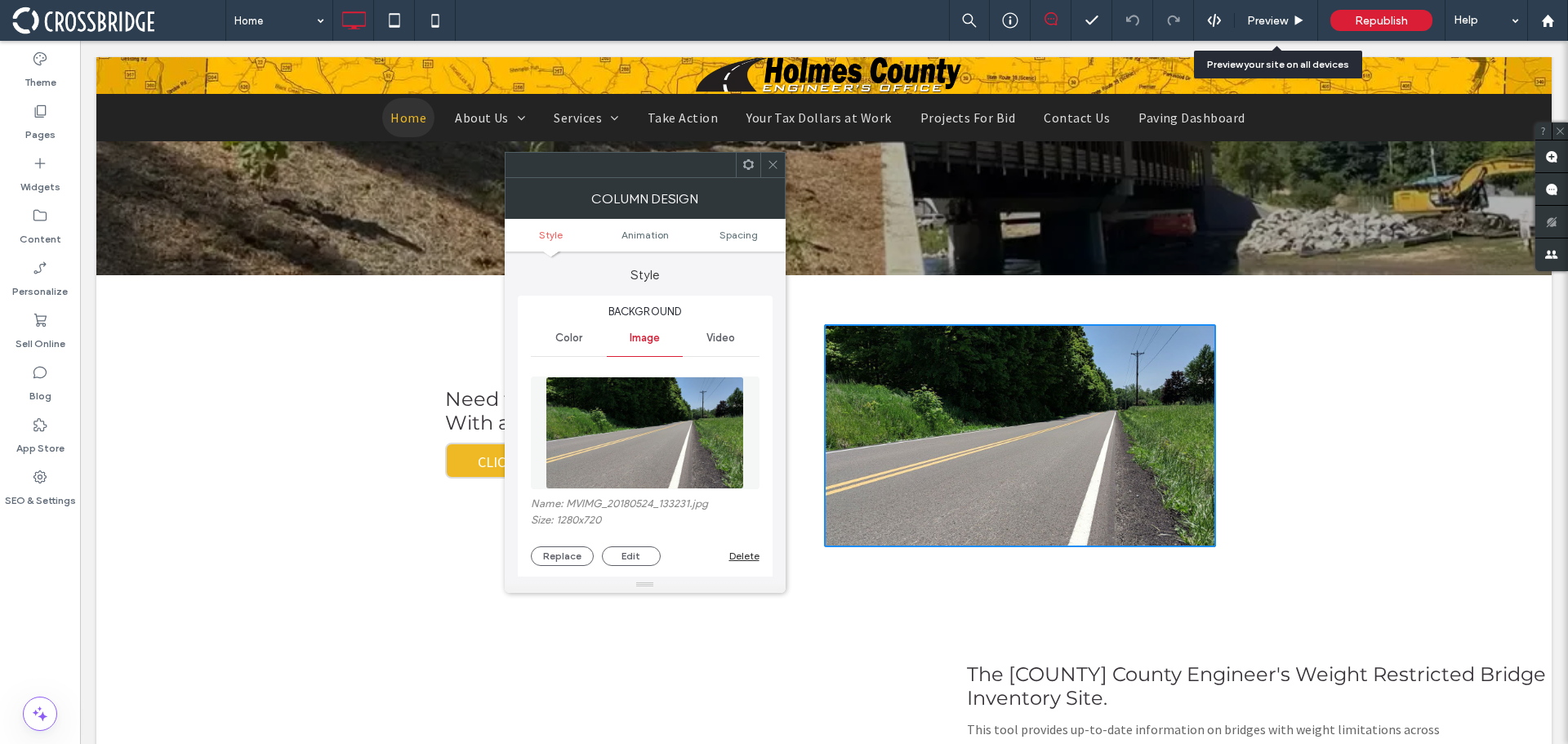 click at bounding box center (645, 433) 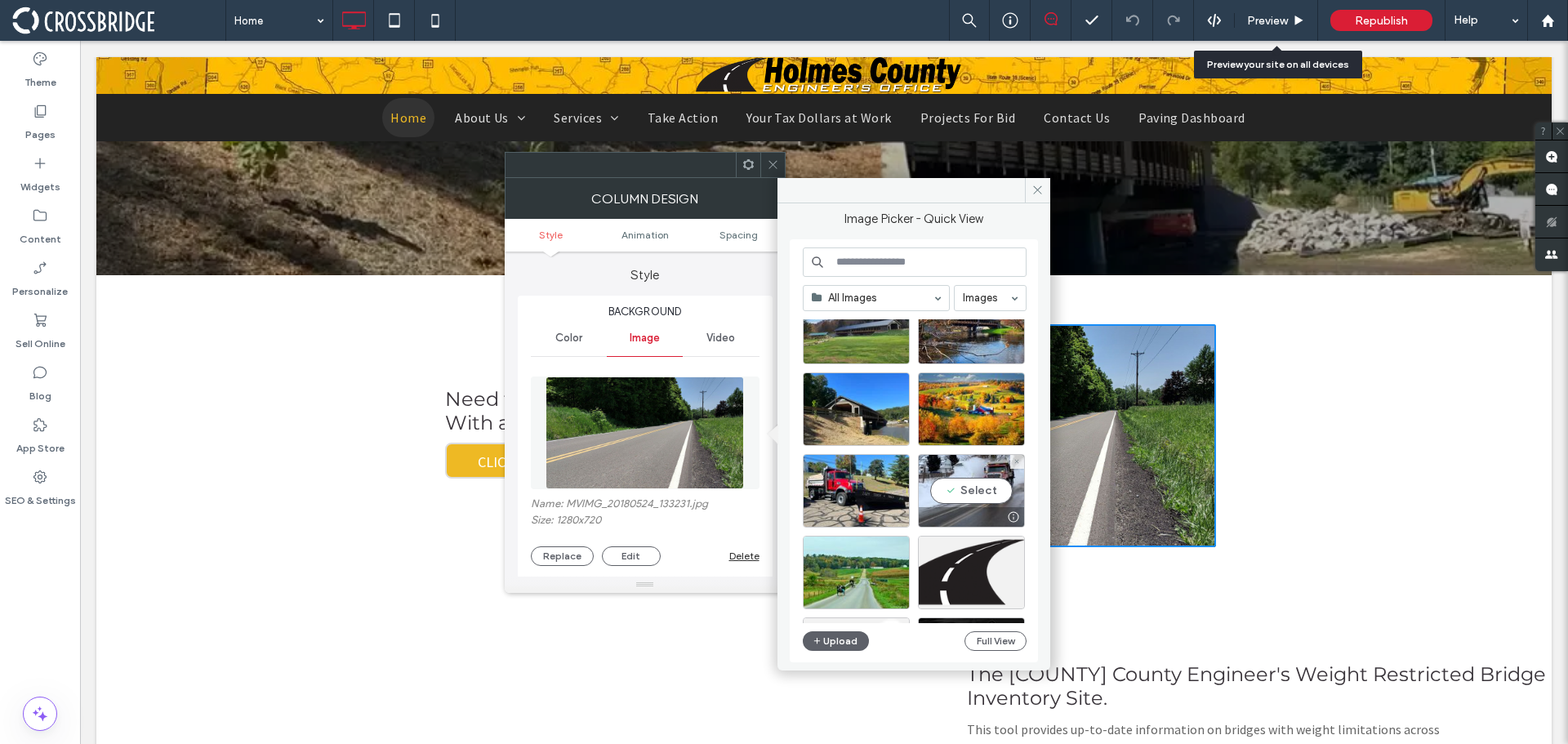 scroll, scrollTop: 82, scrollLeft: 0, axis: vertical 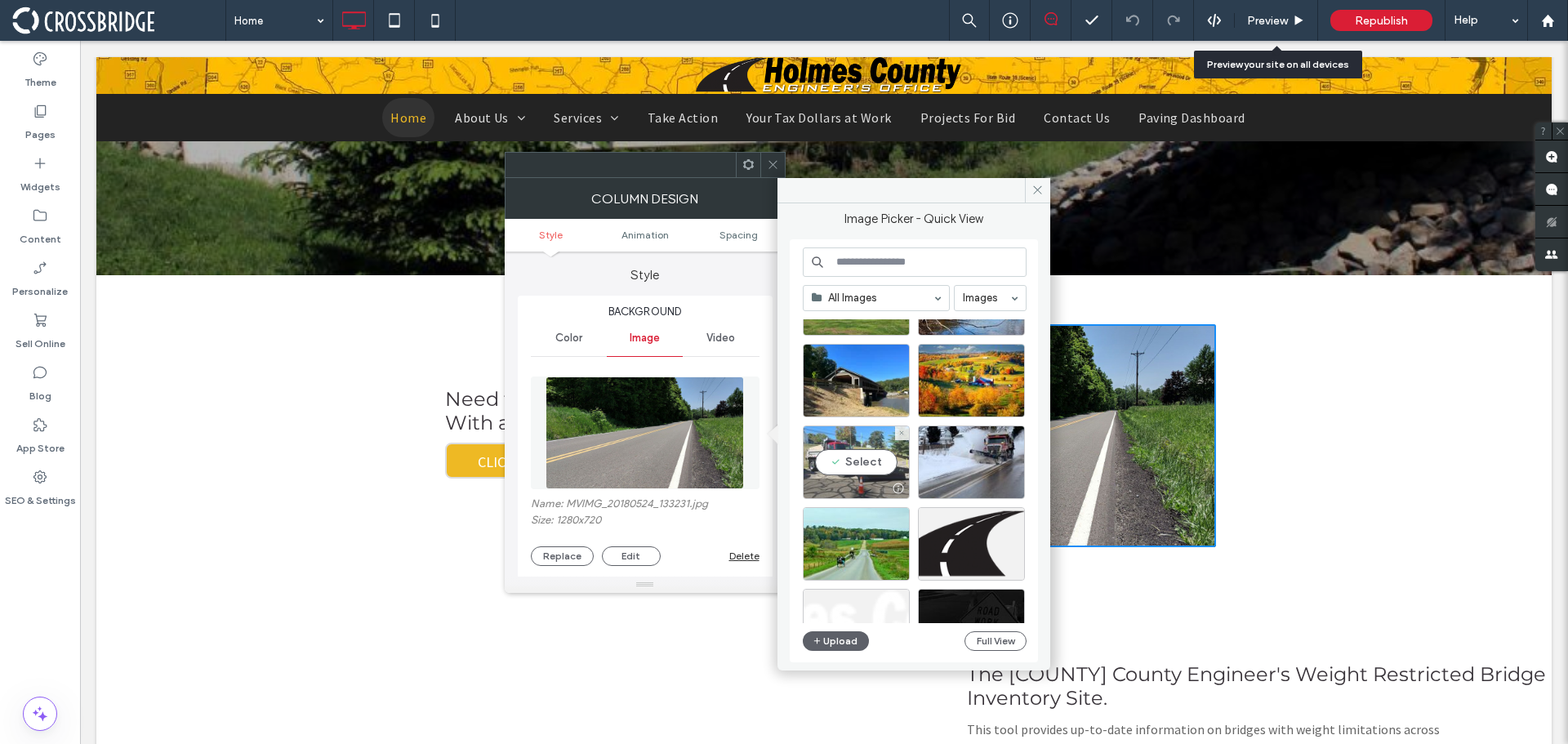 click on "Select" at bounding box center [856, 462] 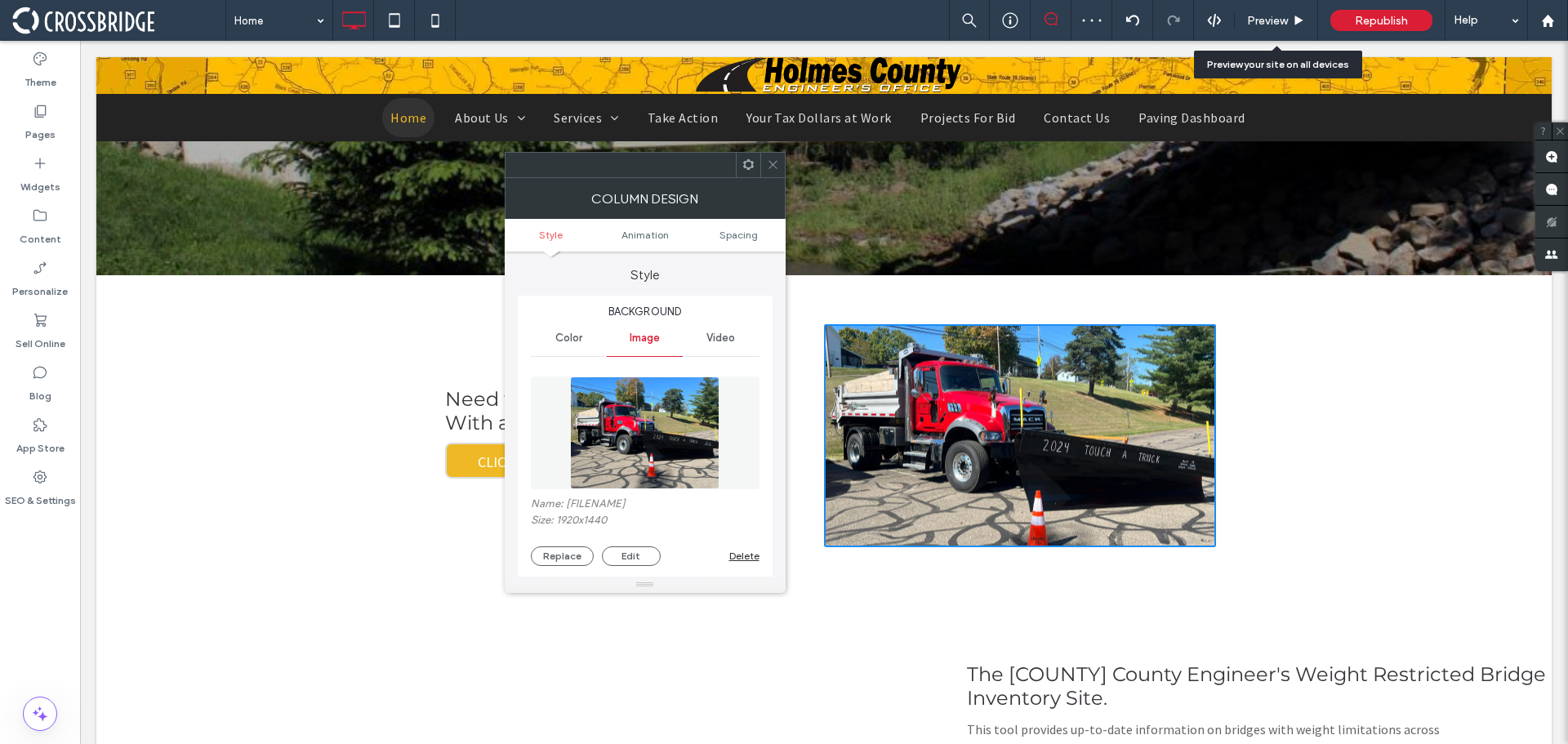 click at bounding box center [773, 165] 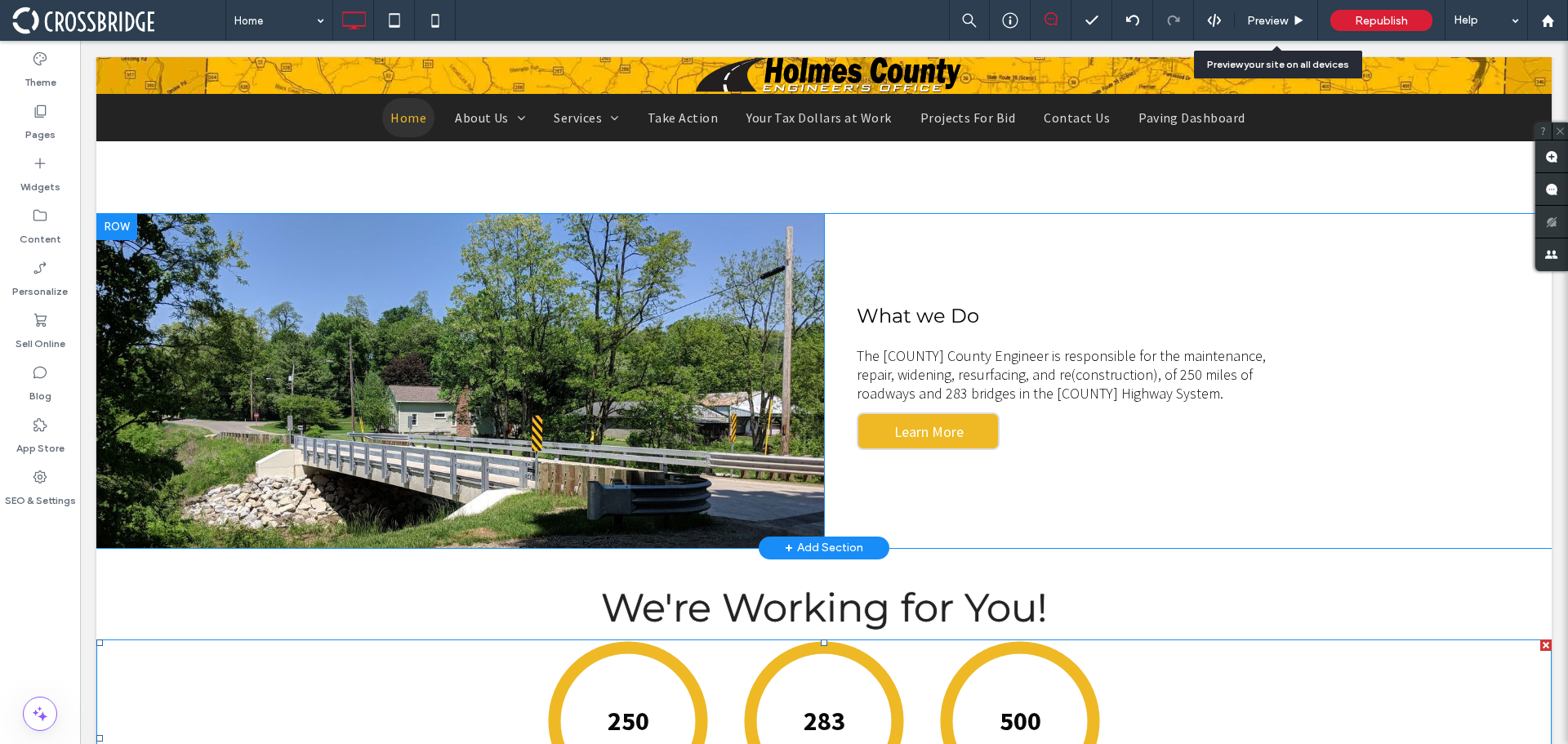 scroll, scrollTop: 1093, scrollLeft: 0, axis: vertical 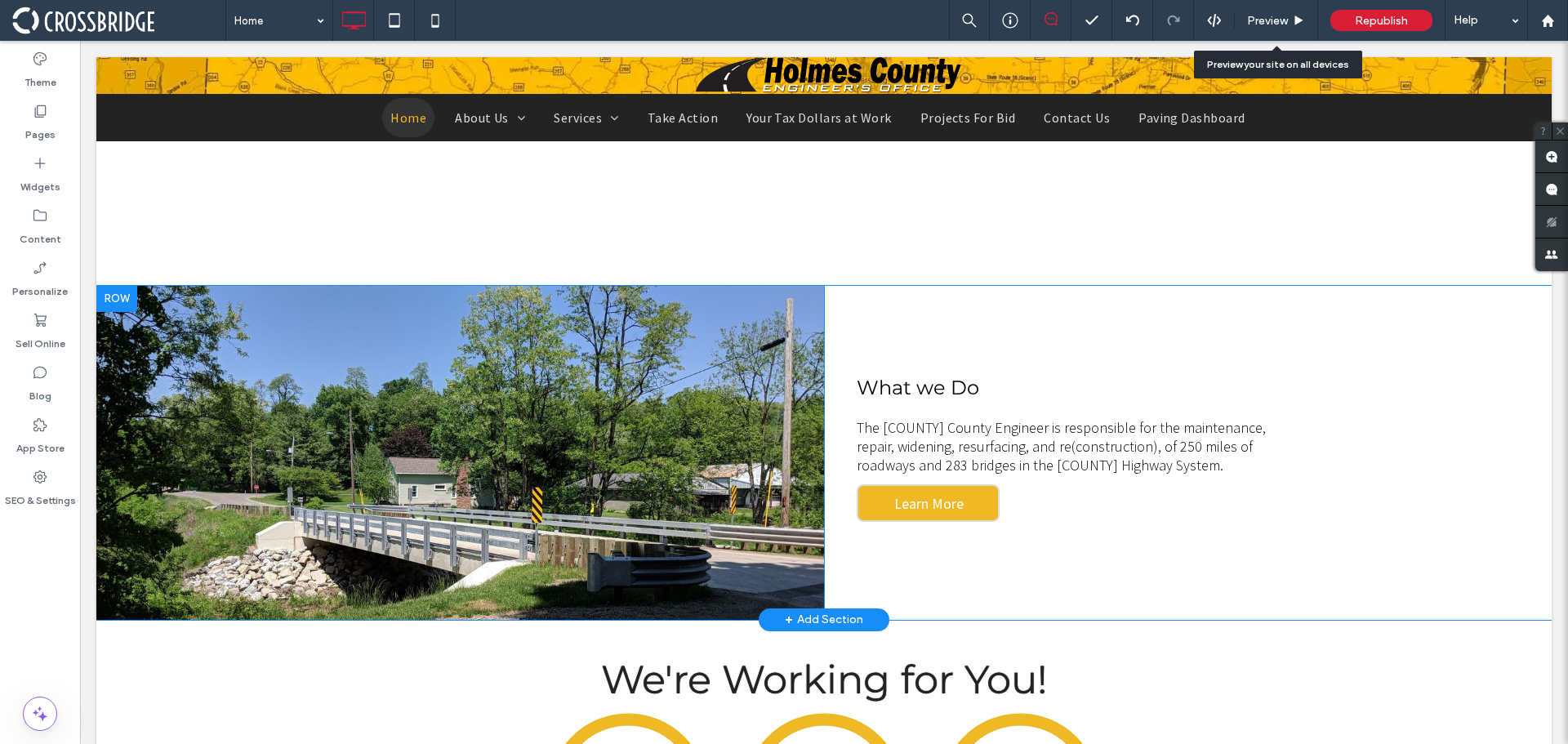 click on "Click To Paste" at bounding box center (460, 452) 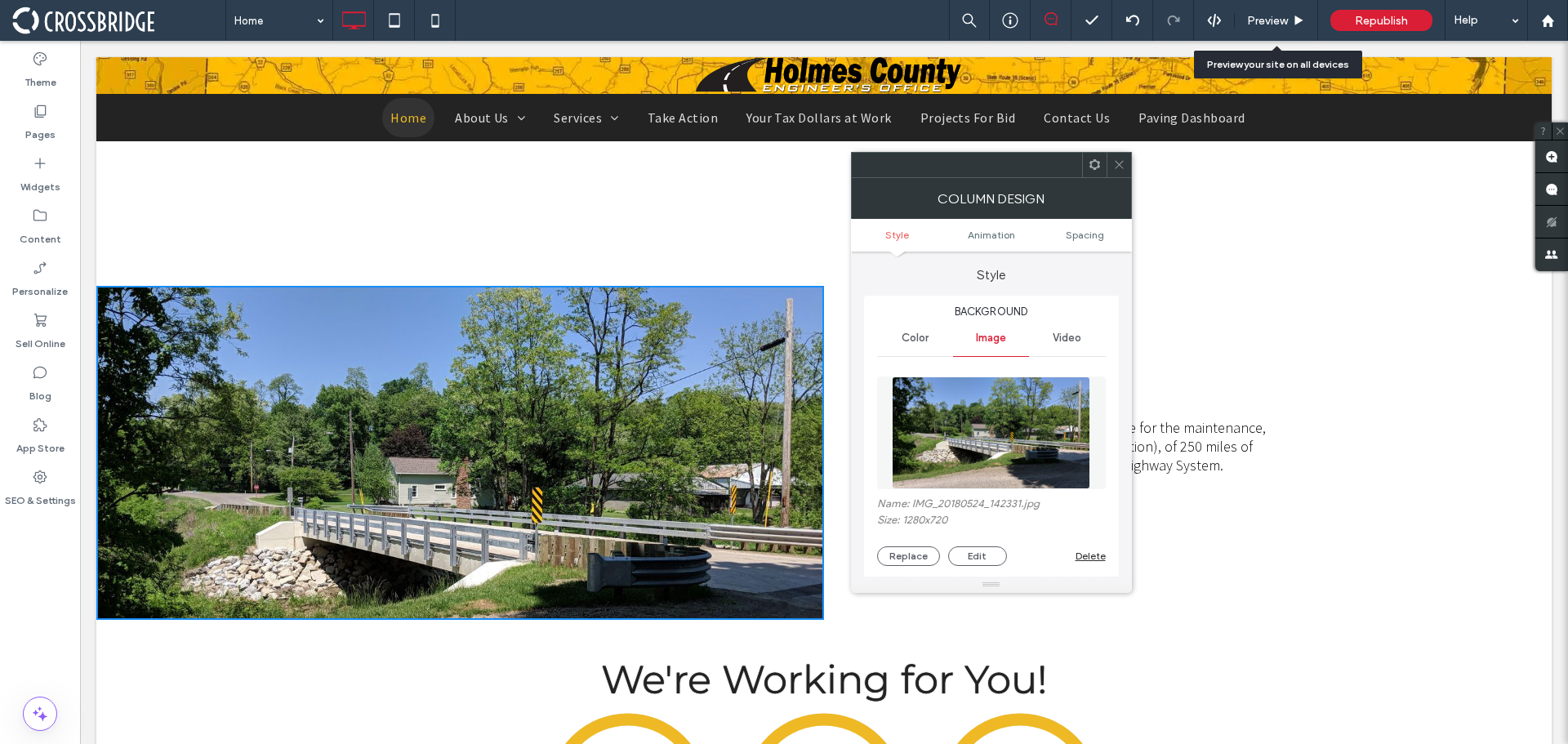 click at bounding box center (991, 433) 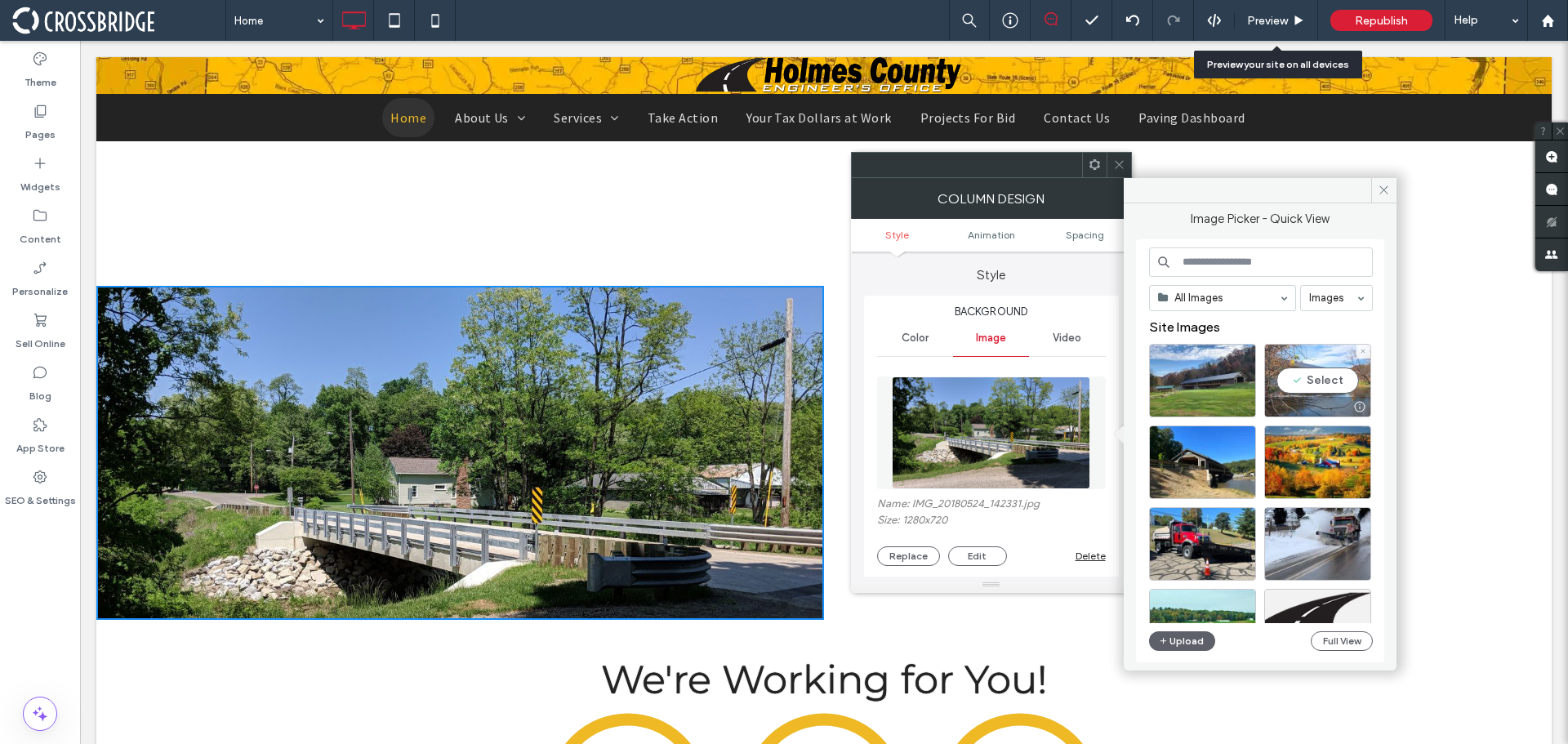 click on "Select" at bounding box center [1317, 381] 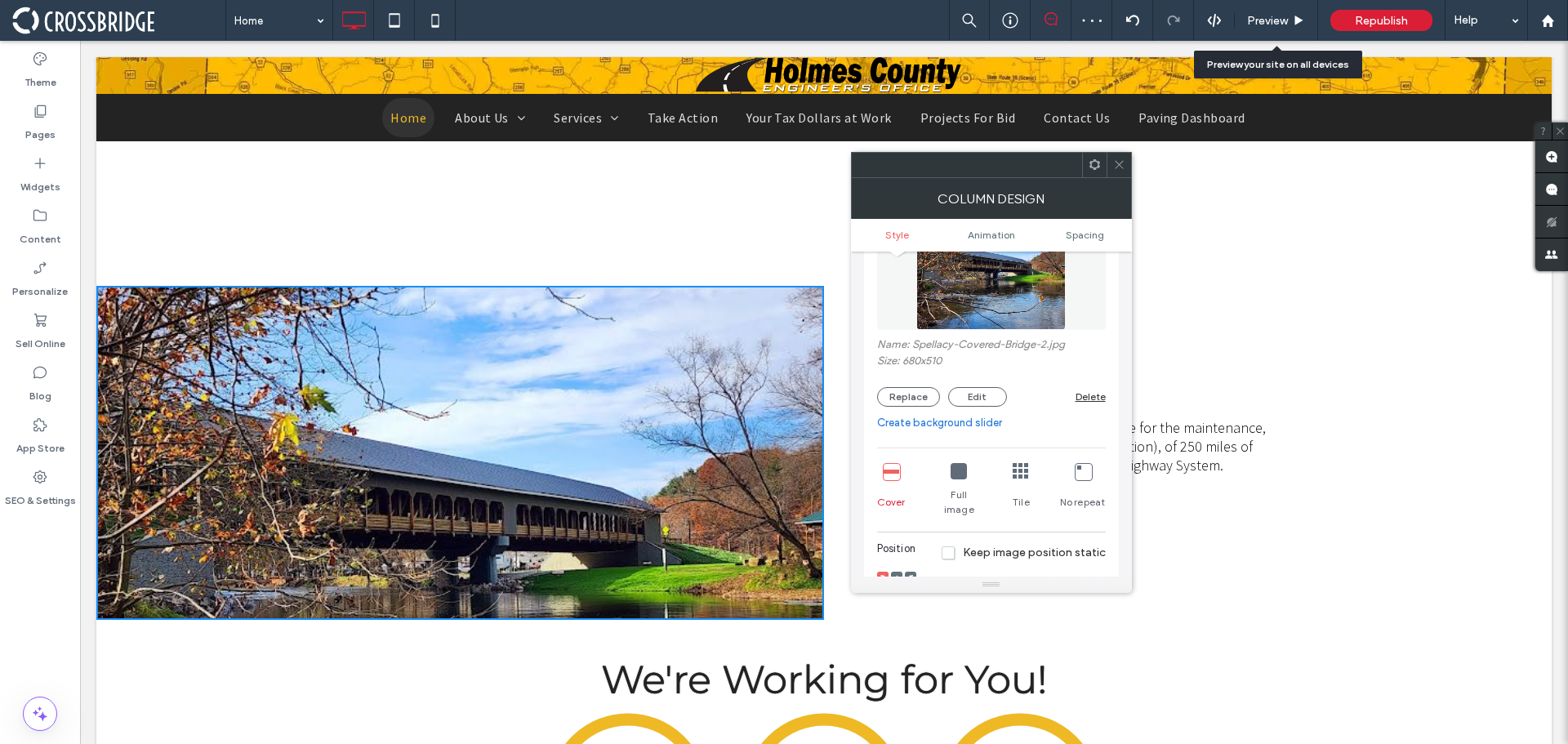 scroll, scrollTop: 163, scrollLeft: 0, axis: vertical 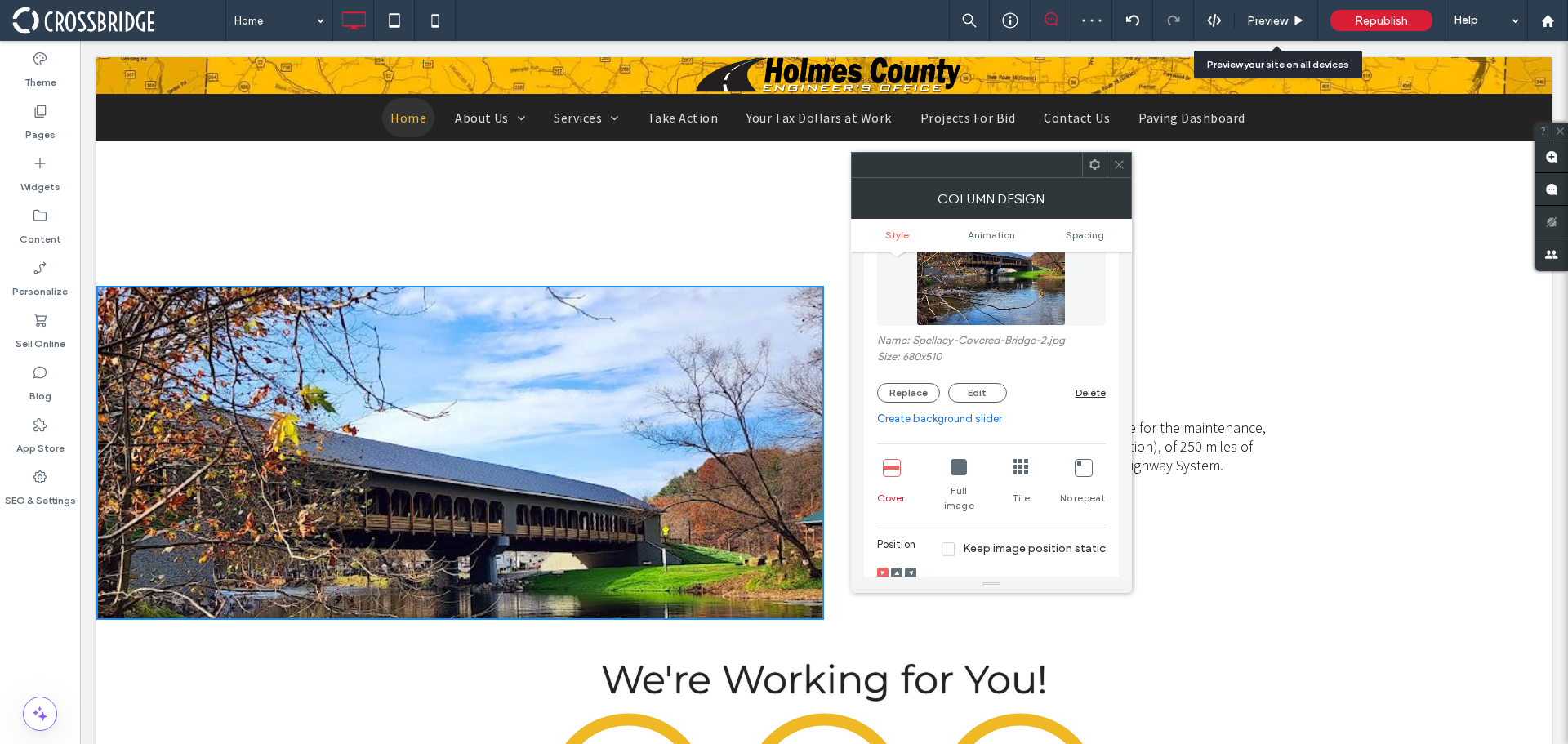 click at bounding box center (897, 586) 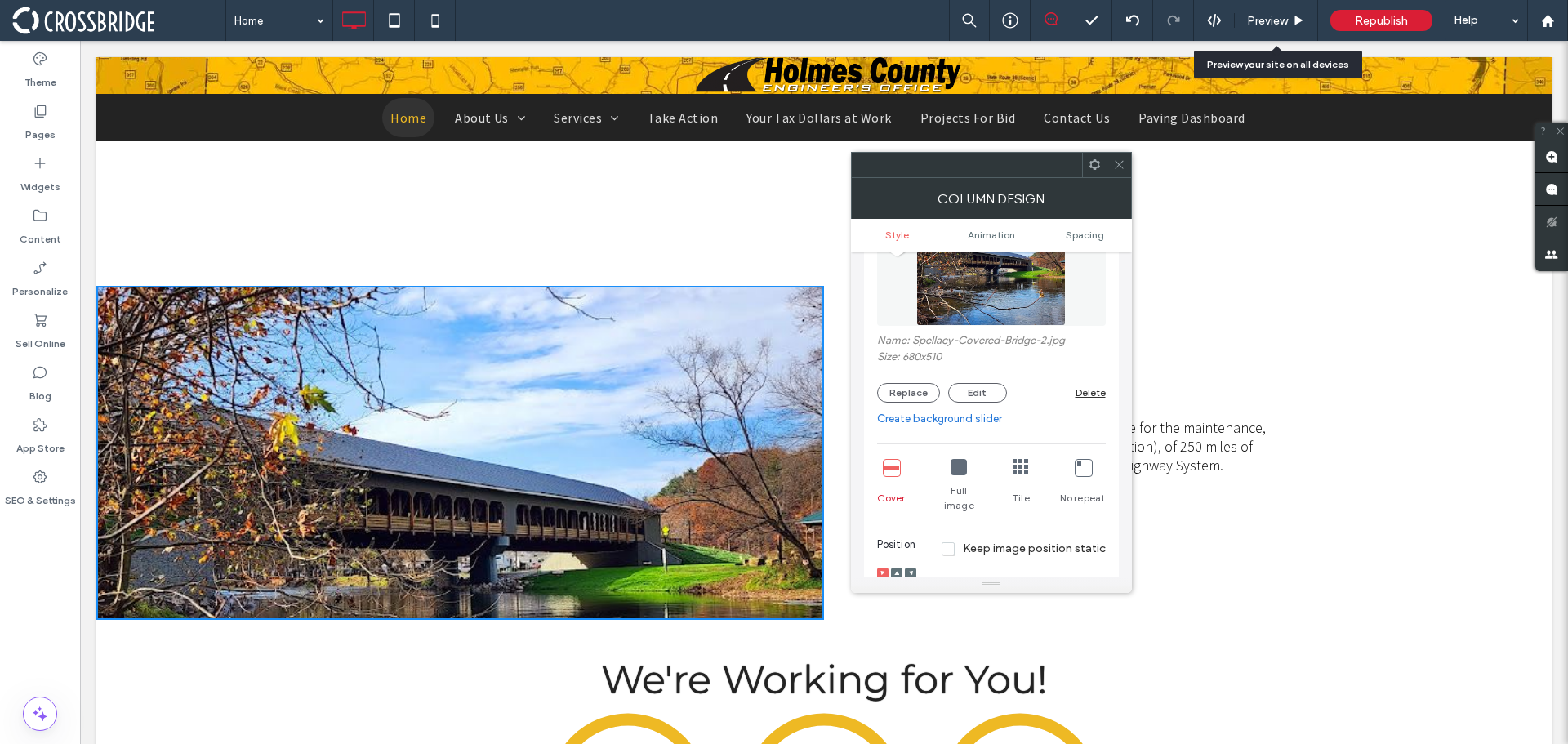 click 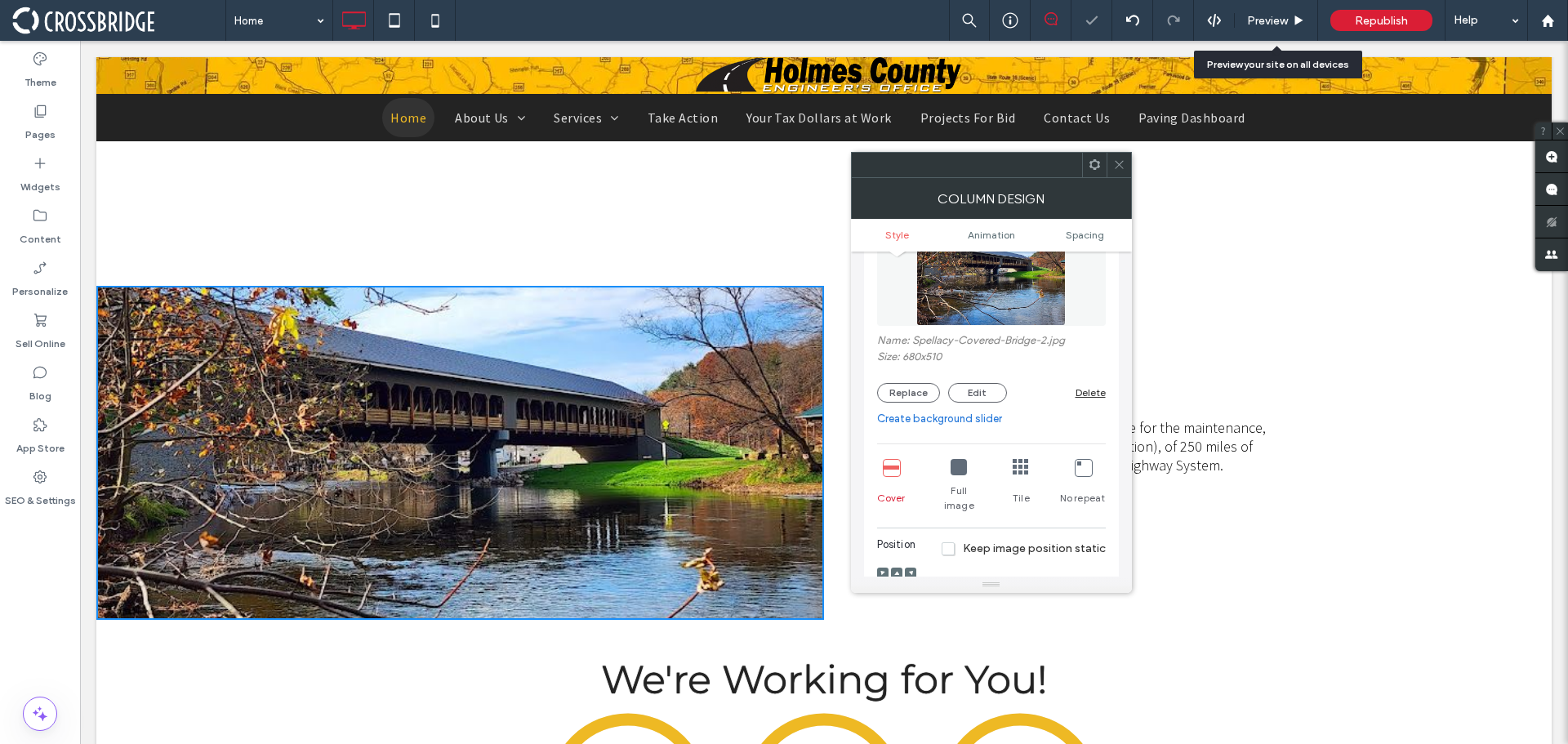 click 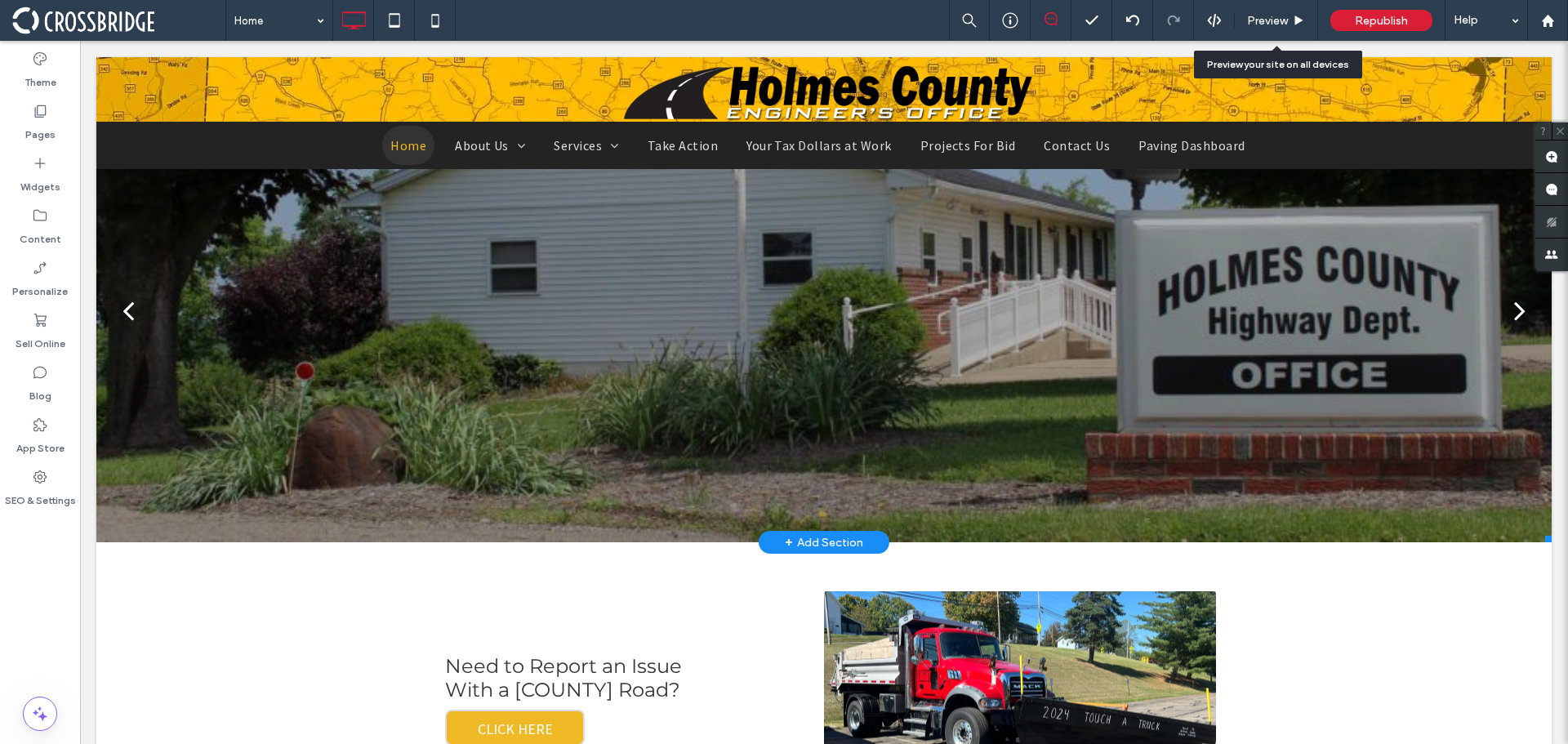 scroll, scrollTop: 0, scrollLeft: 0, axis: both 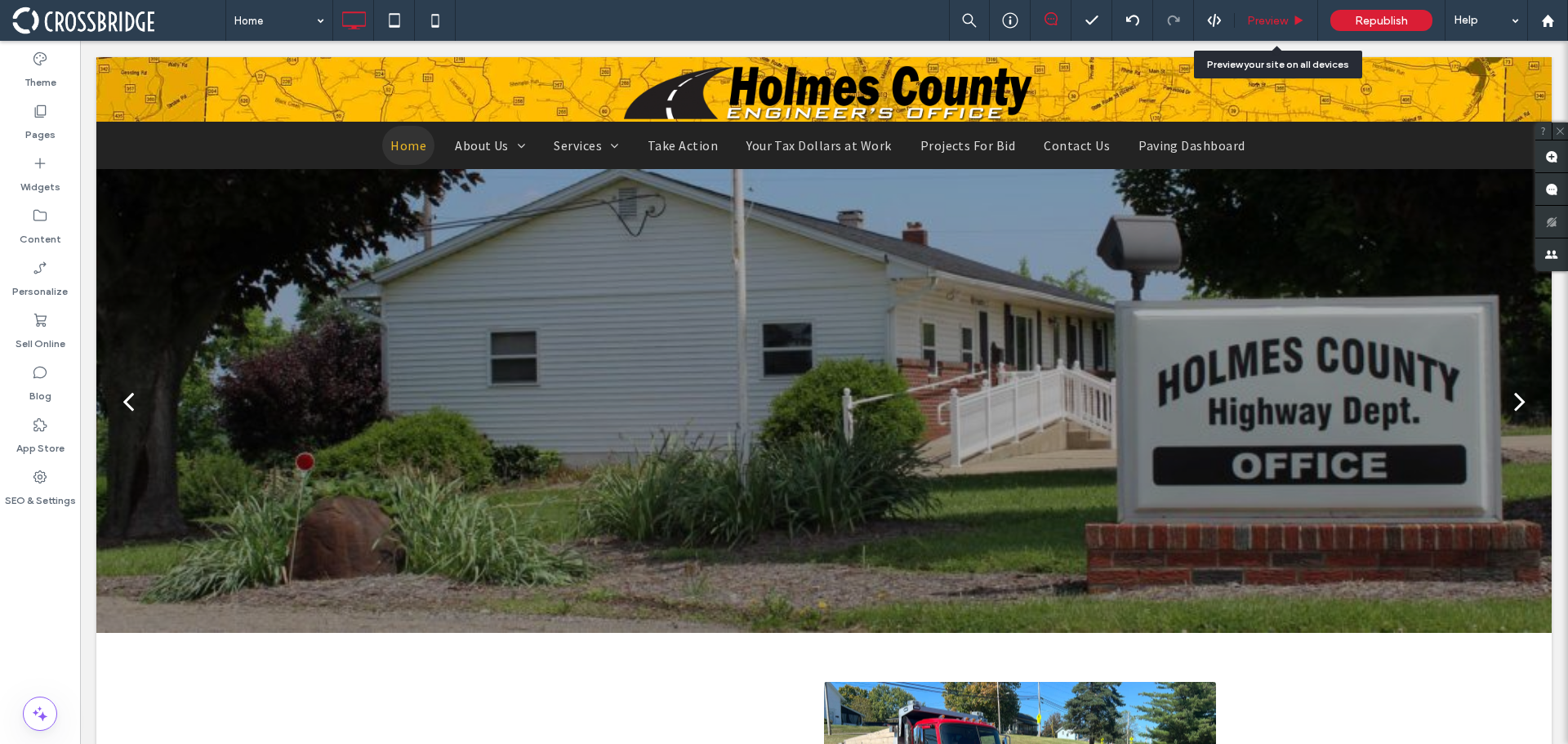 click on "Preview" at bounding box center [1276, 20] 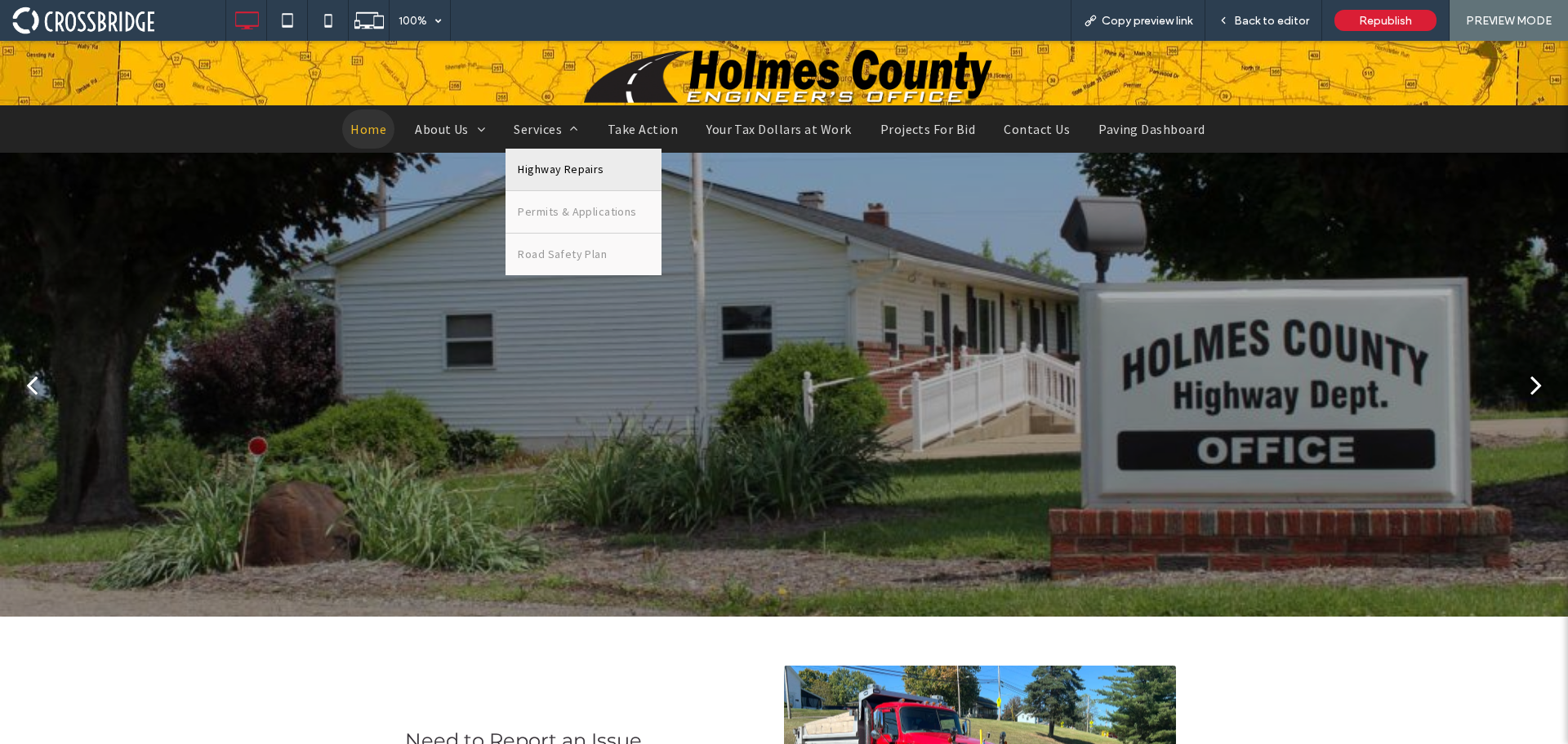 click on "Highway Repairs" at bounding box center (583, 169) 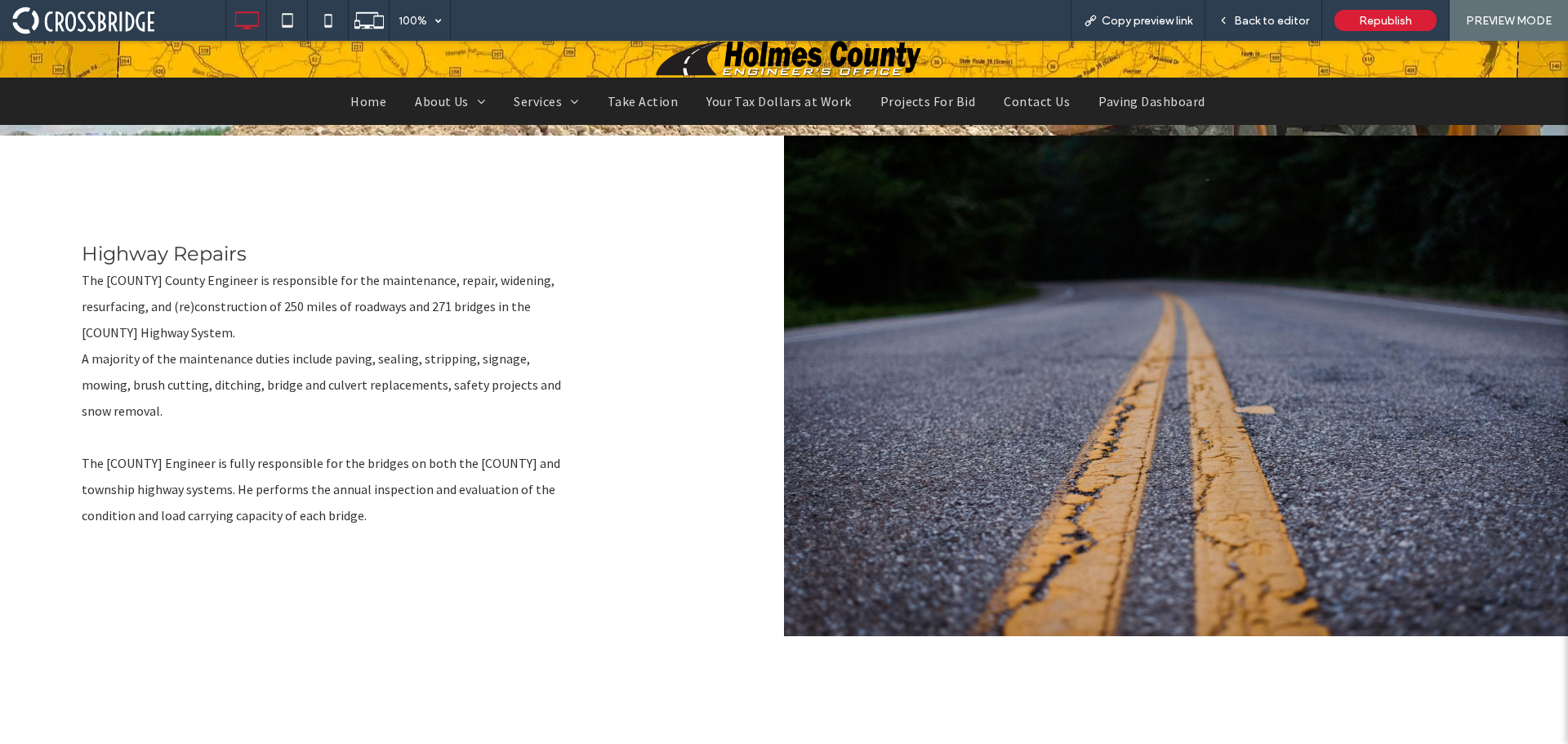 scroll, scrollTop: 381, scrollLeft: 0, axis: vertical 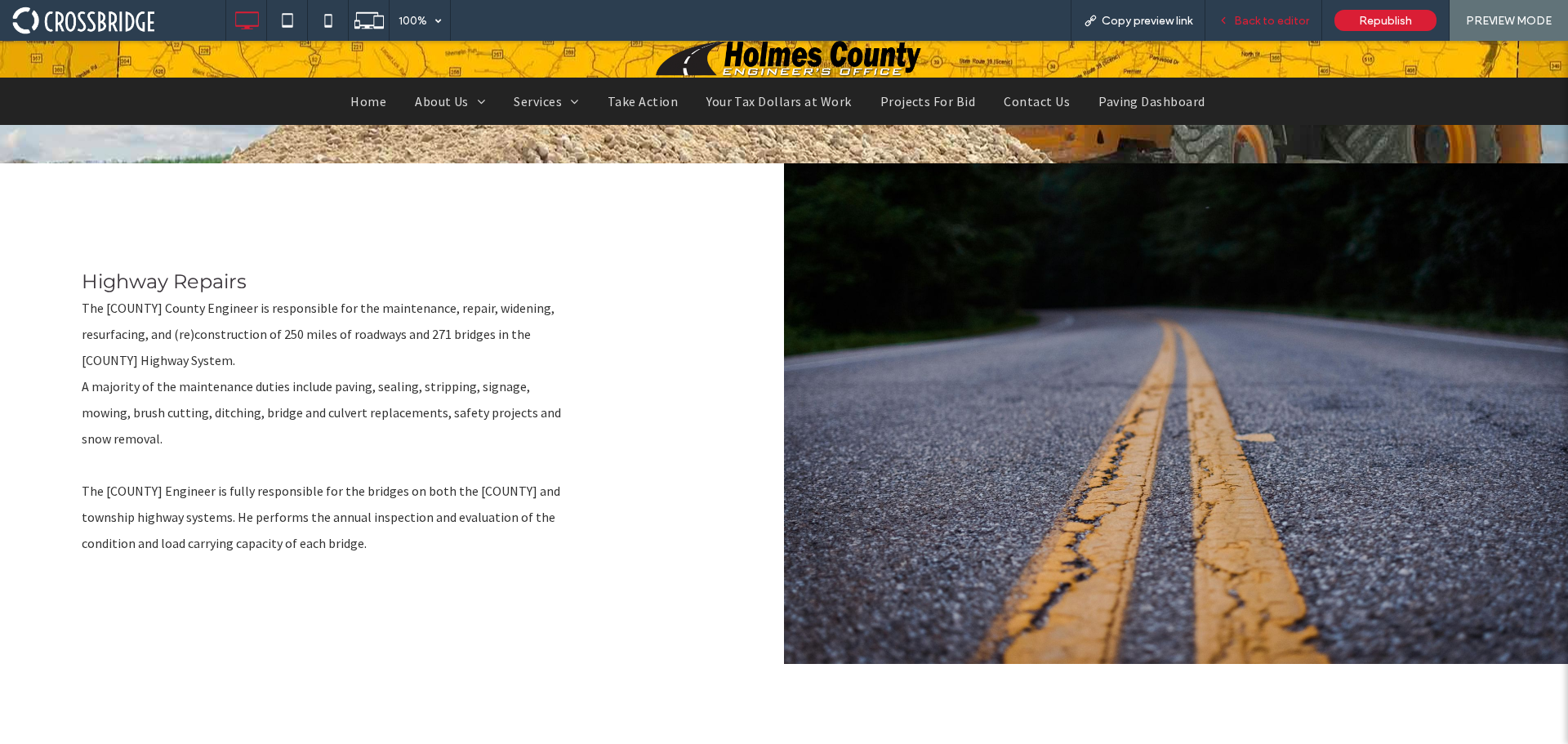 click on "Back to editor" at bounding box center (1263, 20) 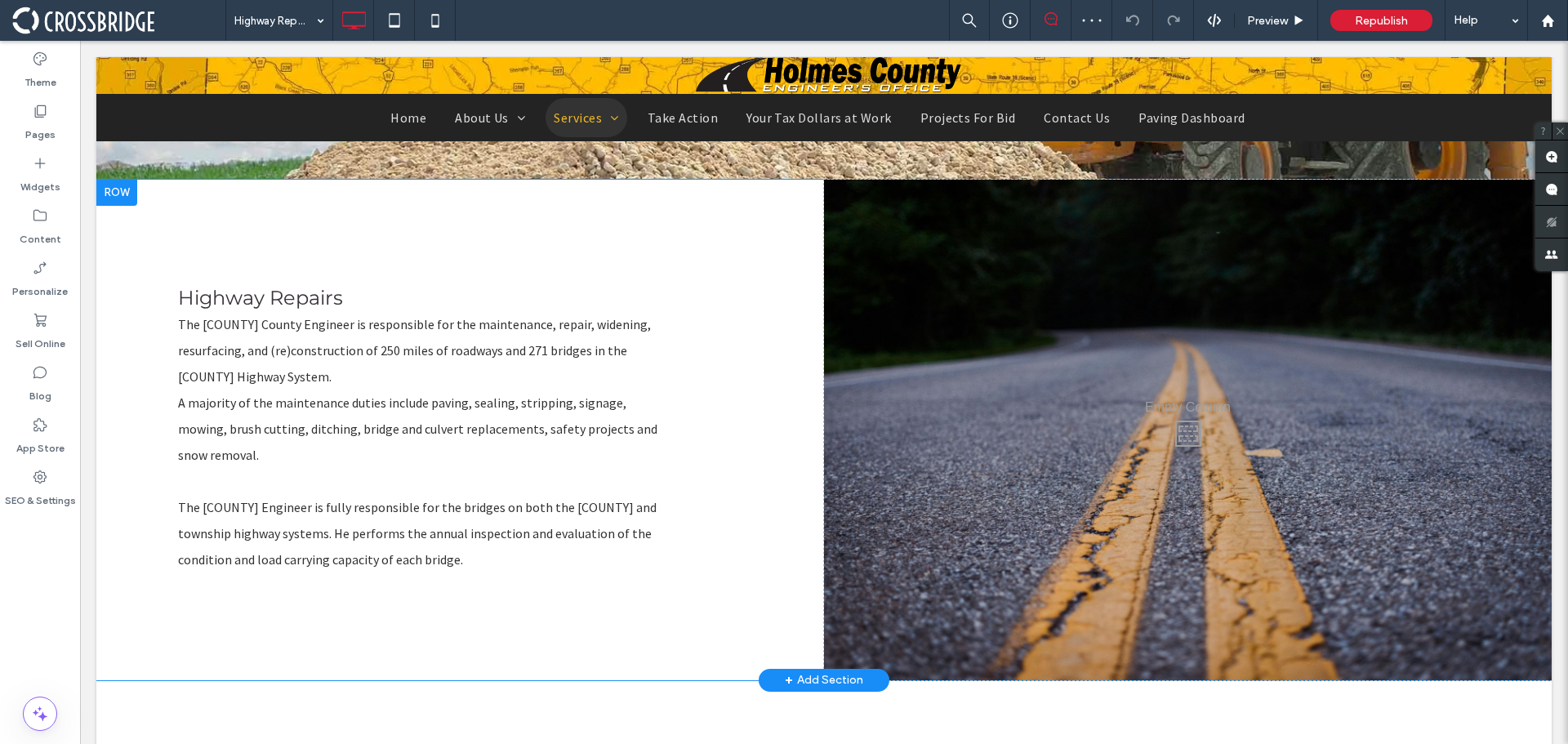 click on "Click To Paste" at bounding box center [1187, 430] 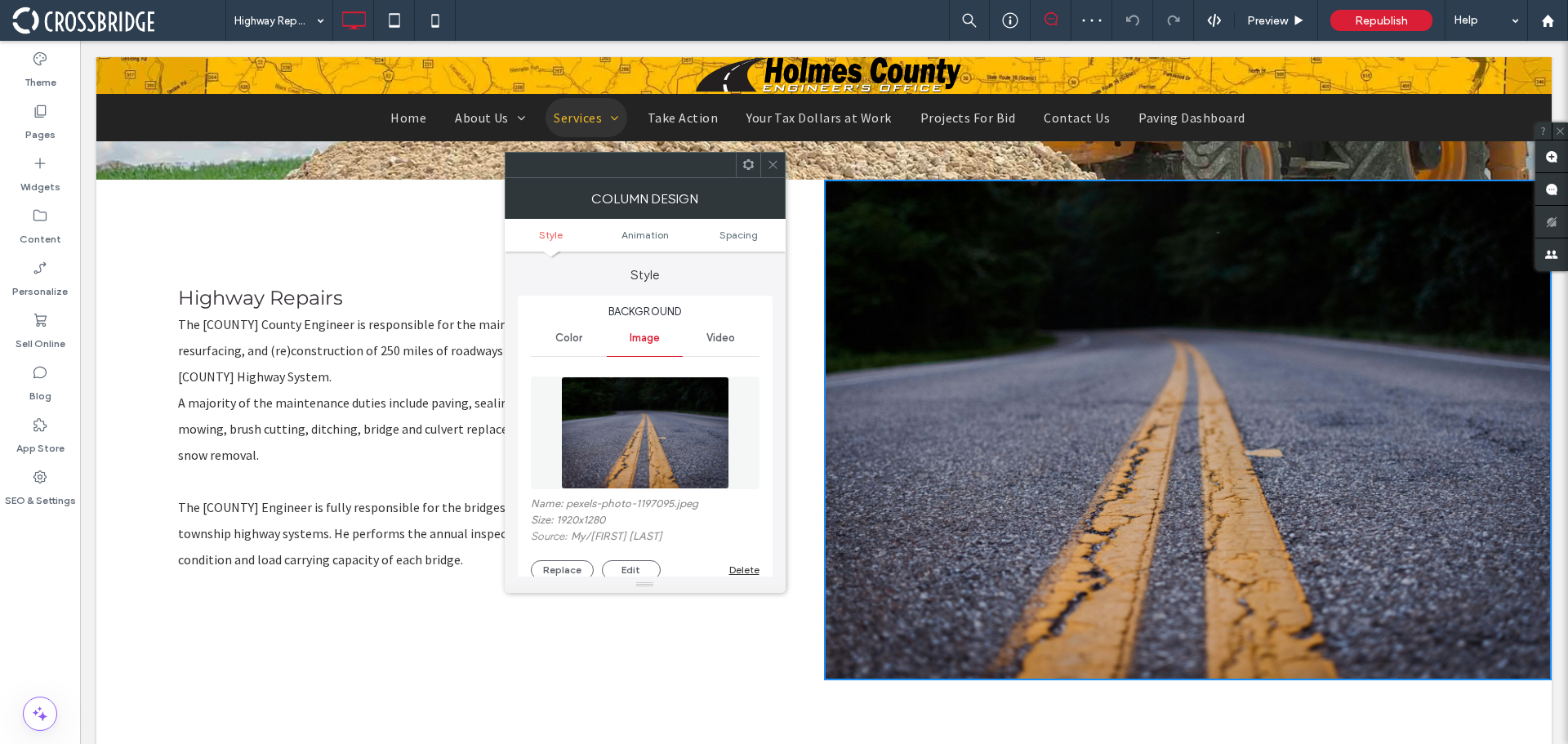 click at bounding box center (773, 165) 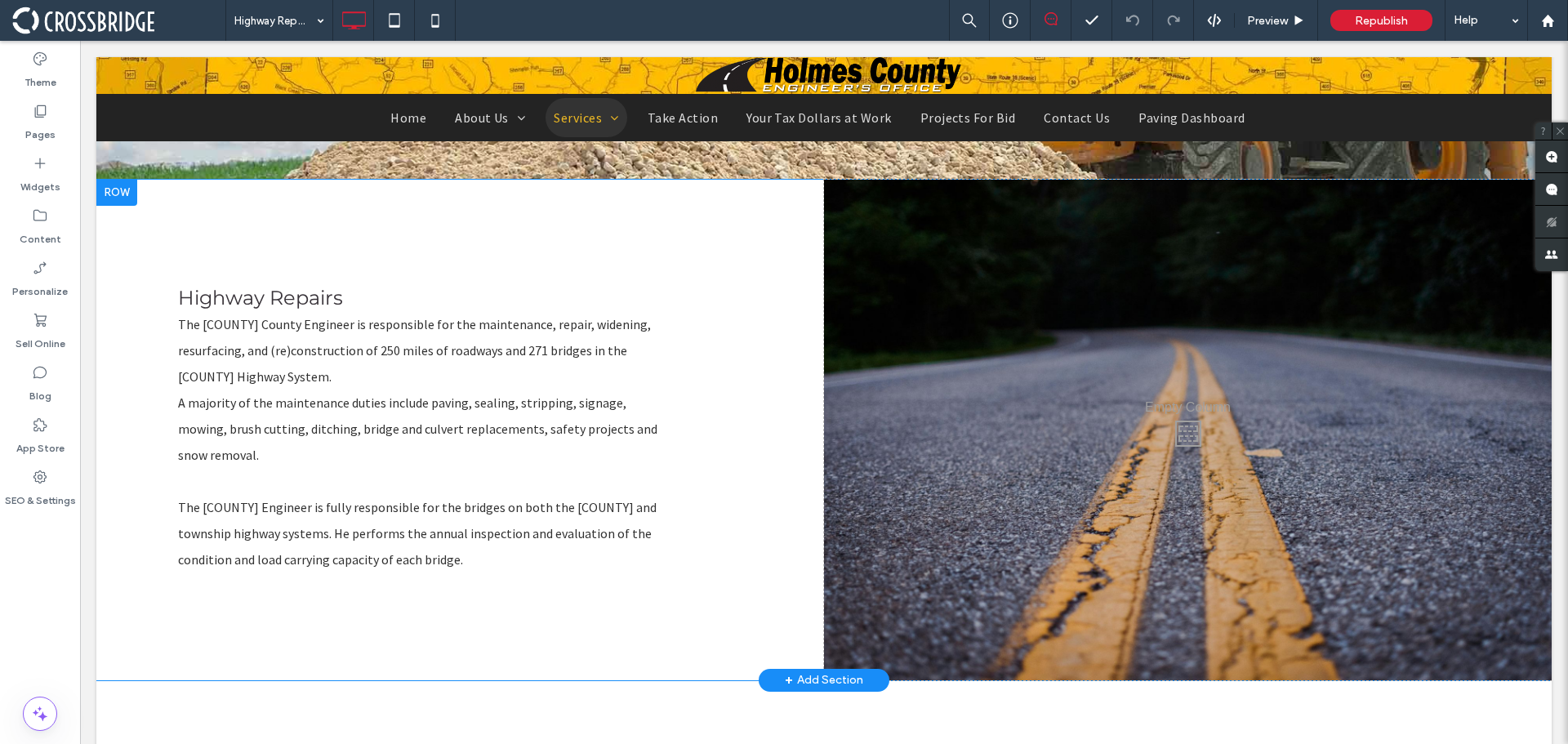 click on "Click To Paste" at bounding box center [1187, 430] 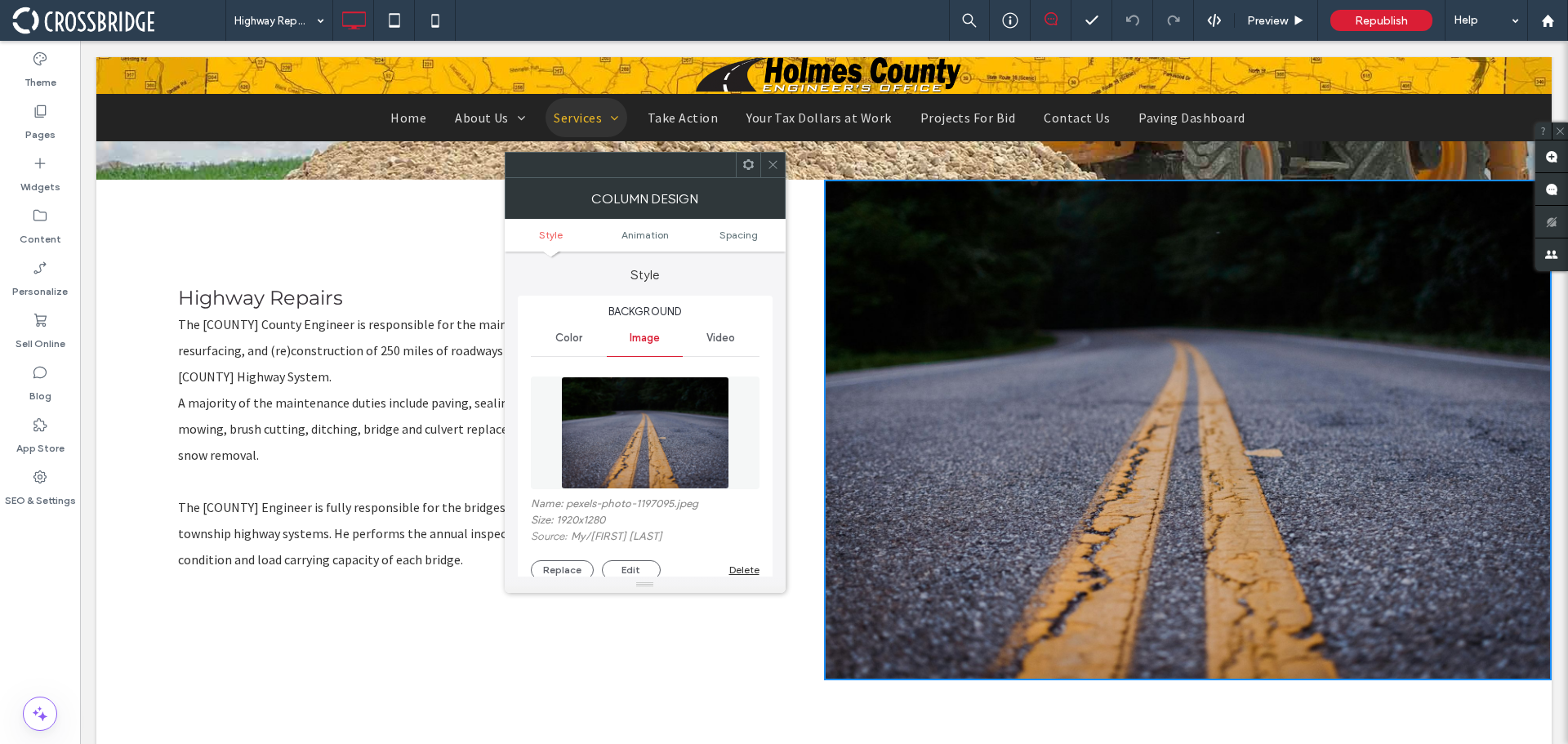 click at bounding box center [645, 433] 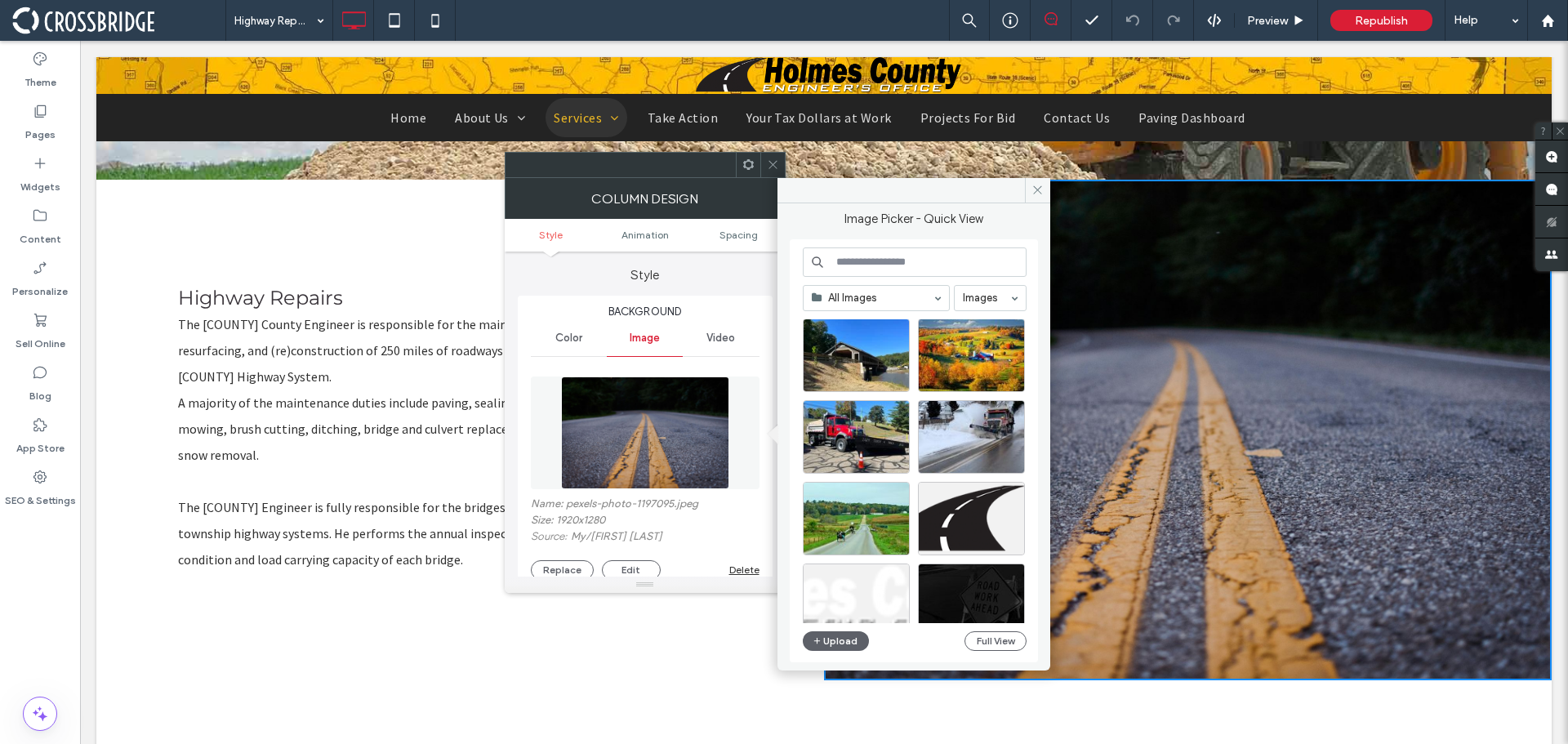 scroll, scrollTop: 82, scrollLeft: 0, axis: vertical 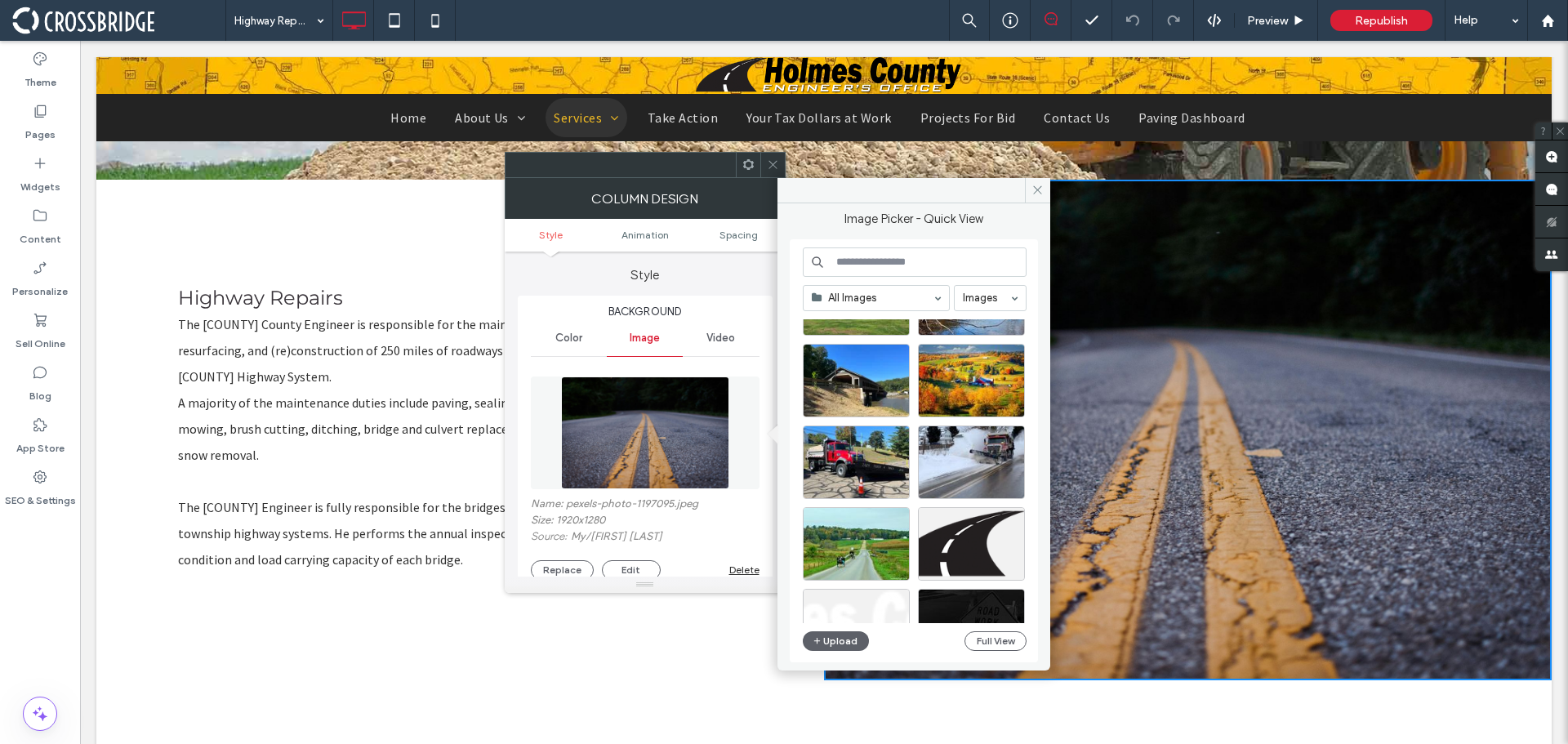 drag, startPoint x: 776, startPoint y: 173, endPoint x: 776, endPoint y: 91, distance: 82 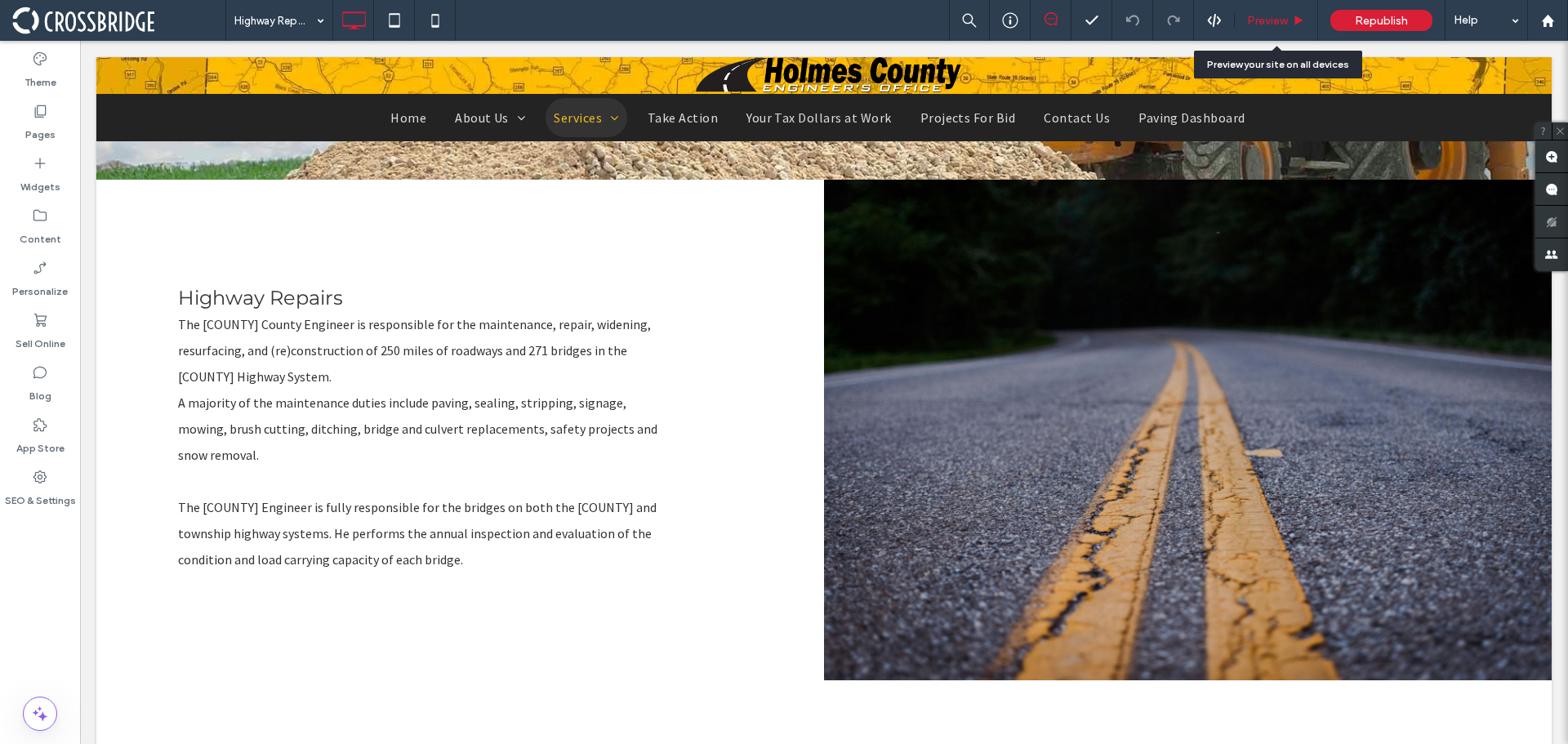 click on "Preview" at bounding box center [1276, 20] 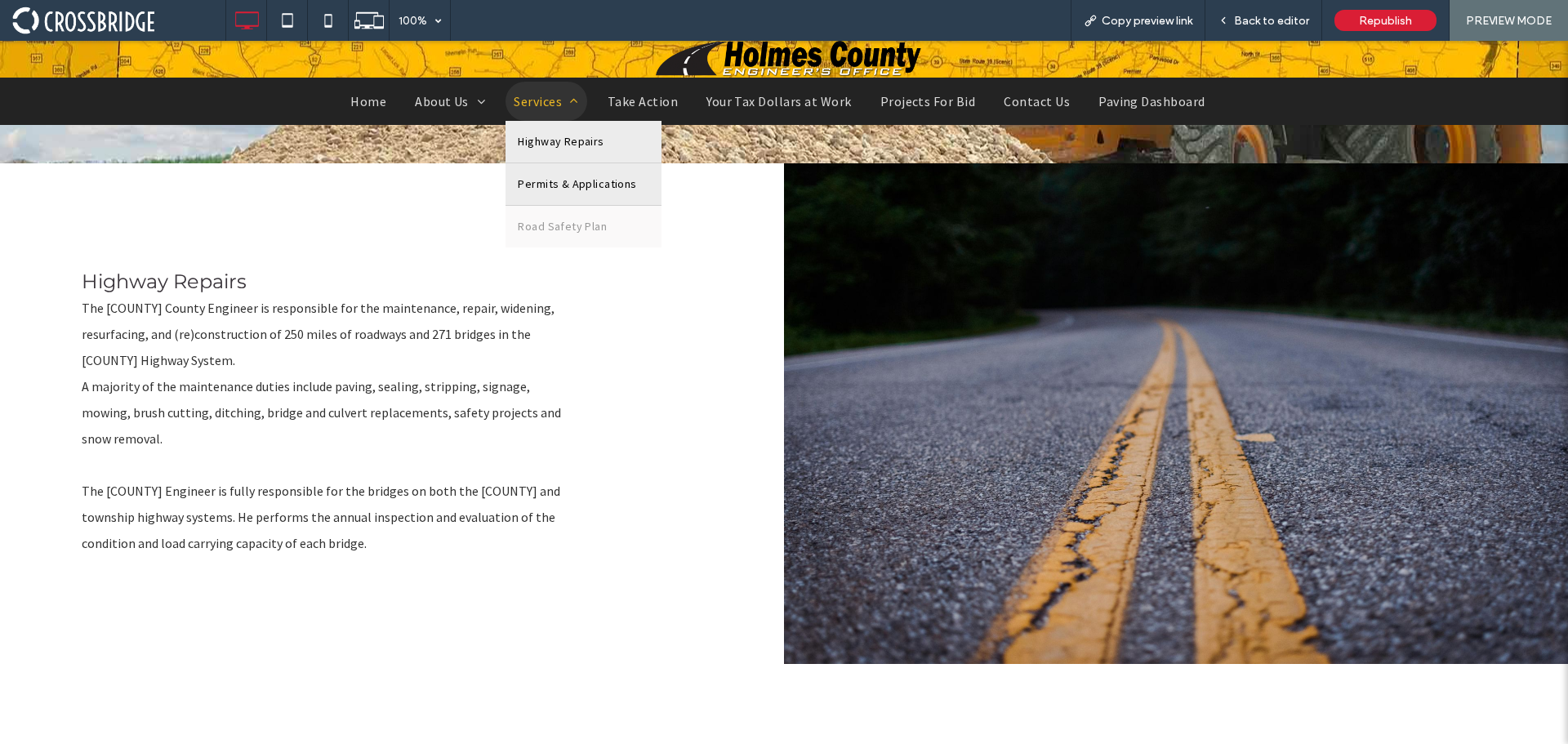 click on "Permits & Applications" at bounding box center [577, 184] 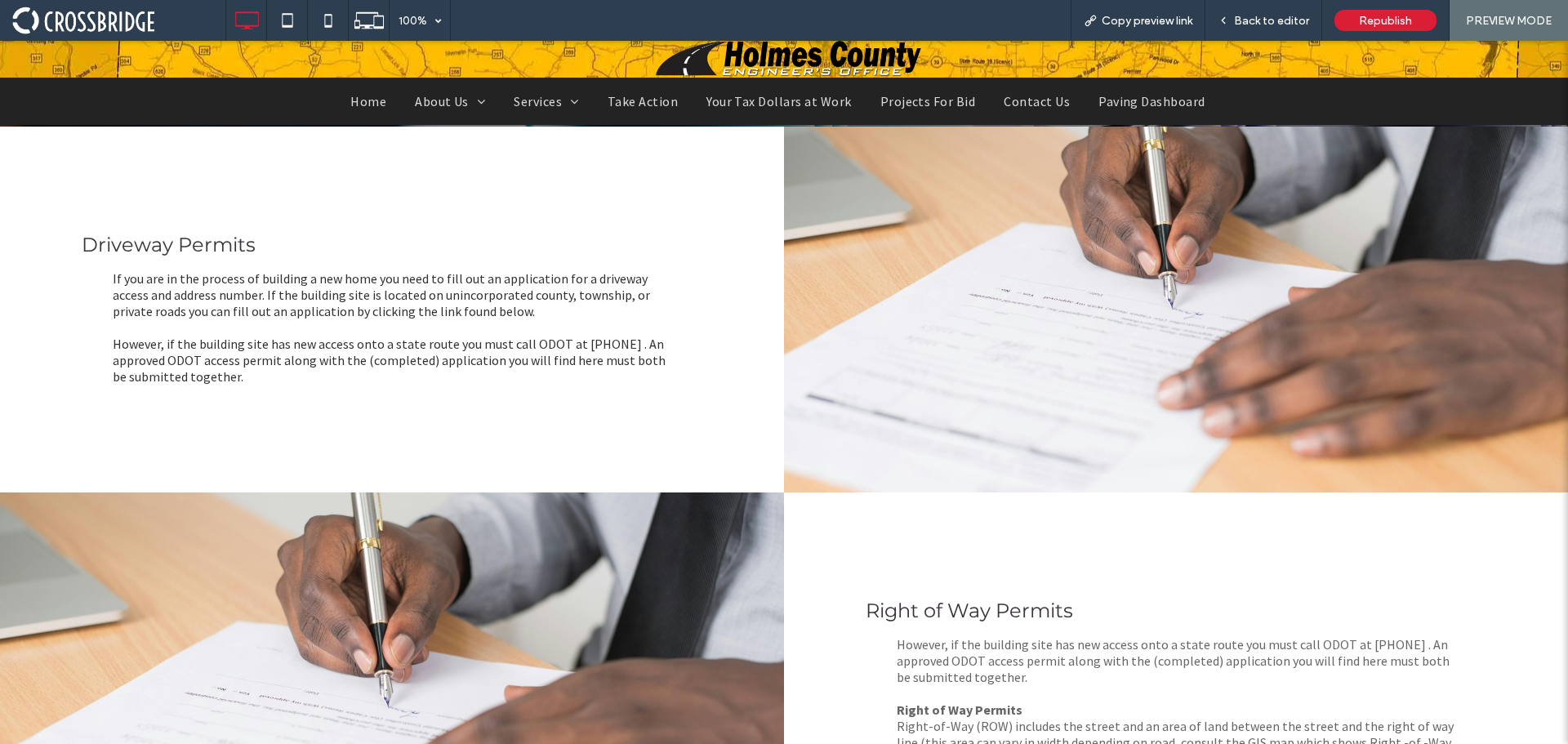 scroll, scrollTop: 490, scrollLeft: 0, axis: vertical 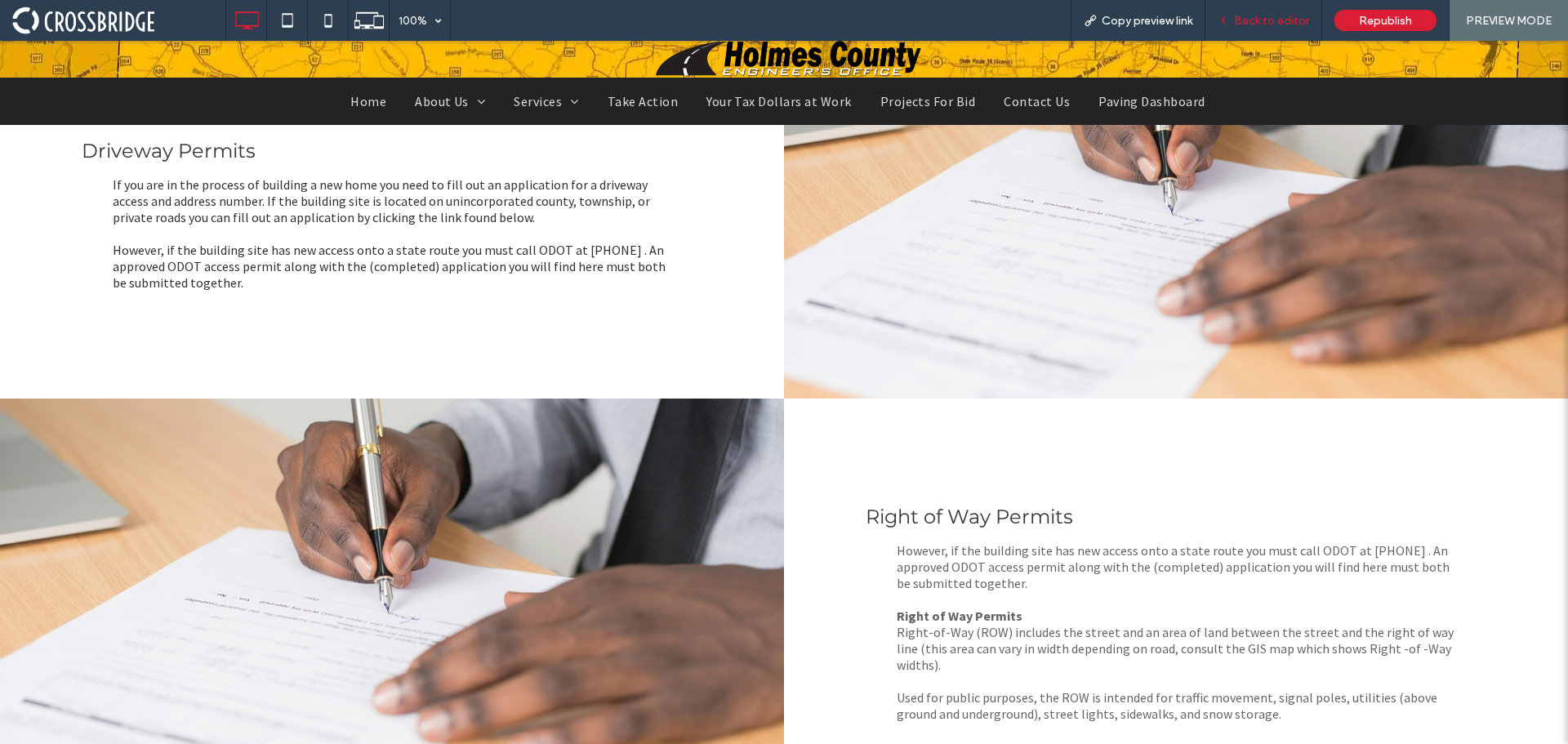 click on "Back to editor" at bounding box center (1272, 20) 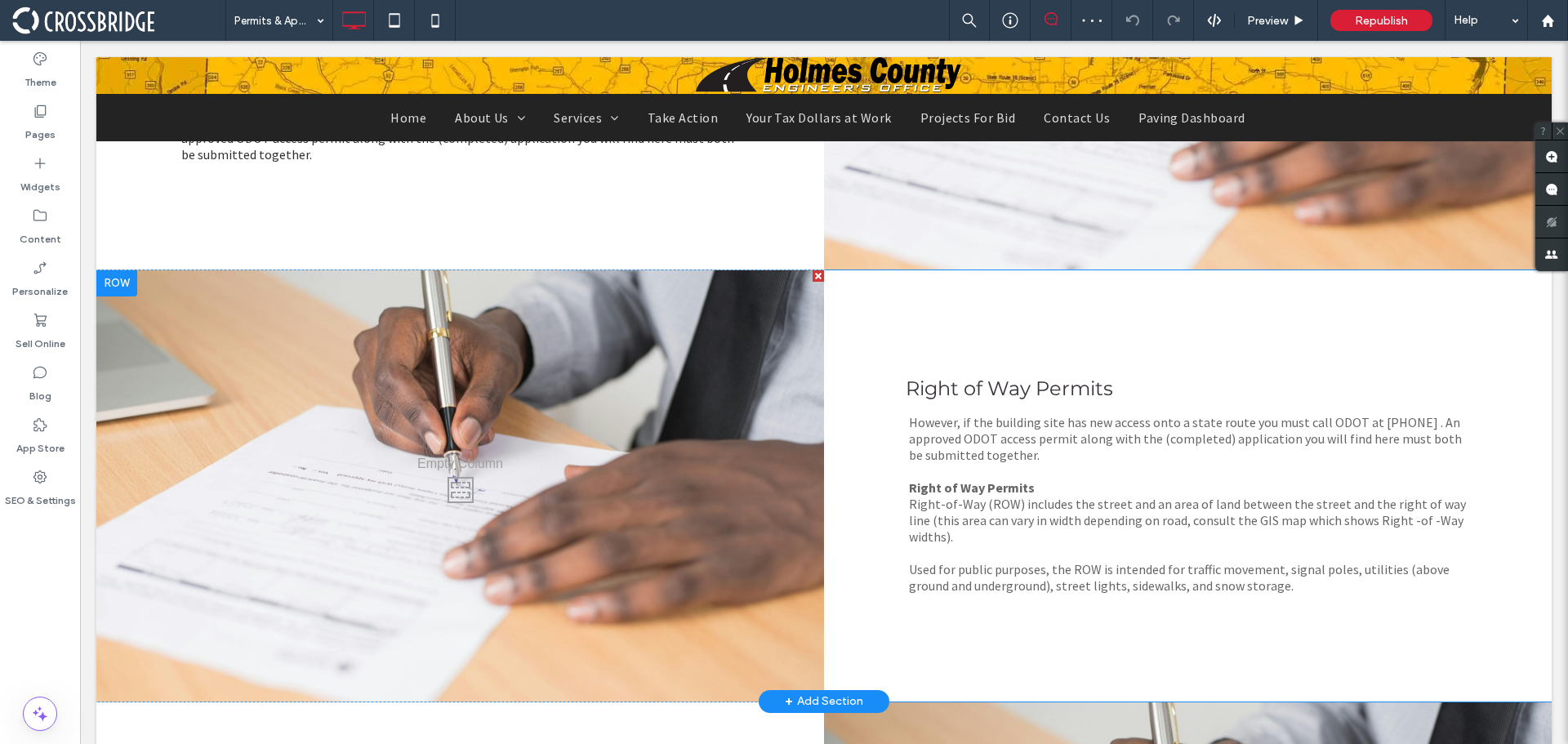 scroll, scrollTop: 653, scrollLeft: 0, axis: vertical 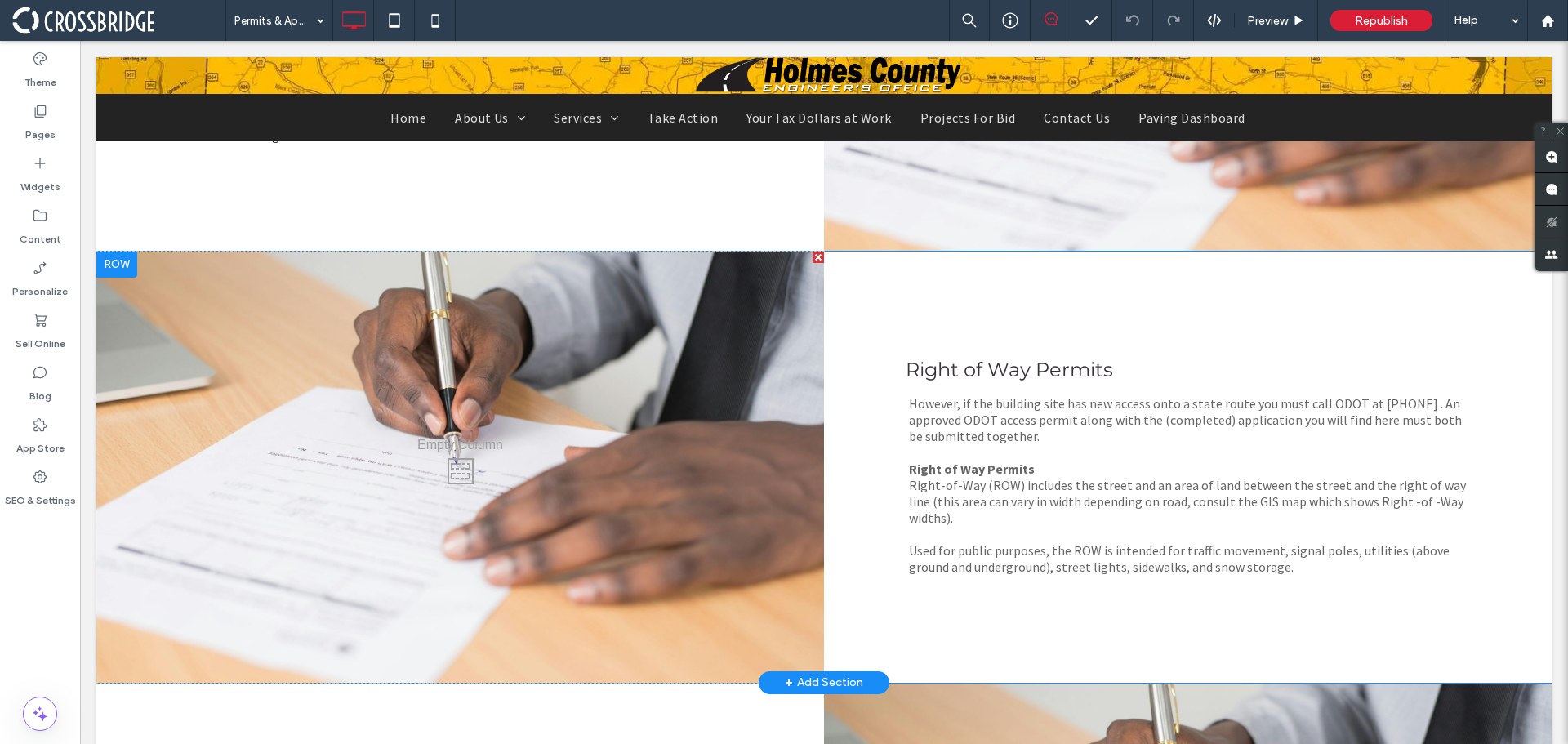 click on "Click To Paste" at bounding box center (460, 467) 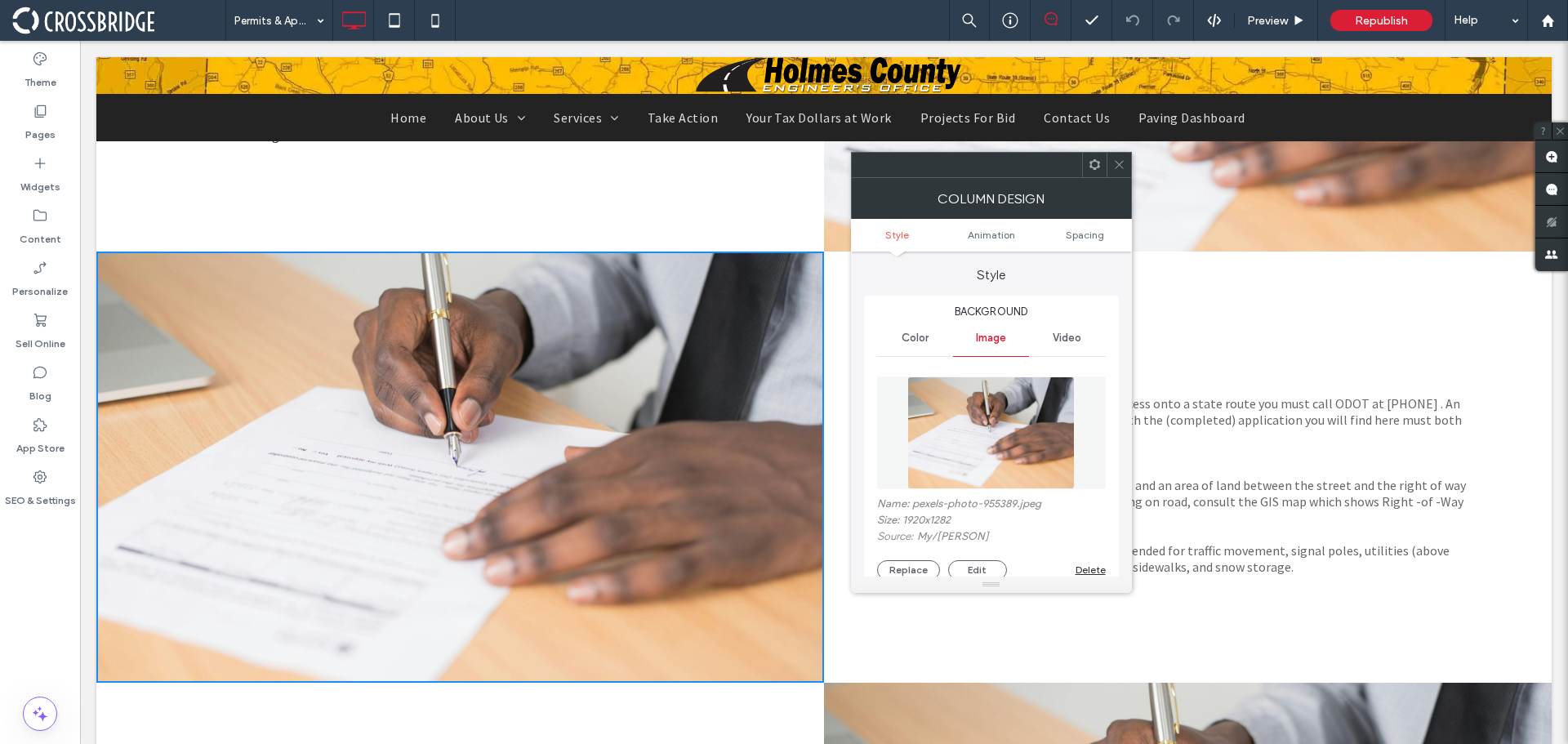 click at bounding box center (991, 433) 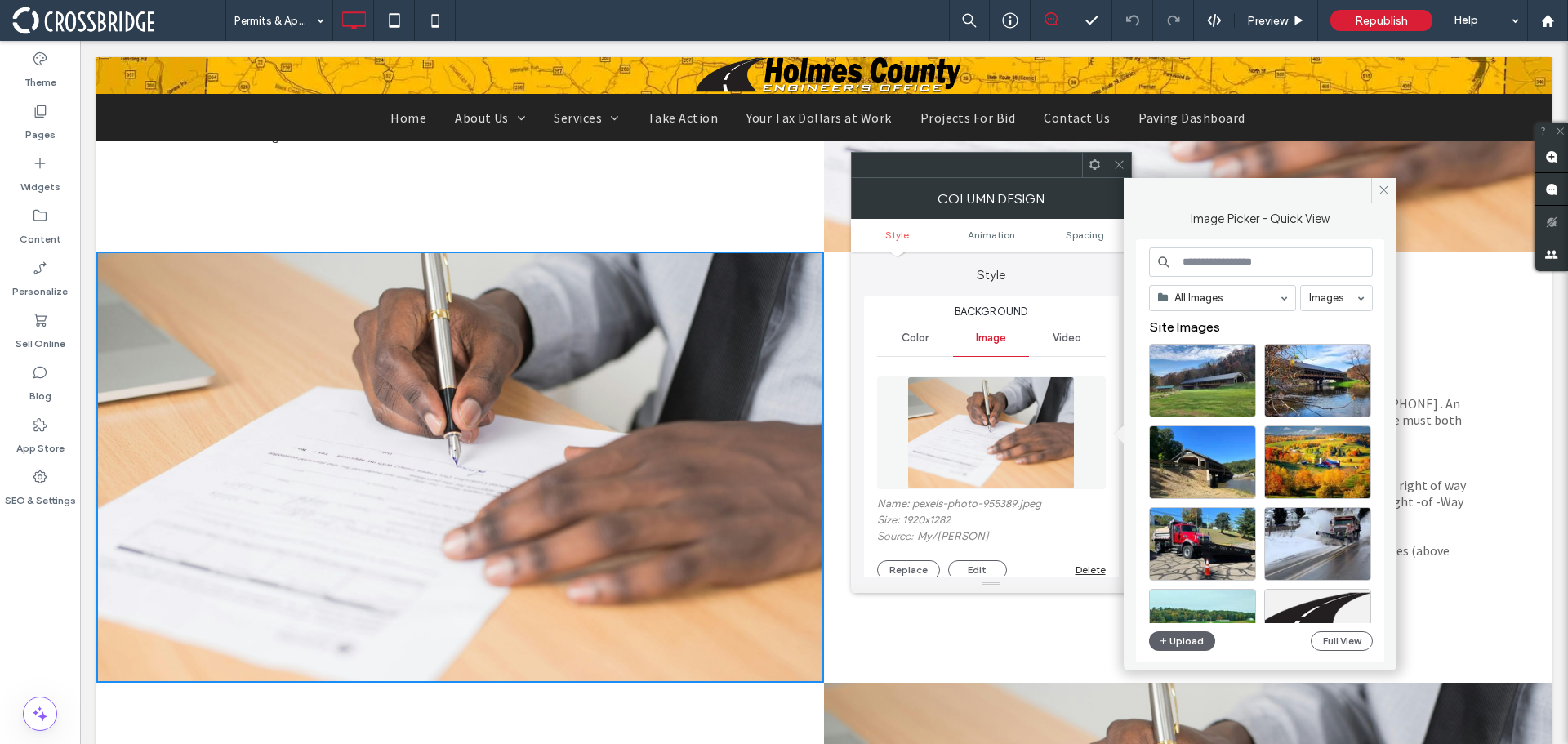 click at bounding box center (1261, 262) 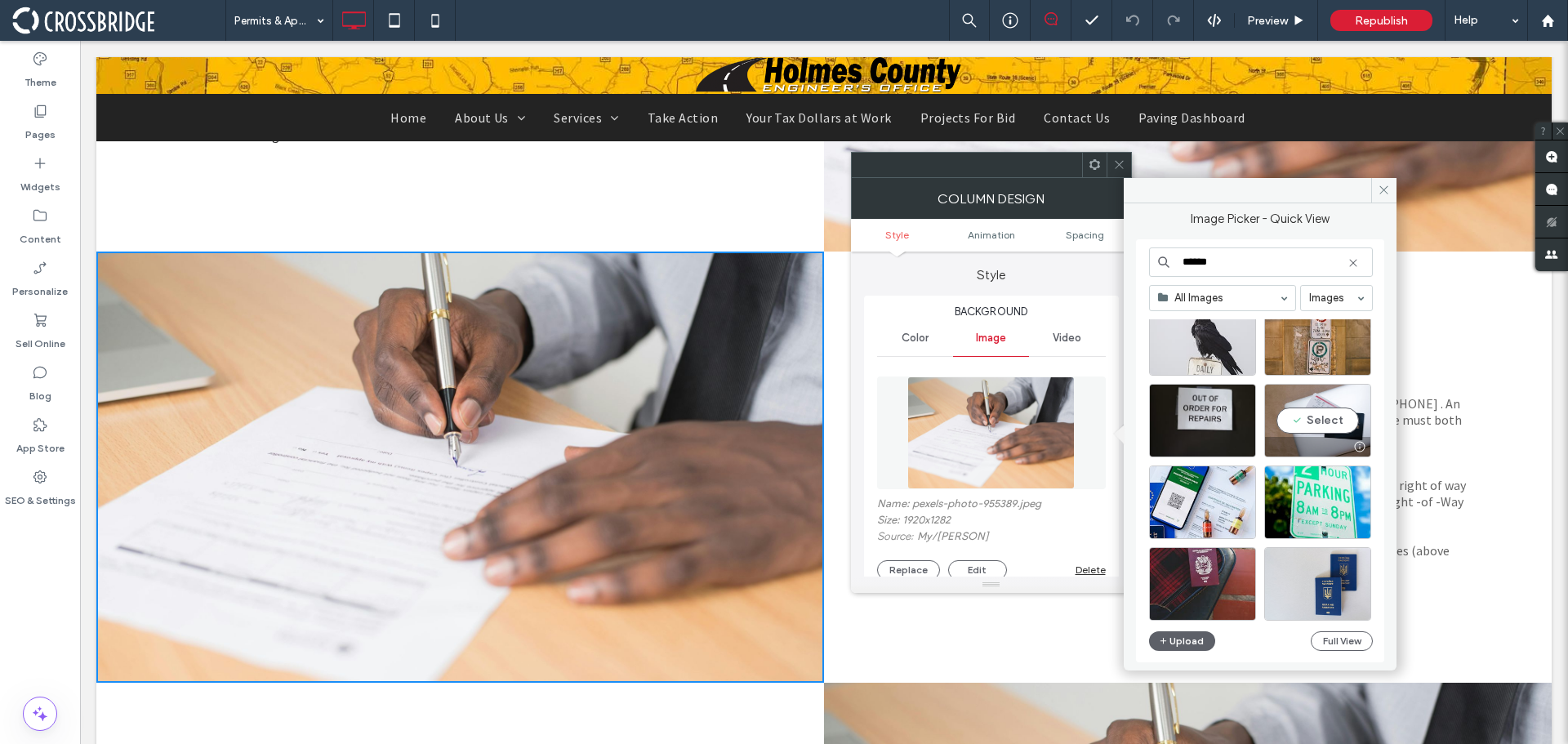 scroll, scrollTop: 733, scrollLeft: 0, axis: vertical 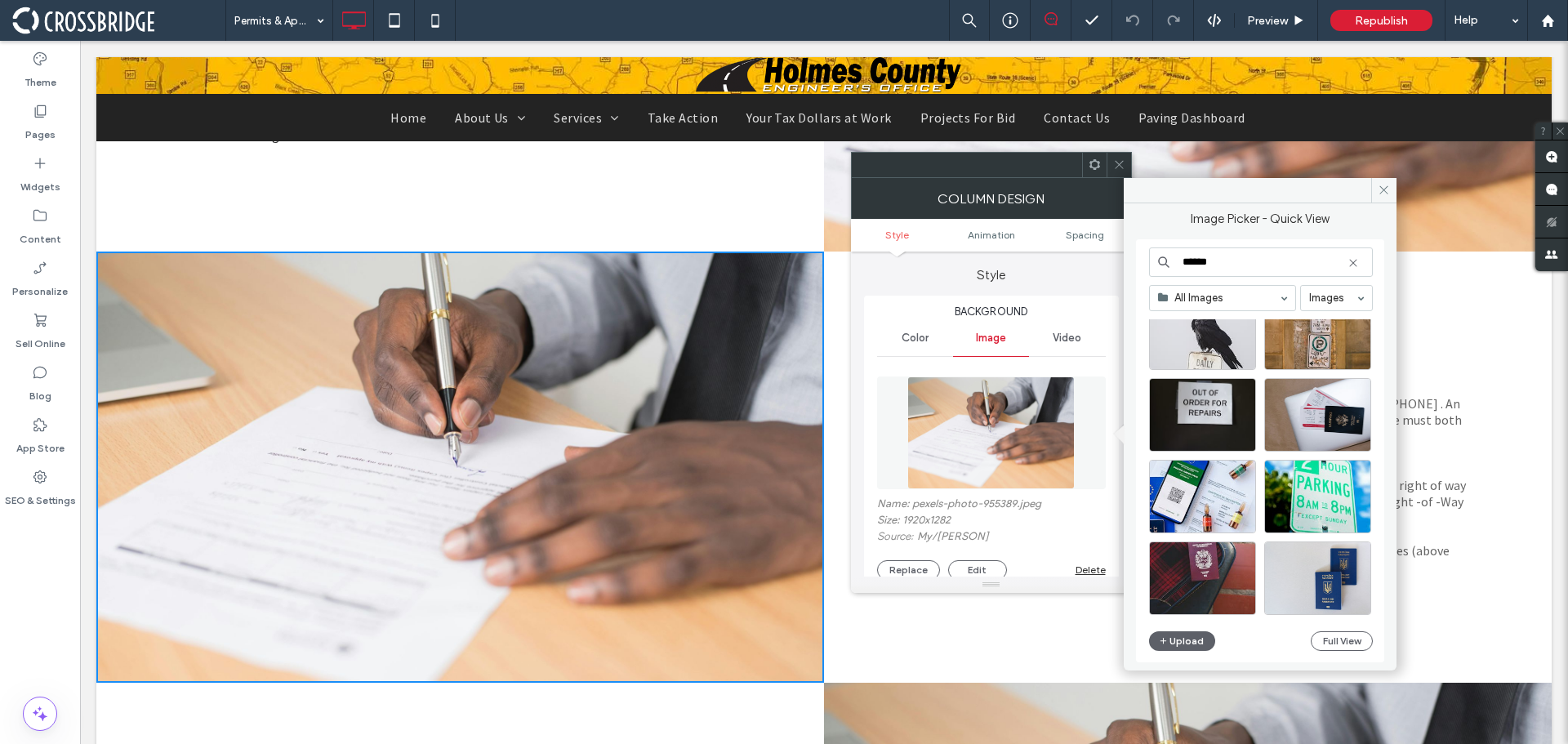 click on "******" at bounding box center (1261, 262) 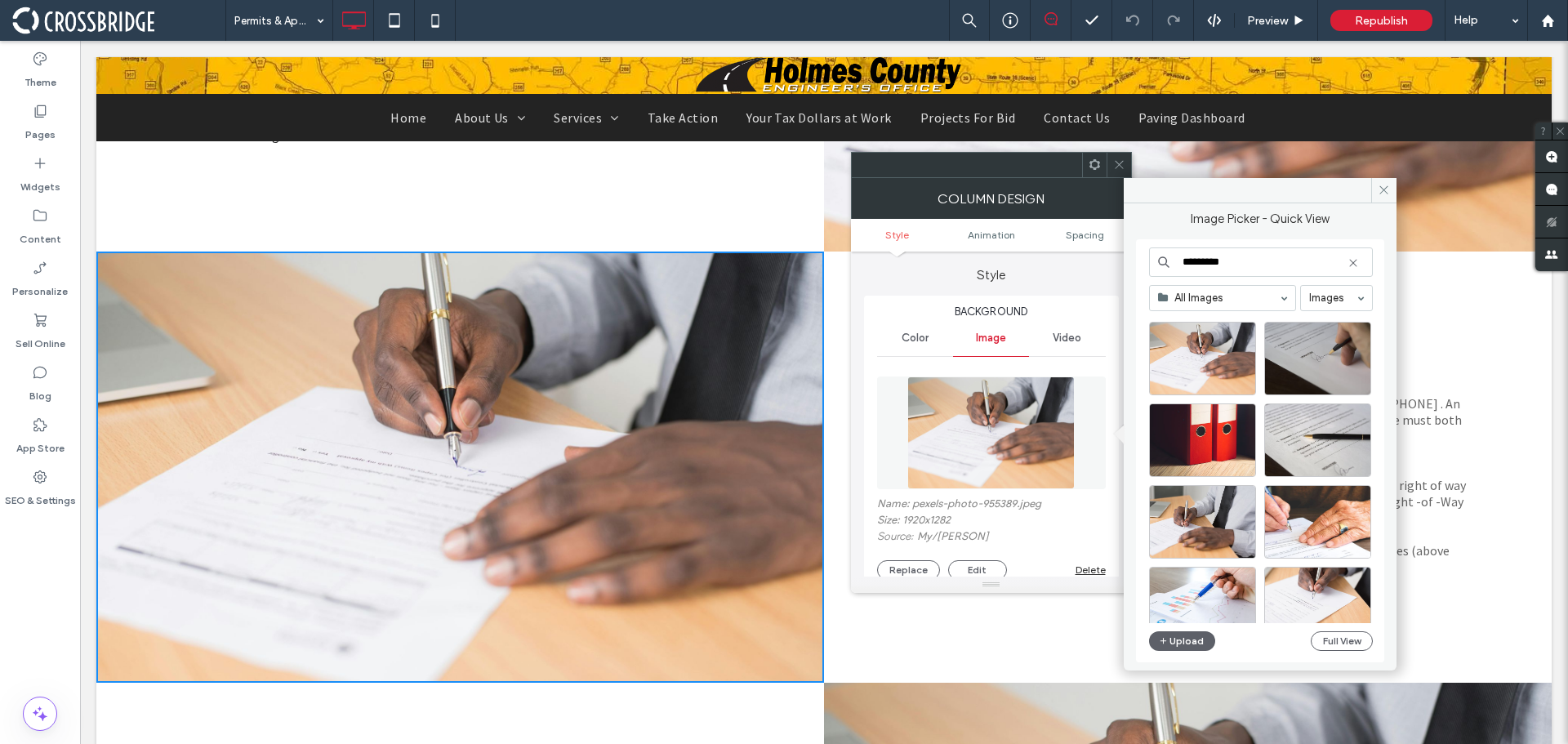 scroll, scrollTop: 0, scrollLeft: 0, axis: both 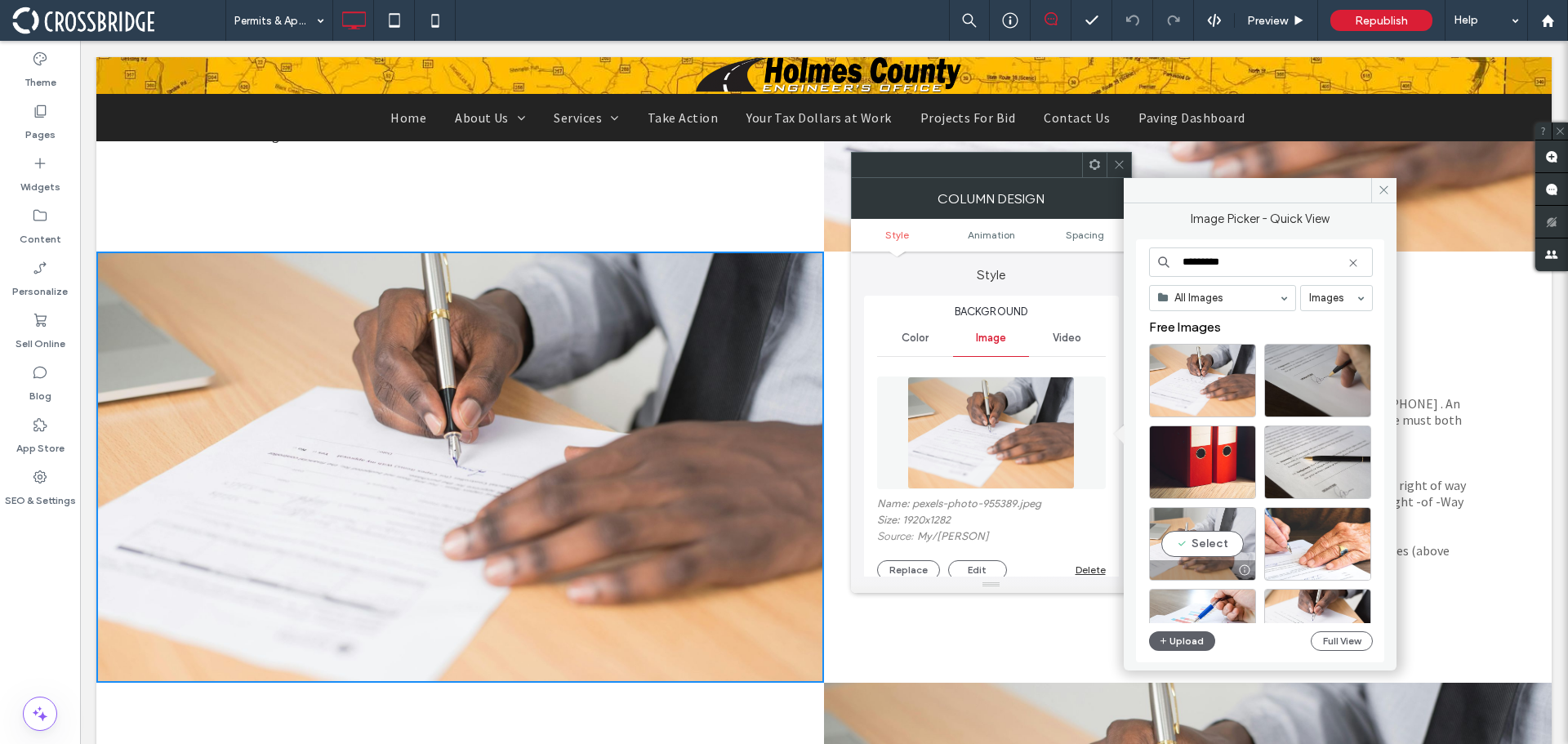 type on "*********" 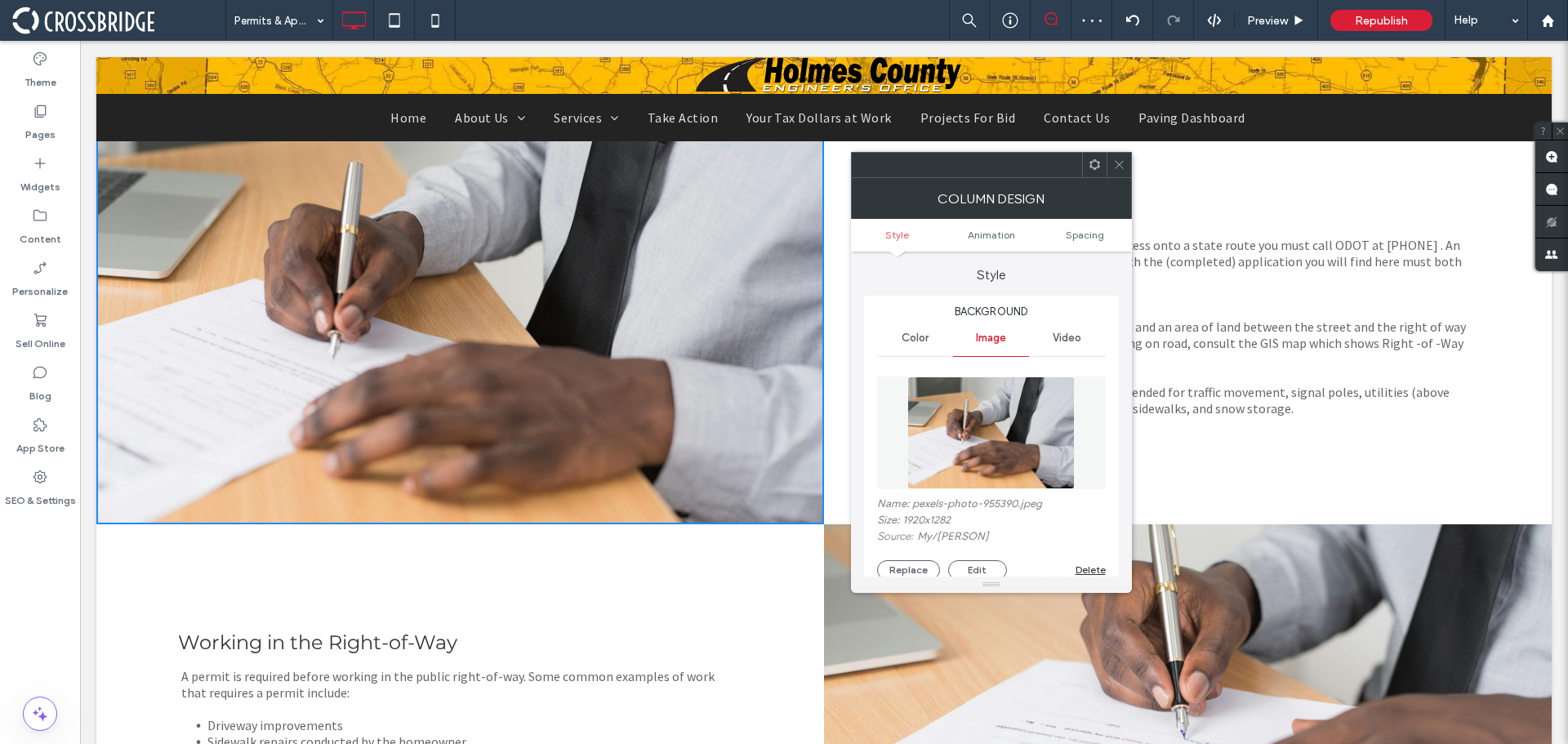scroll, scrollTop: 980, scrollLeft: 0, axis: vertical 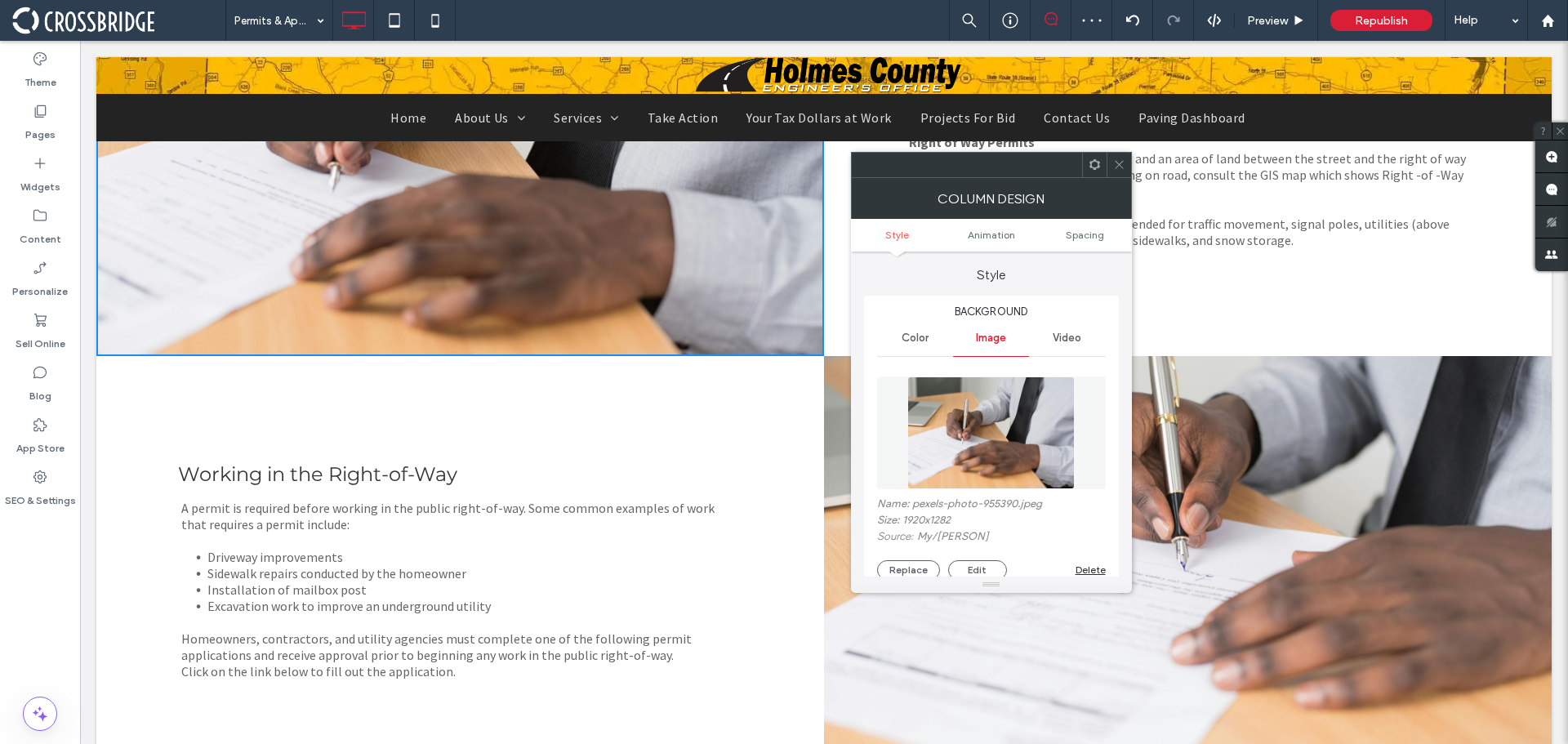 click at bounding box center (1119, 165) 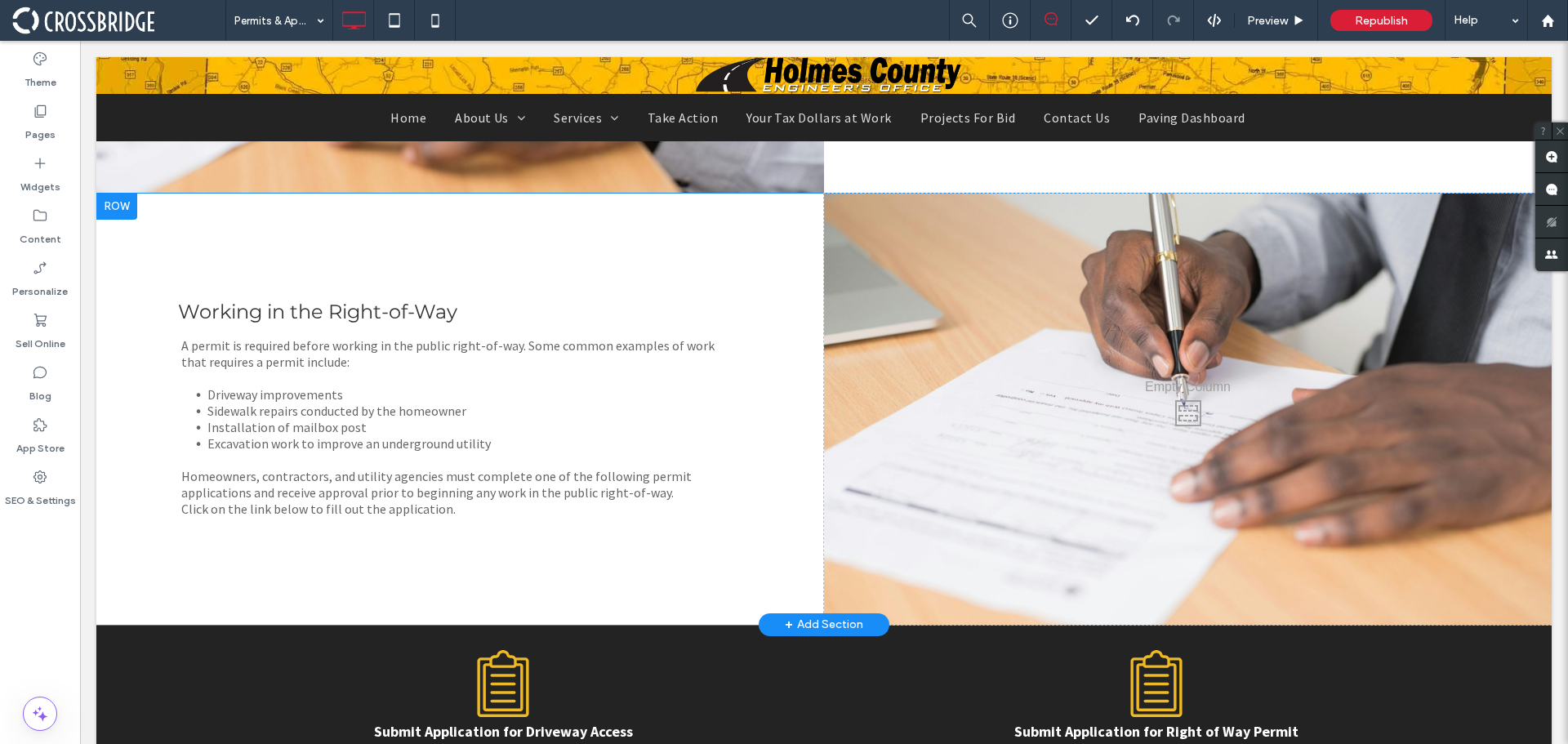 scroll, scrollTop: 1143, scrollLeft: 0, axis: vertical 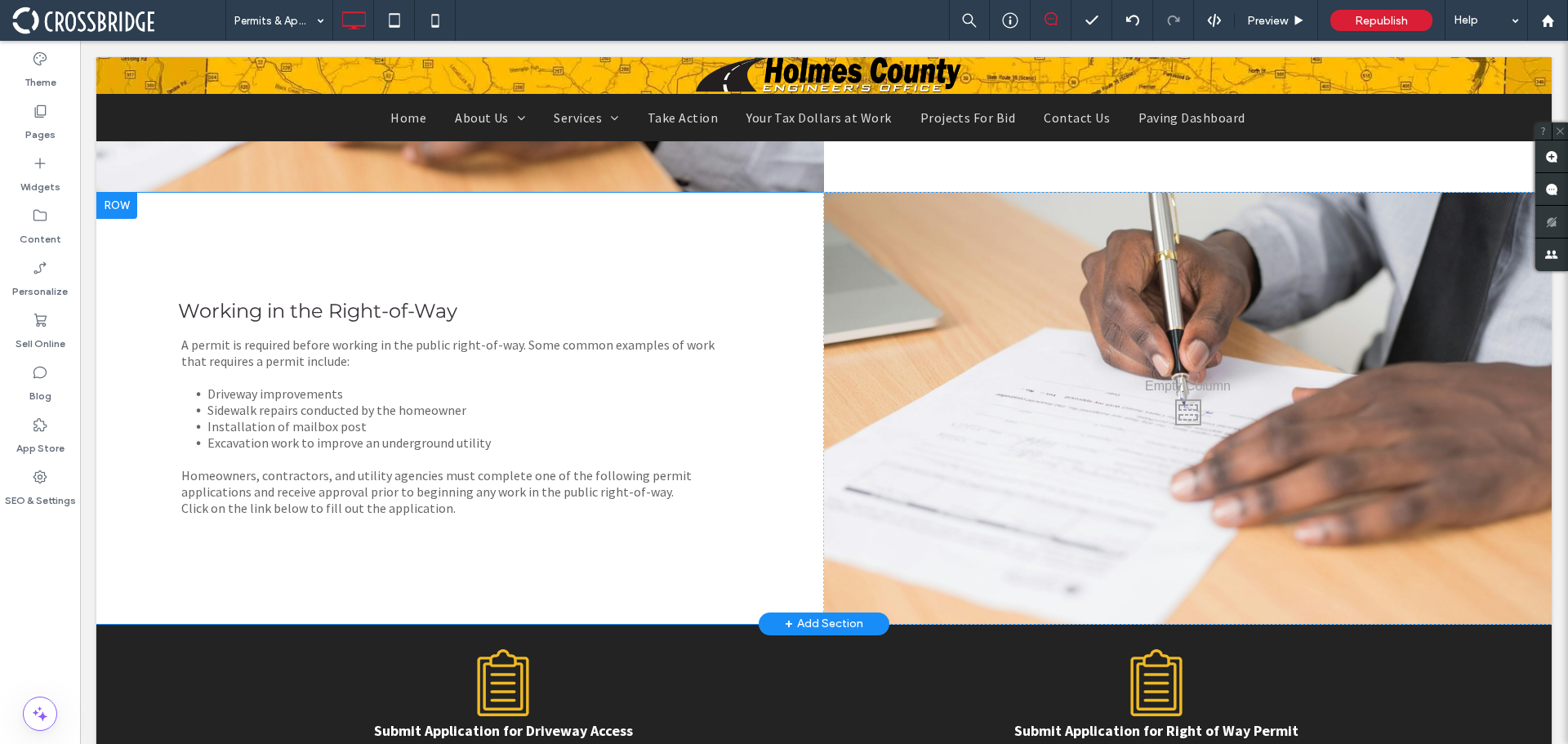 click on "Click To Paste" at bounding box center [1187, 408] 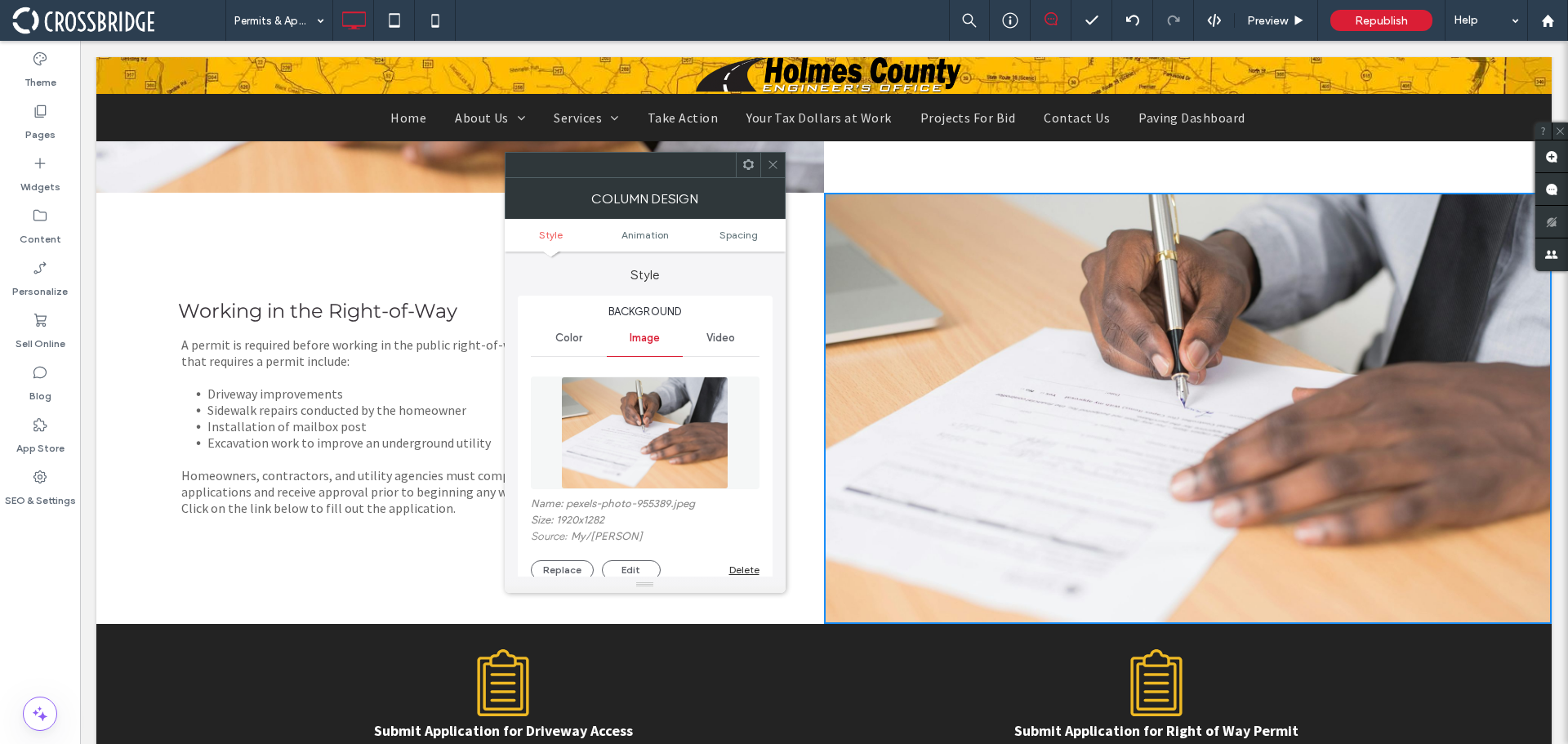click at bounding box center [645, 433] 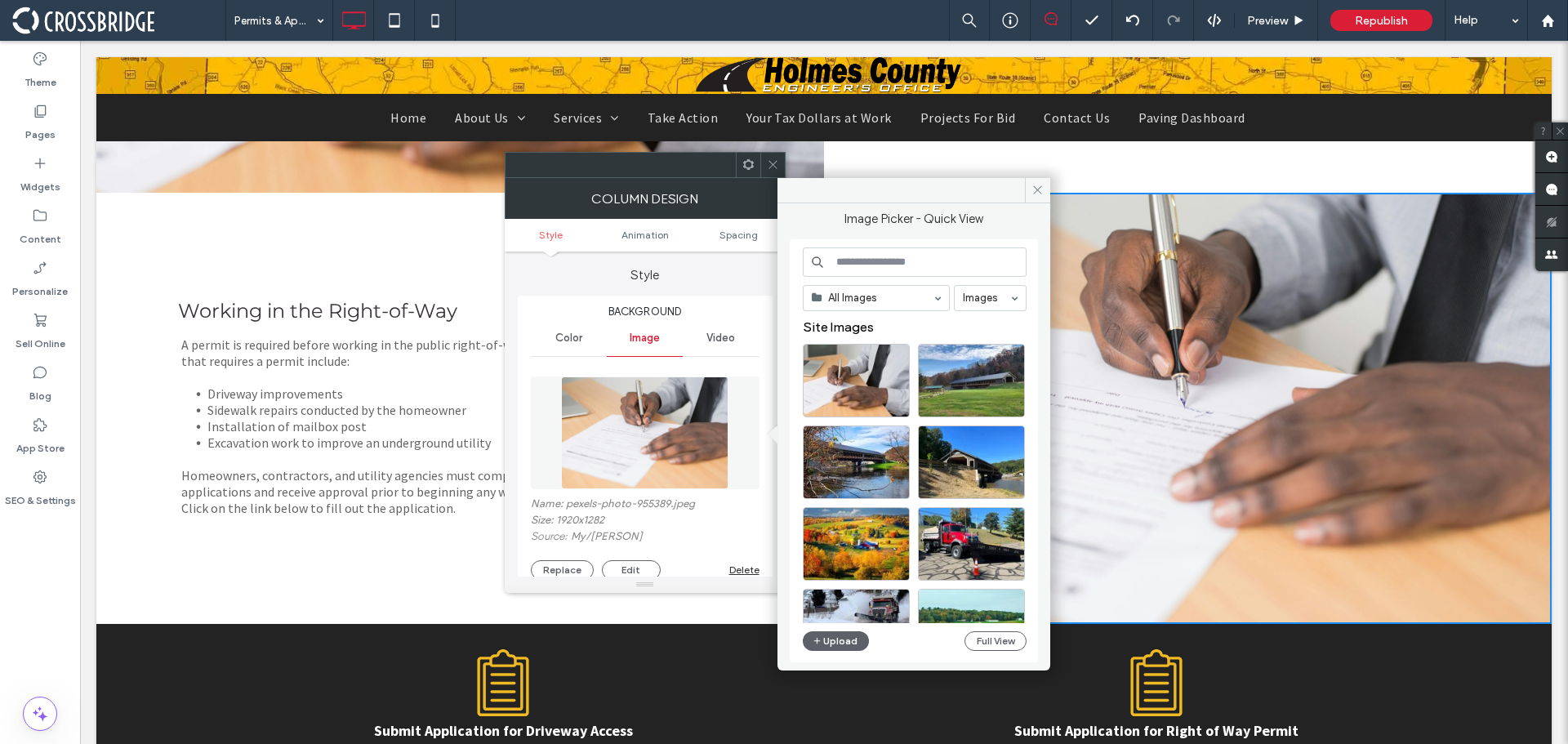 click at bounding box center (915, 262) 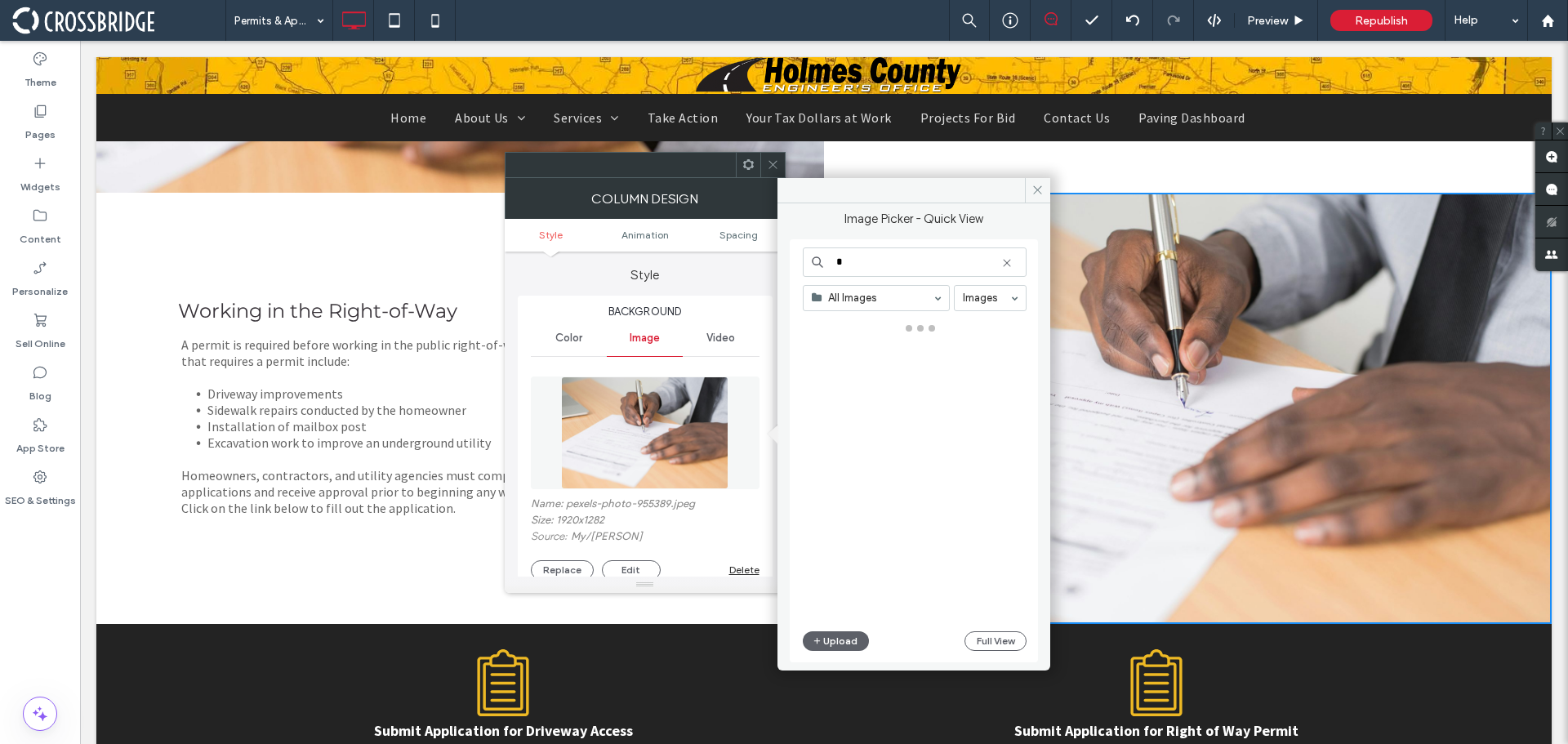 type on "*" 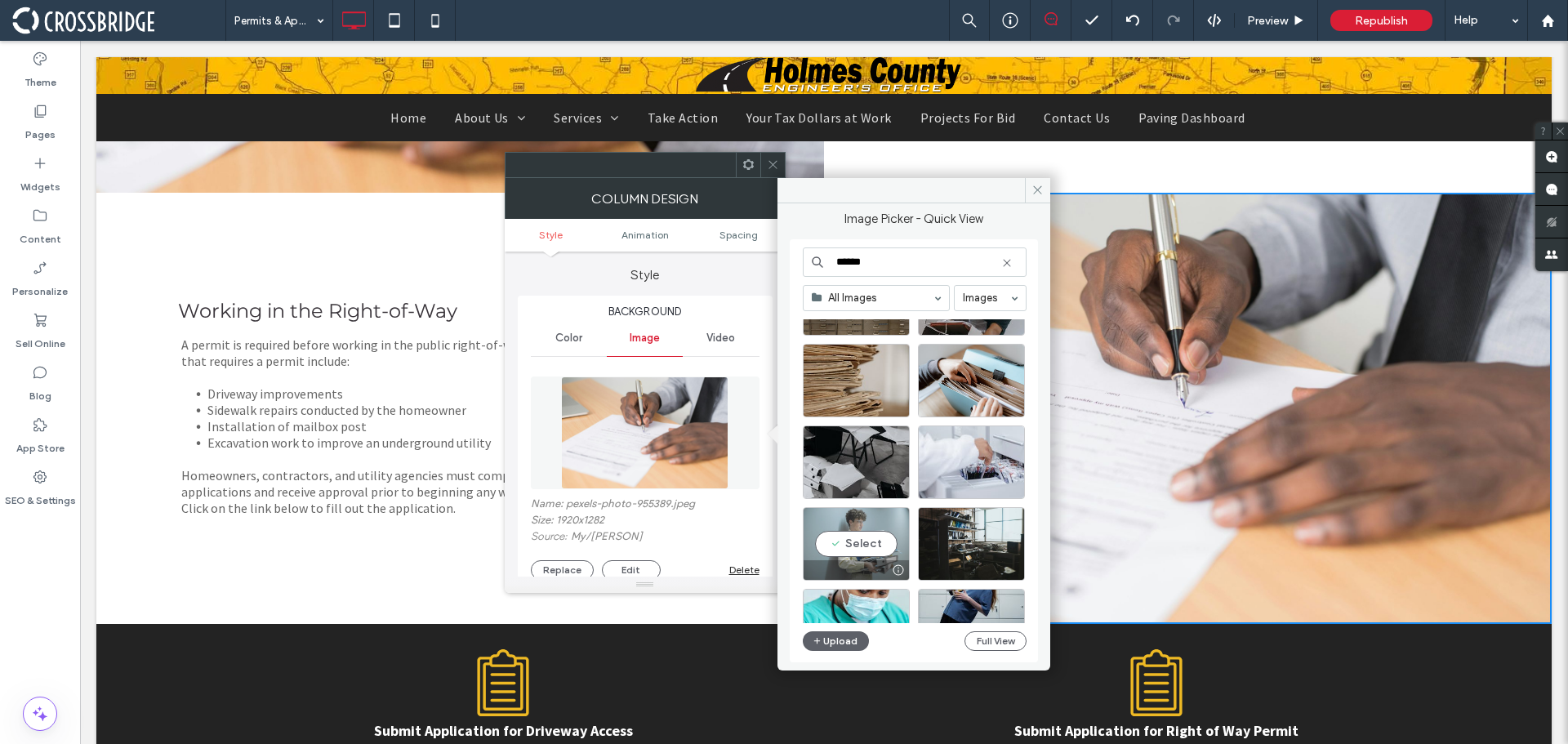 scroll, scrollTop: 163, scrollLeft: 0, axis: vertical 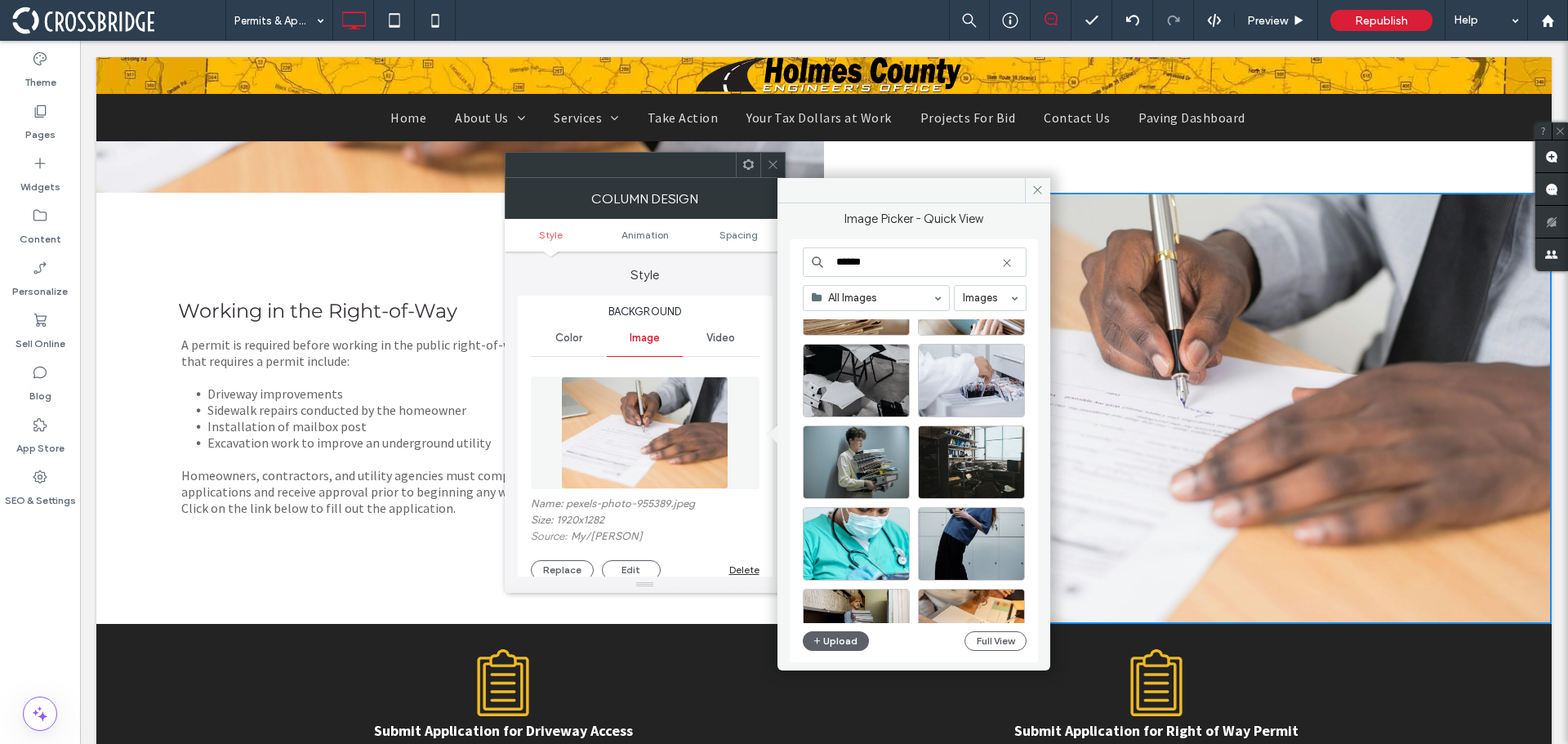 click on "******" at bounding box center [915, 262] 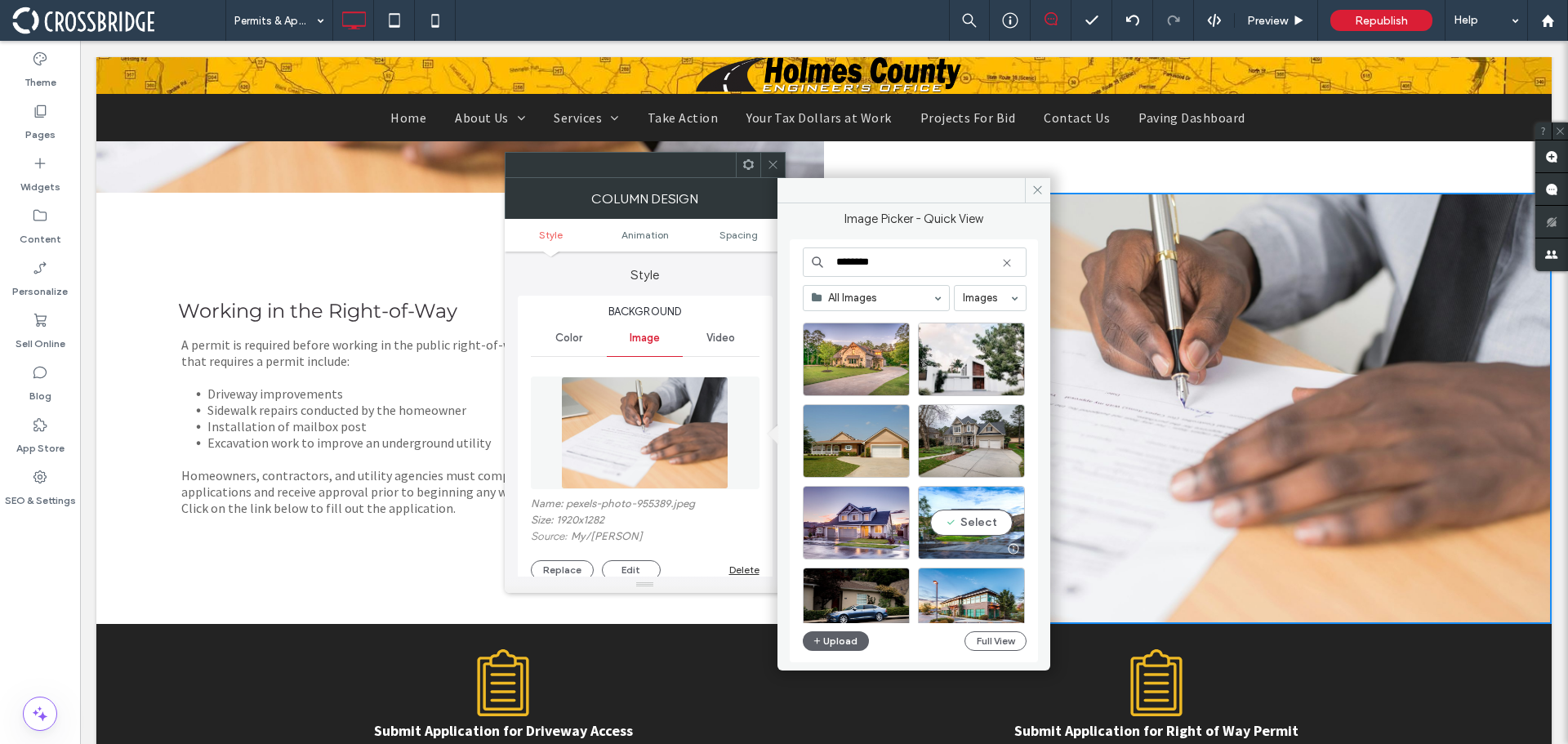 scroll, scrollTop: 163, scrollLeft: 0, axis: vertical 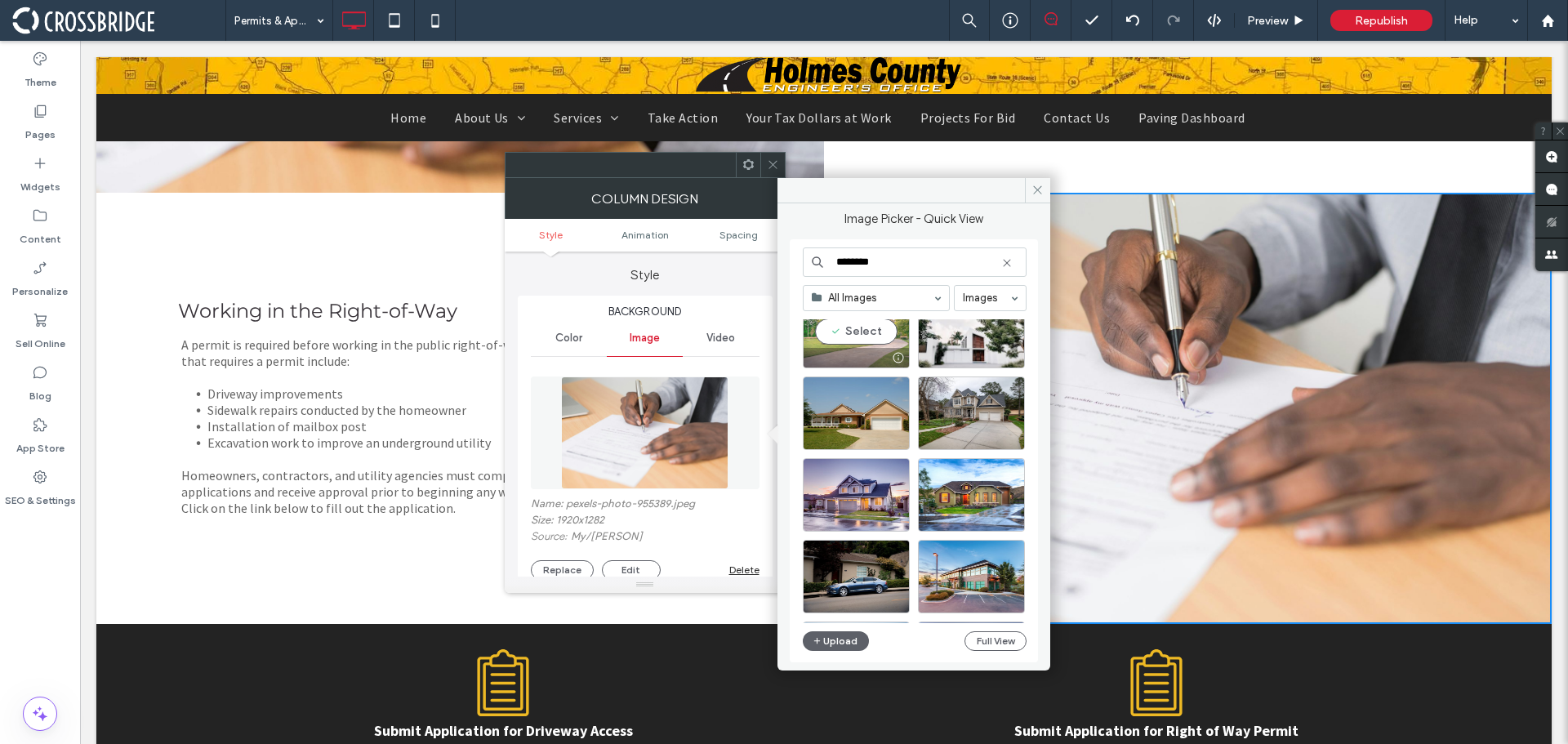 type on "********" 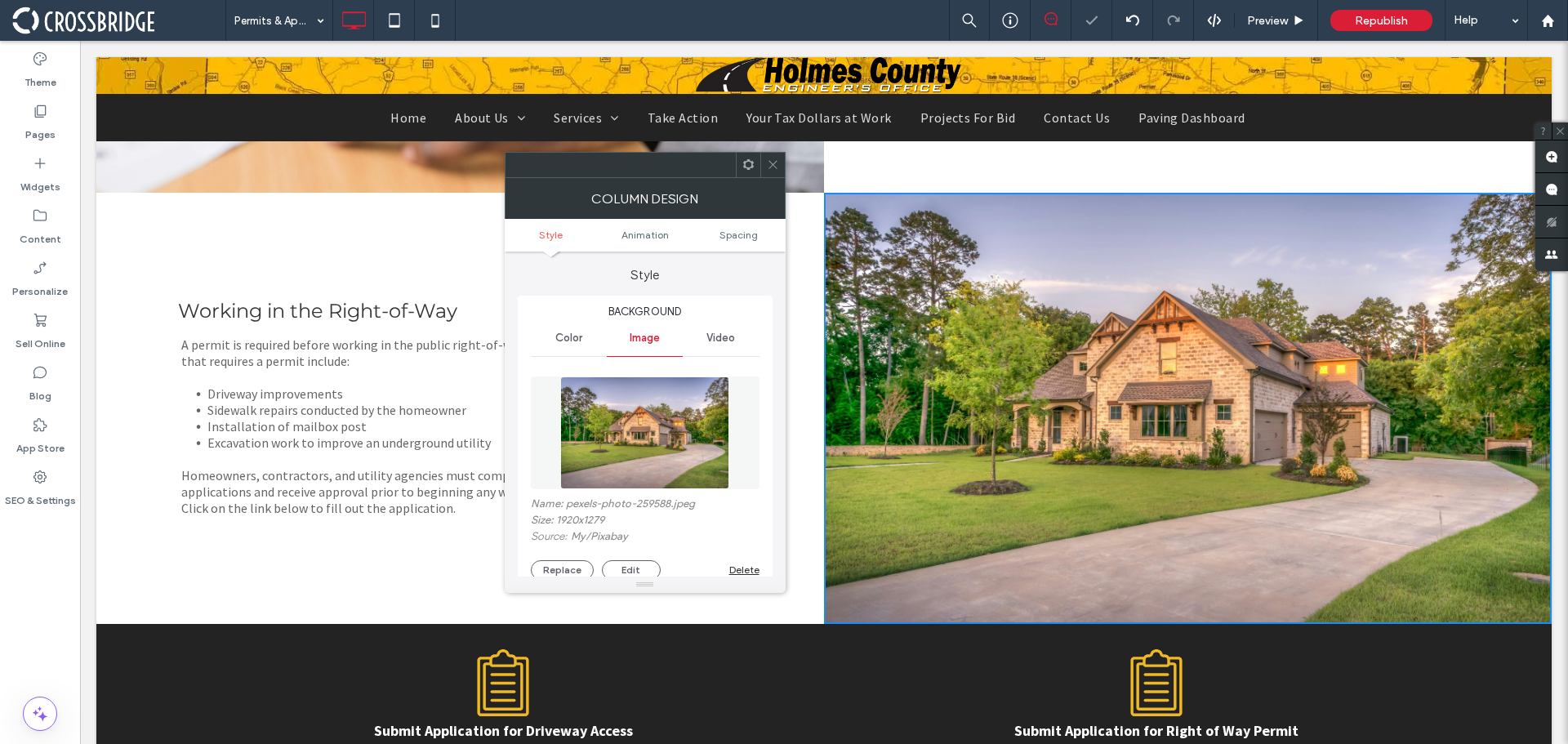 click 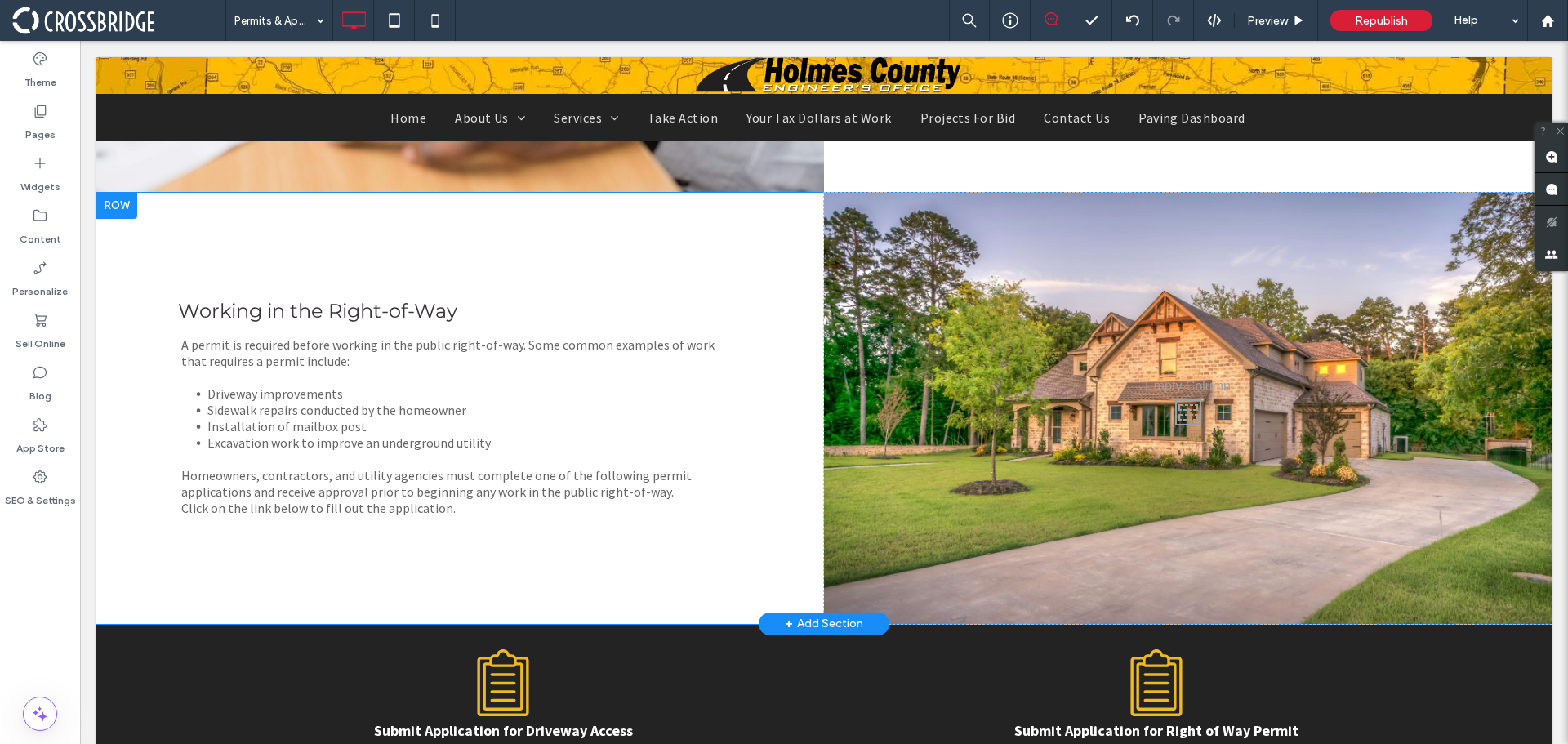click on "Click To Paste" at bounding box center (1187, 408) 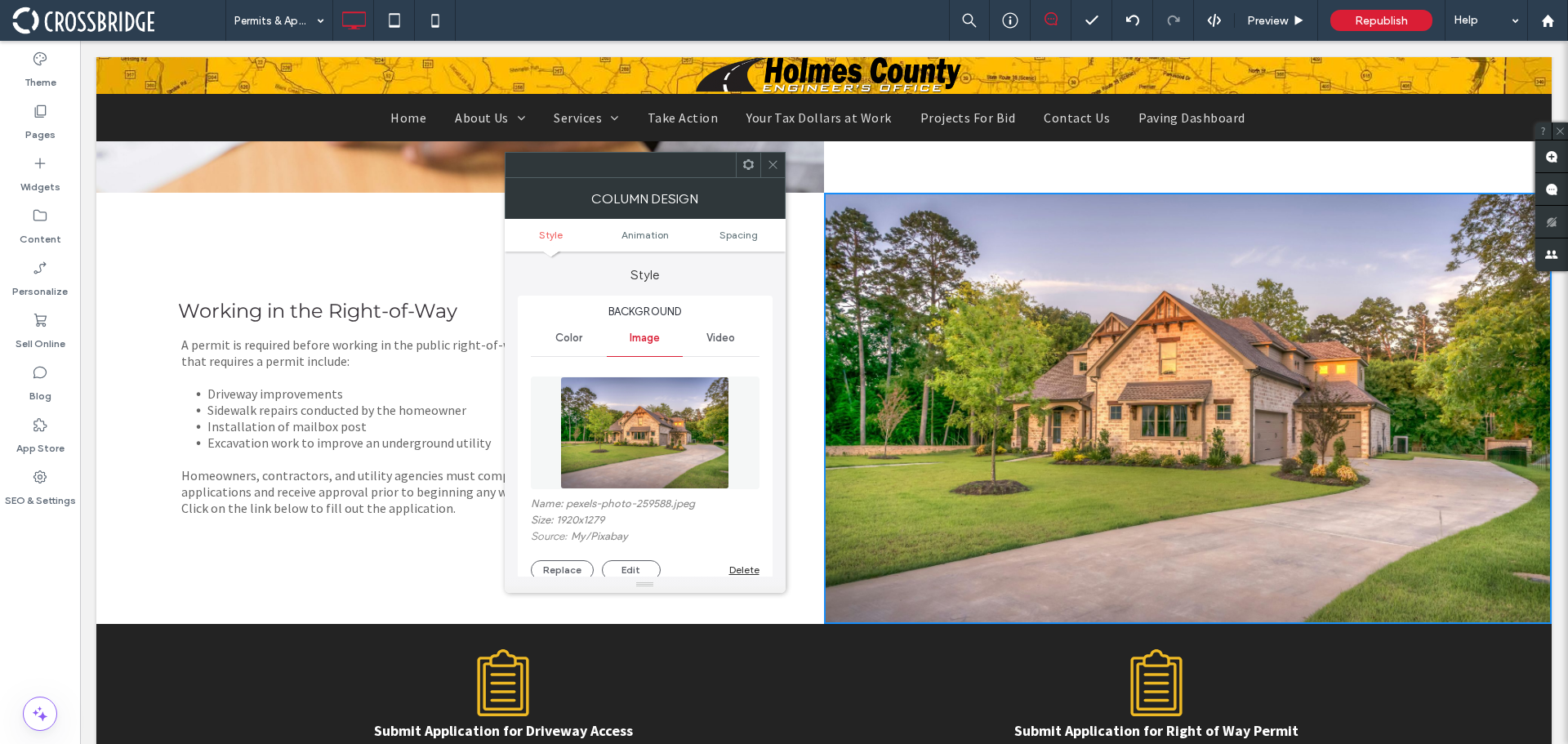 click at bounding box center [644, 433] 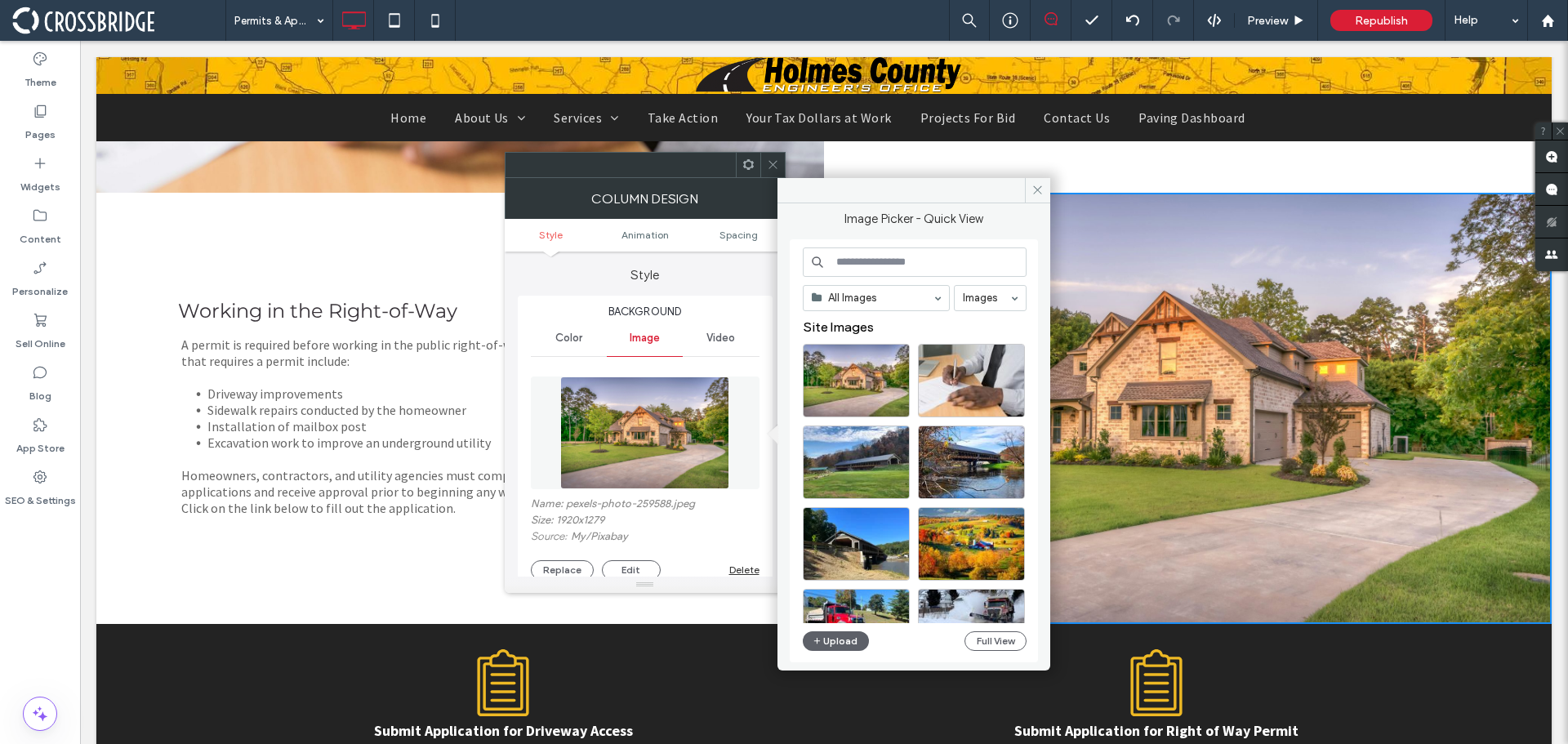 click at bounding box center (915, 262) 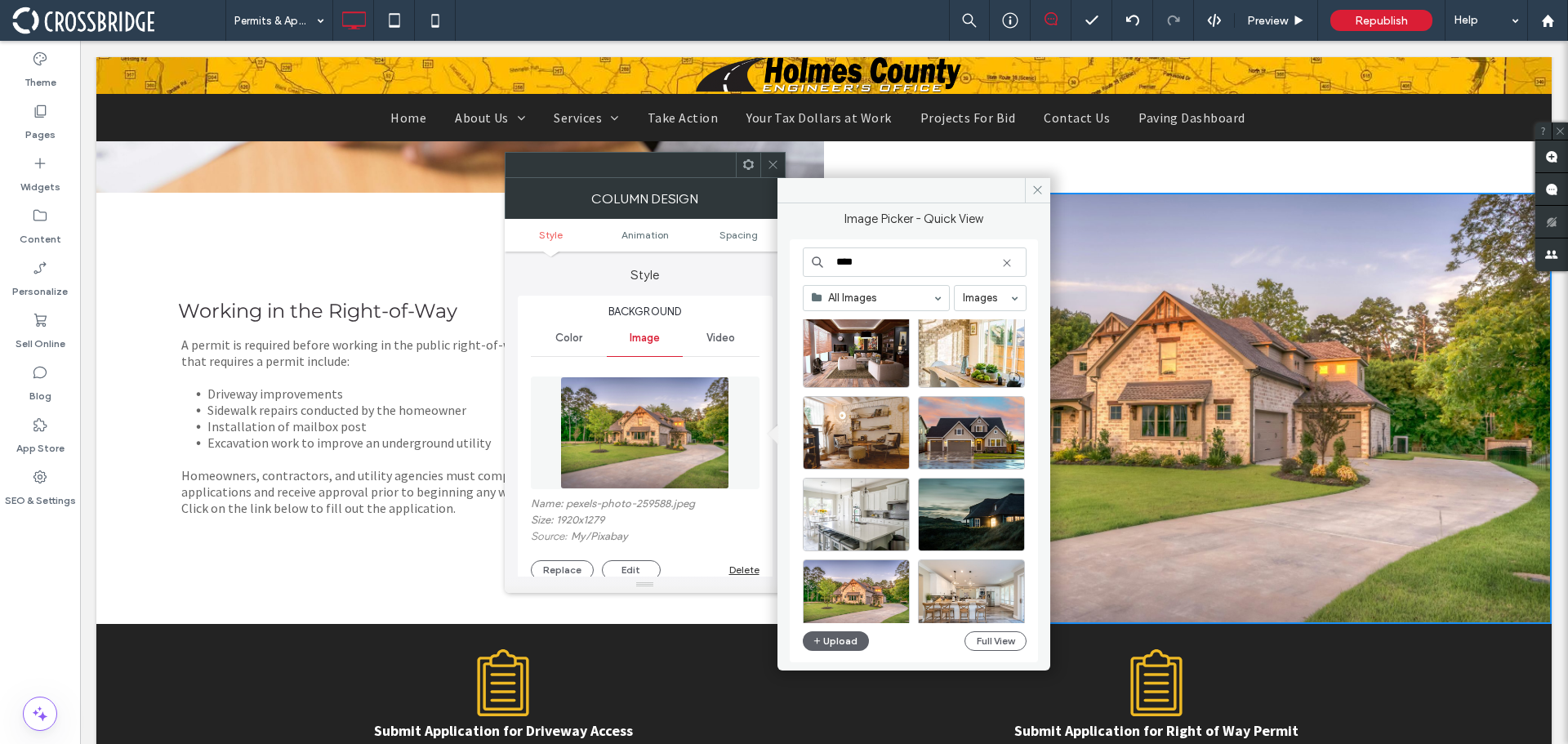 scroll, scrollTop: 245, scrollLeft: 0, axis: vertical 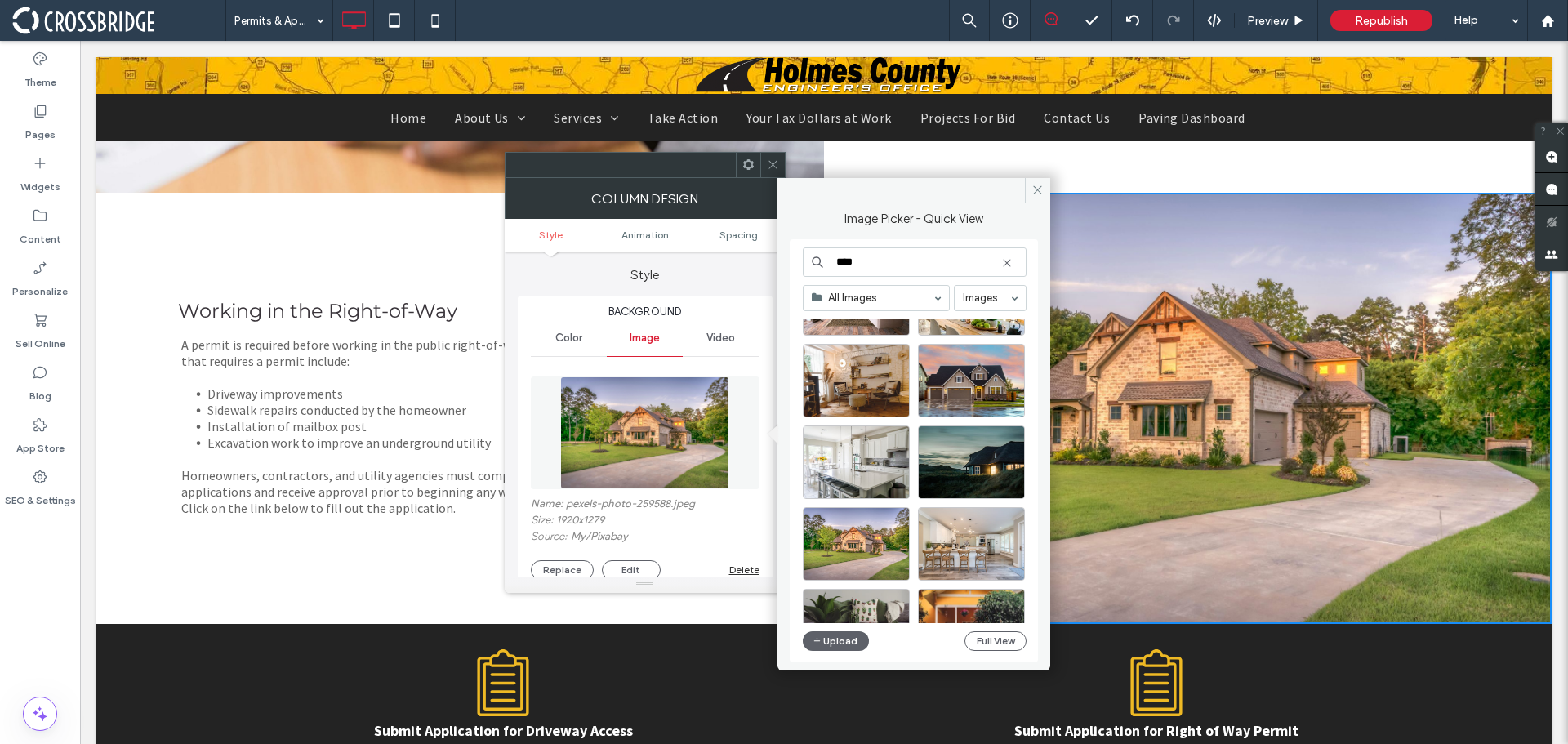 click on "****" at bounding box center (915, 262) 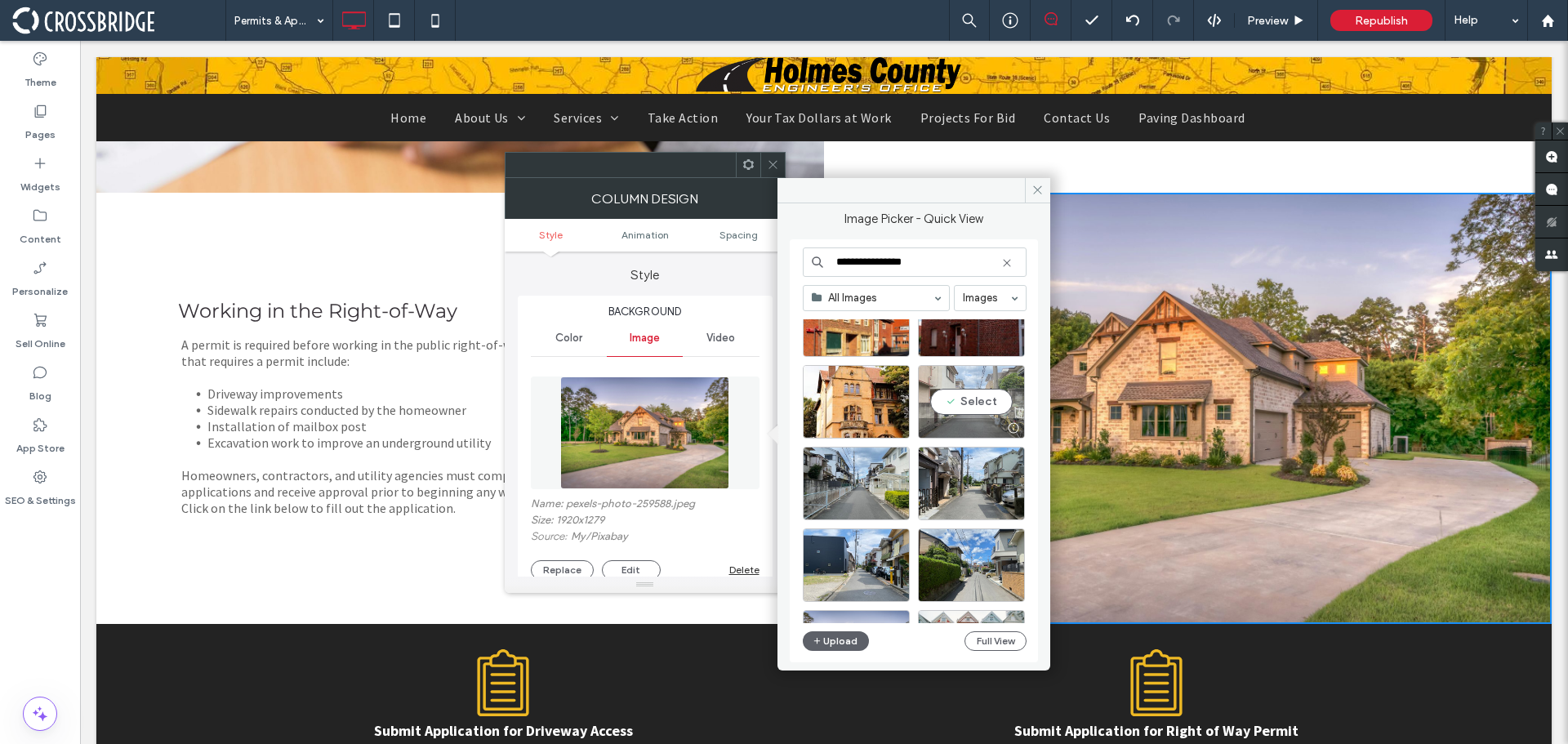 scroll, scrollTop: 163, scrollLeft: 0, axis: vertical 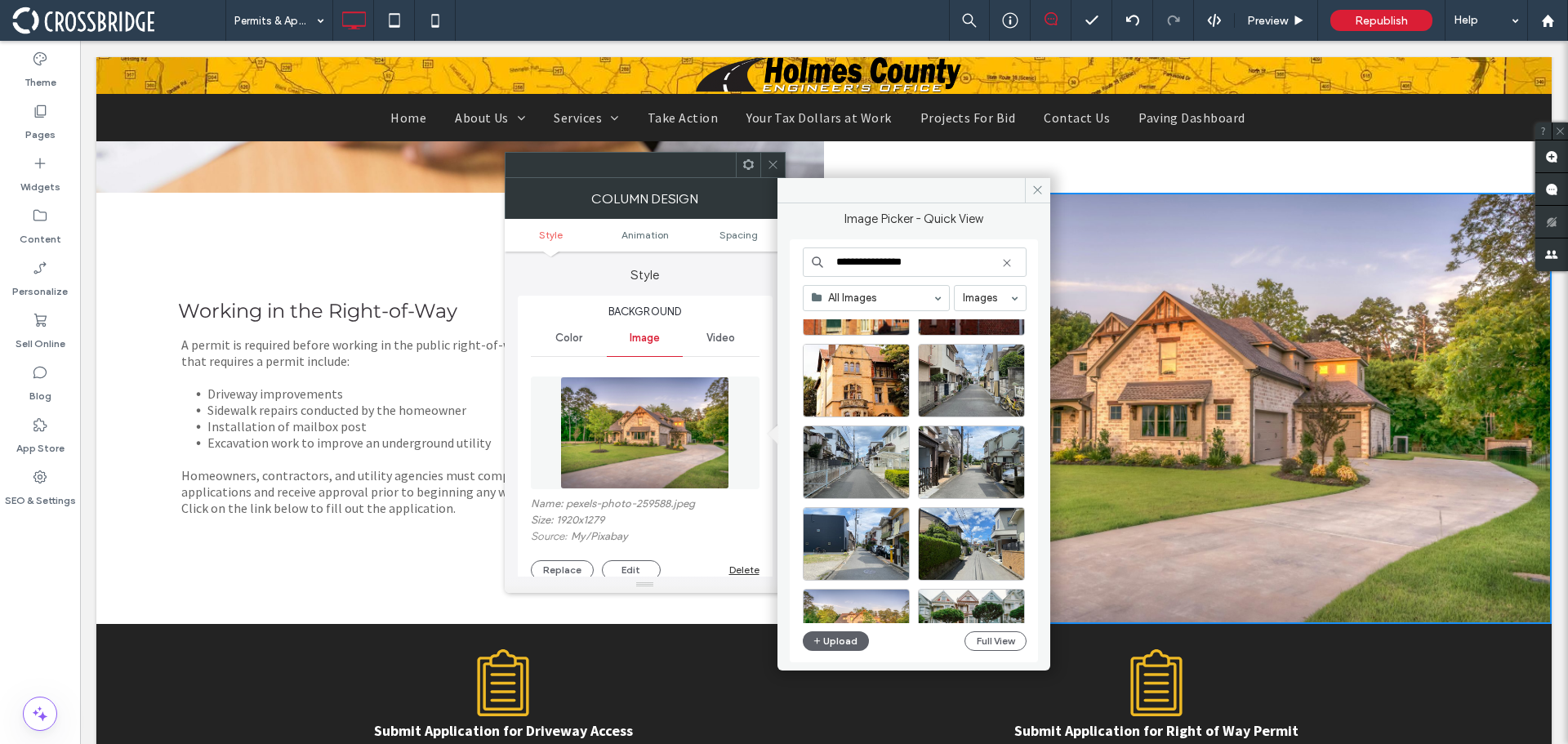 type on "**********" 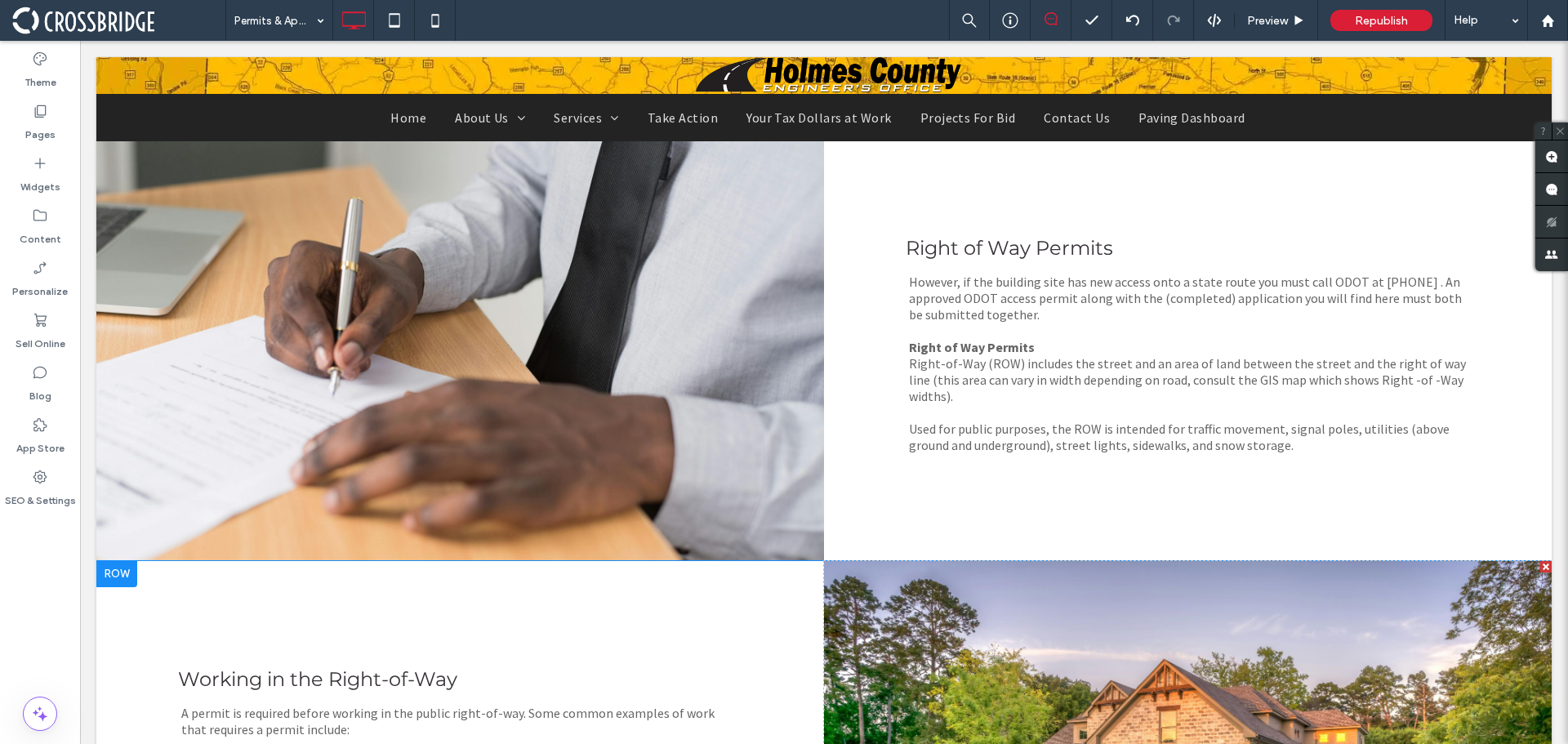 scroll, scrollTop: 735, scrollLeft: 0, axis: vertical 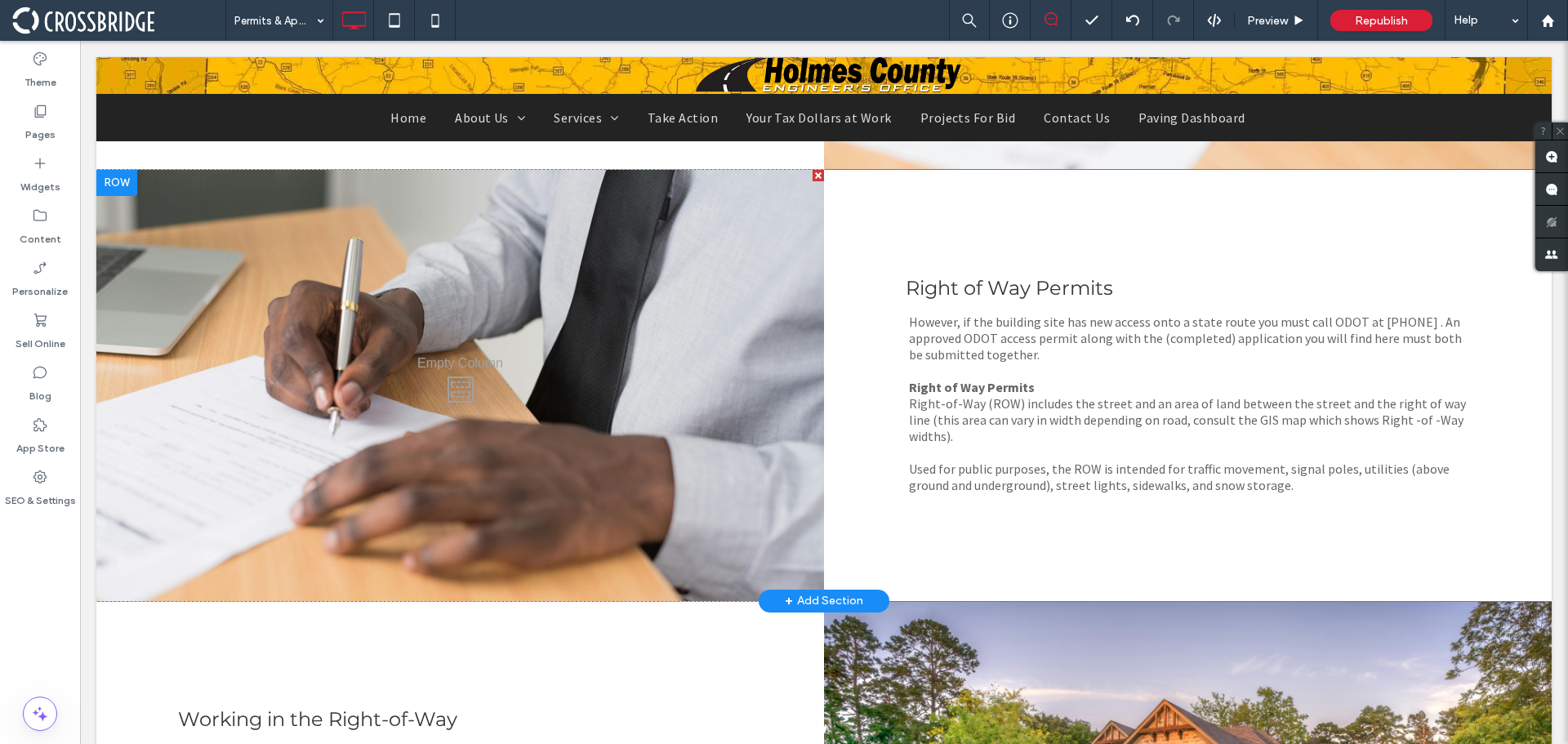 click on "Click To Paste" at bounding box center (460, 385) 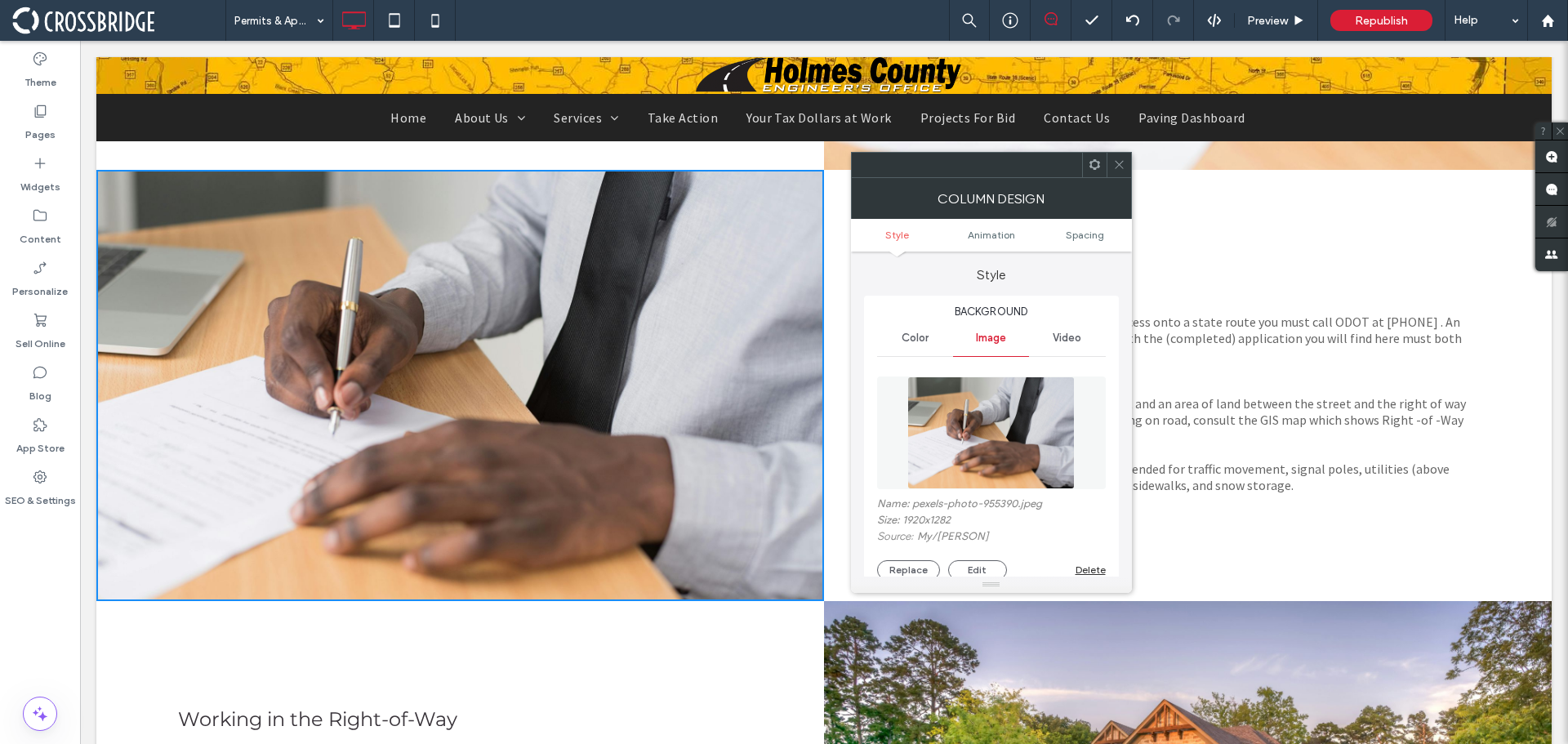 click at bounding box center [991, 433] 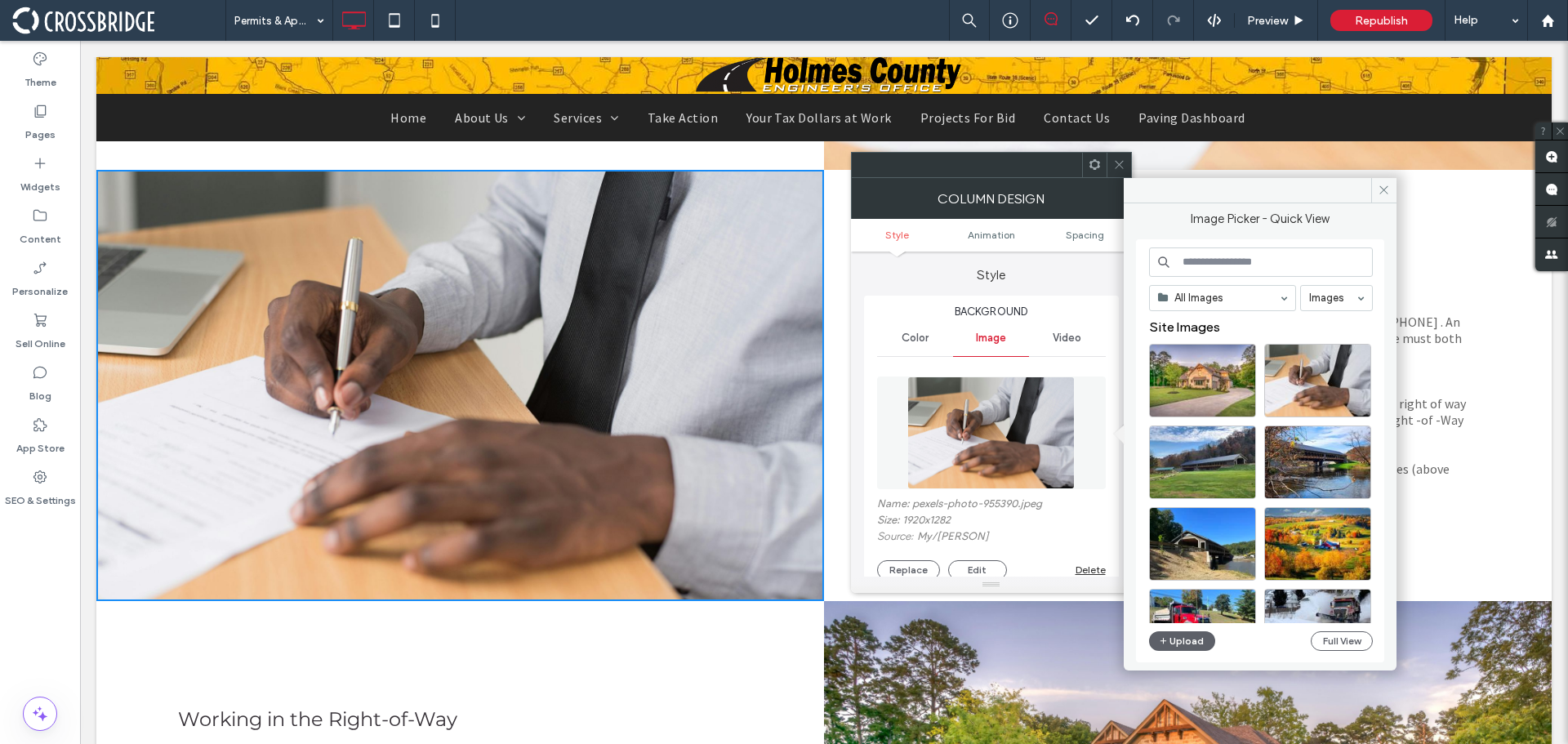 click at bounding box center [1261, 262] 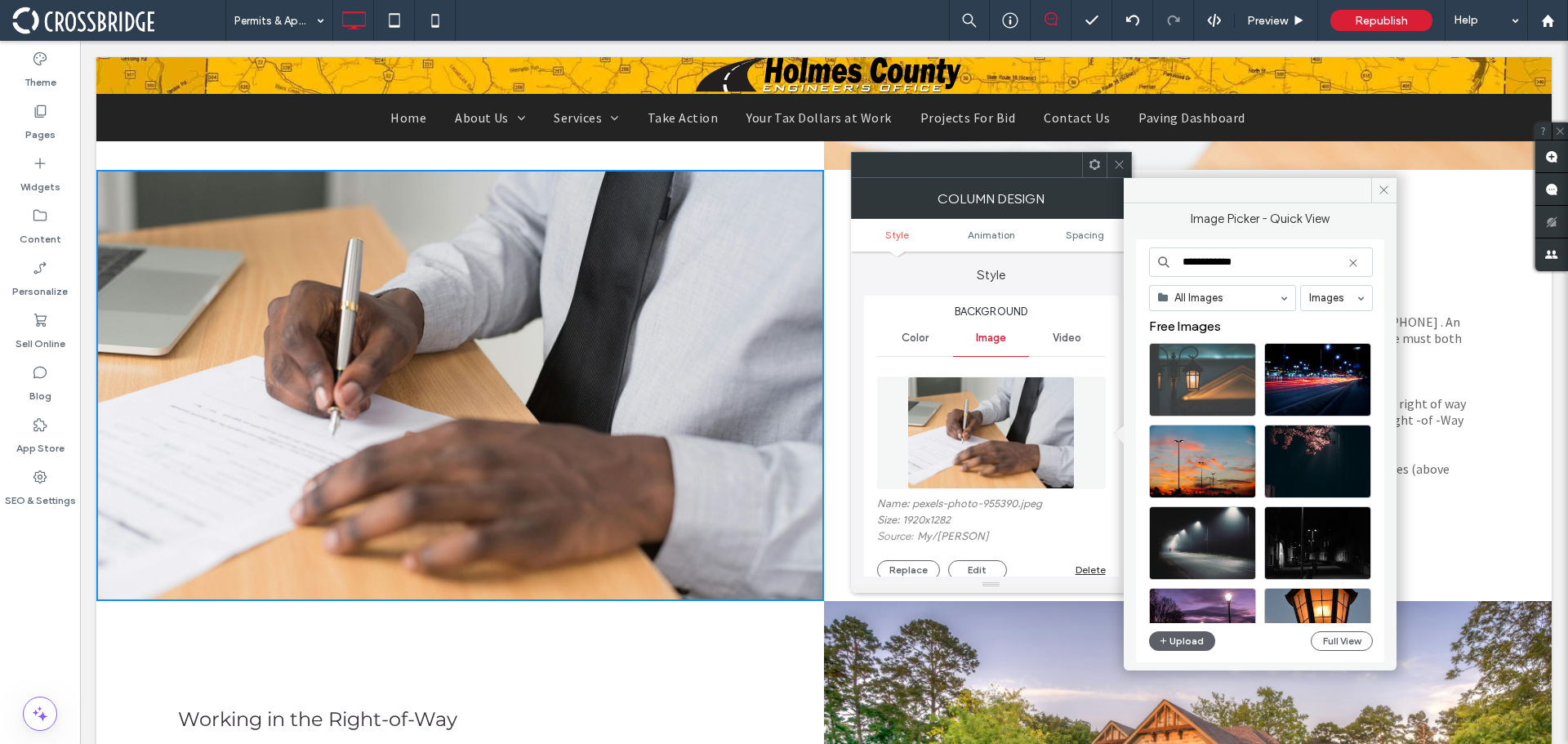 scroll, scrollTop: 0, scrollLeft: 0, axis: both 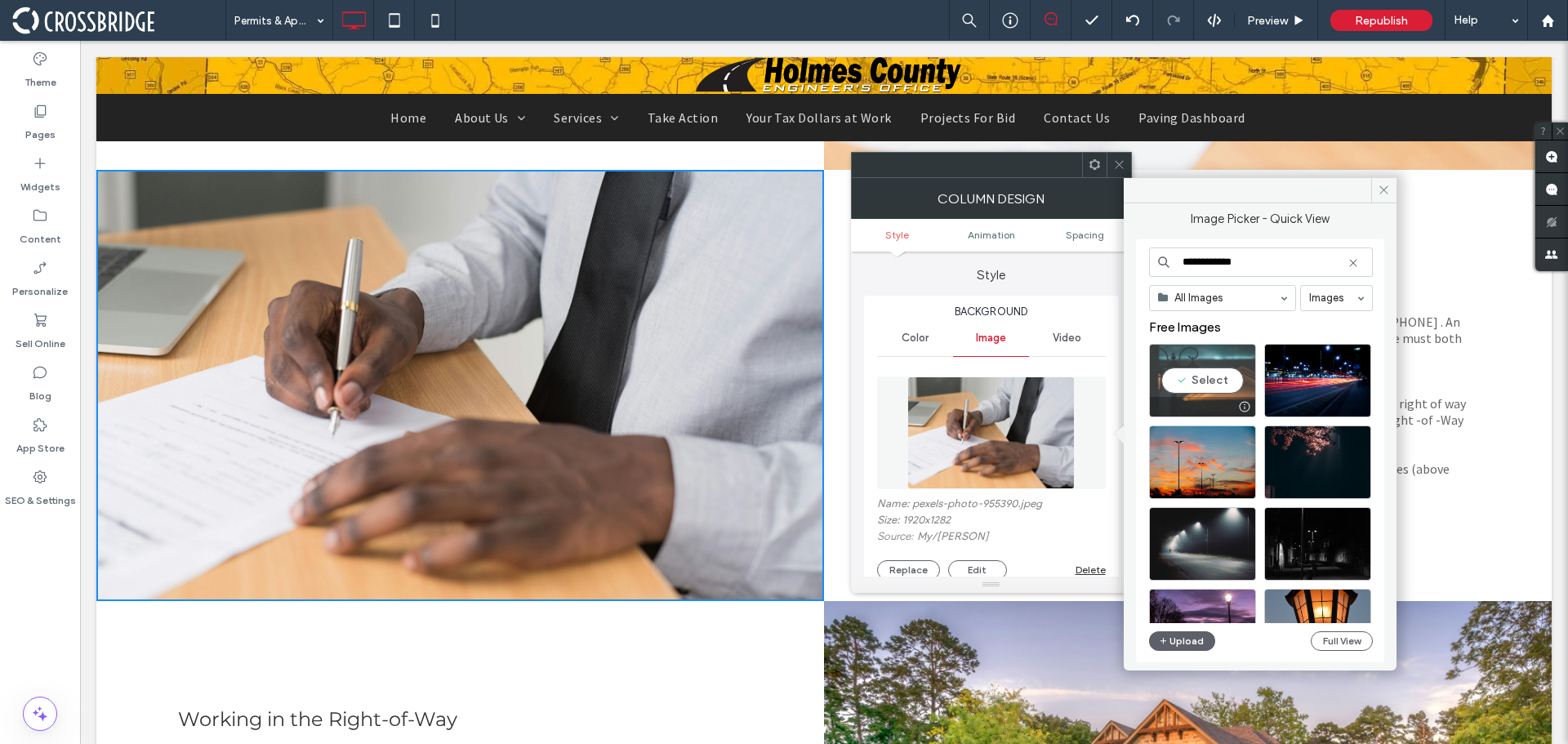 type on "**********" 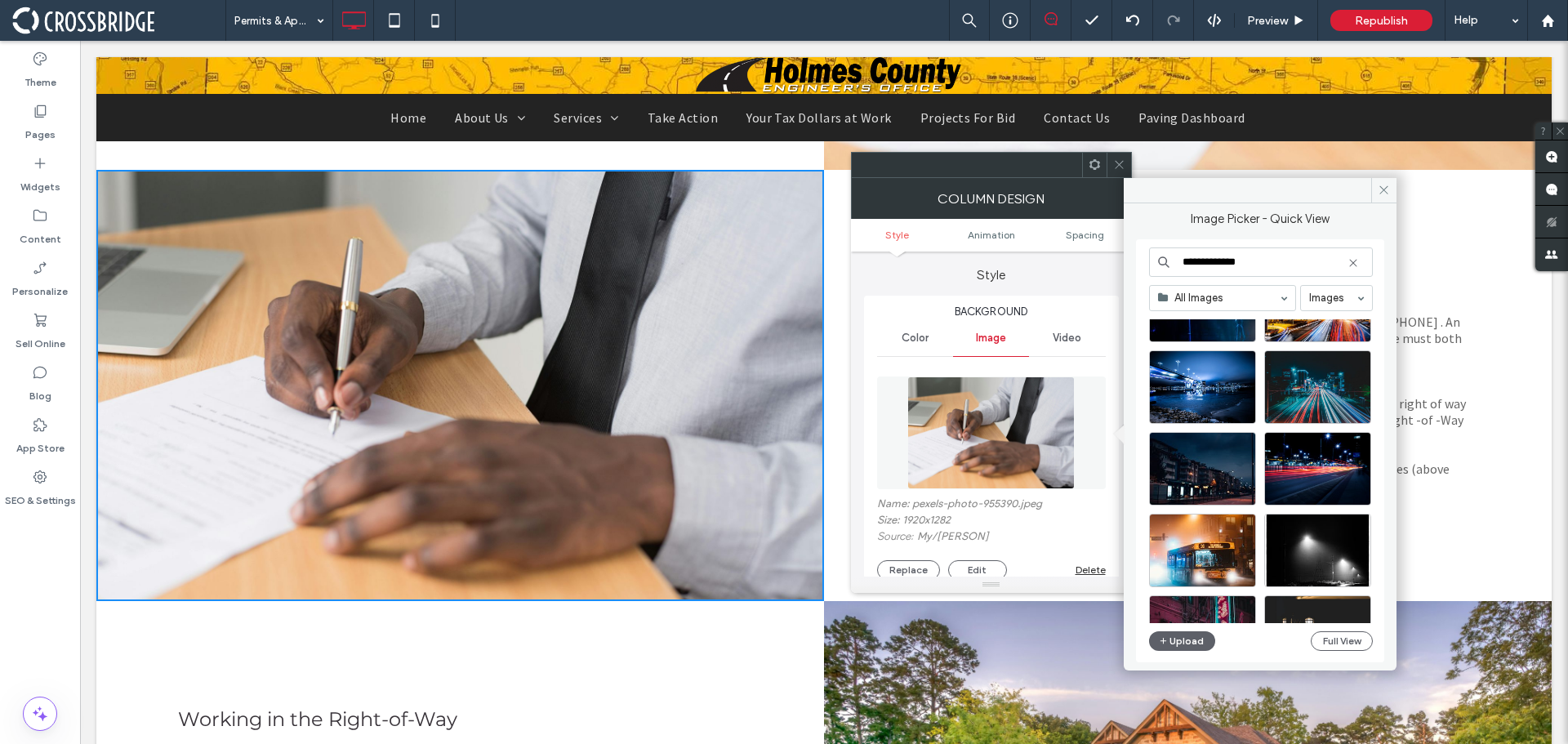 scroll, scrollTop: 490, scrollLeft: 0, axis: vertical 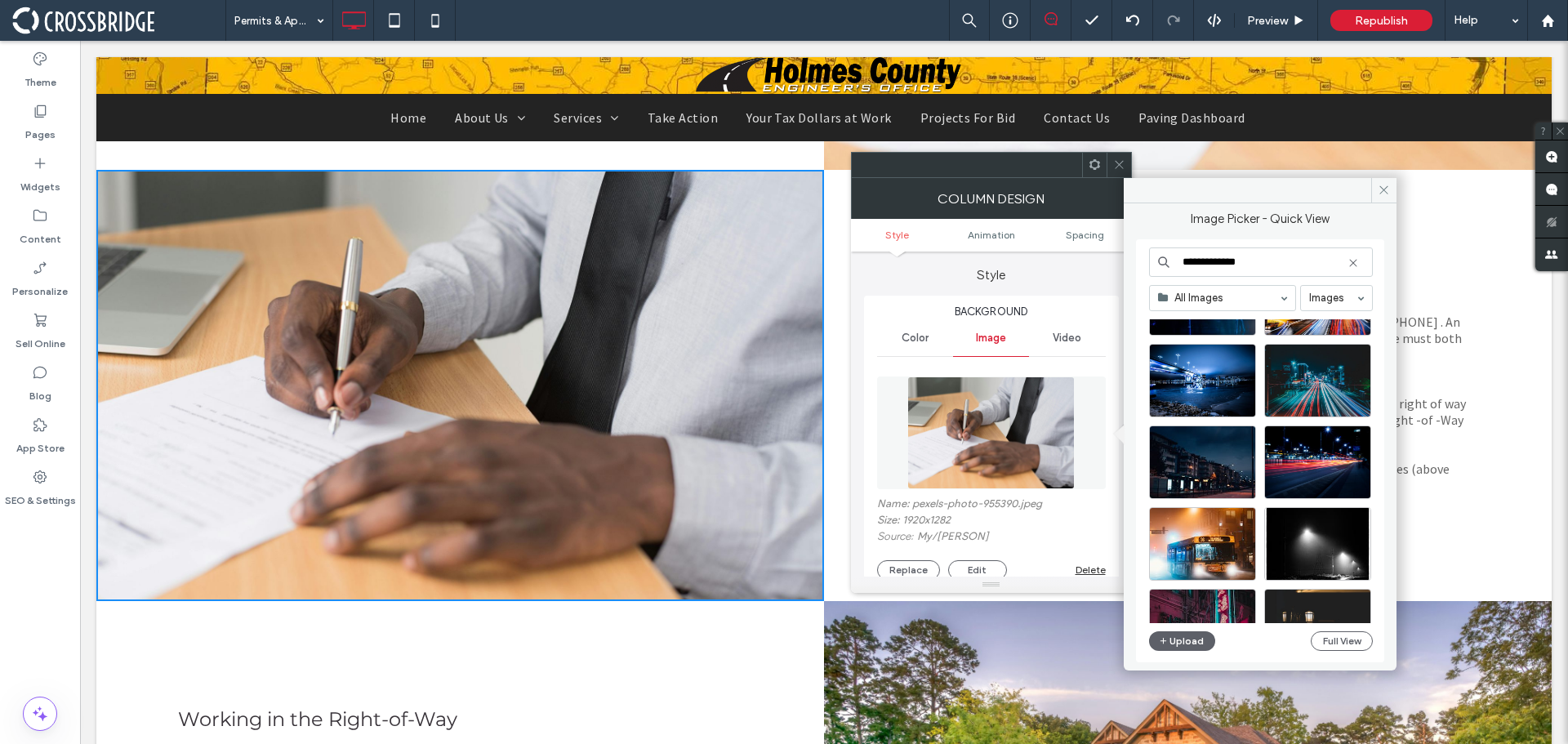 click on "**********" at bounding box center (1261, 262) 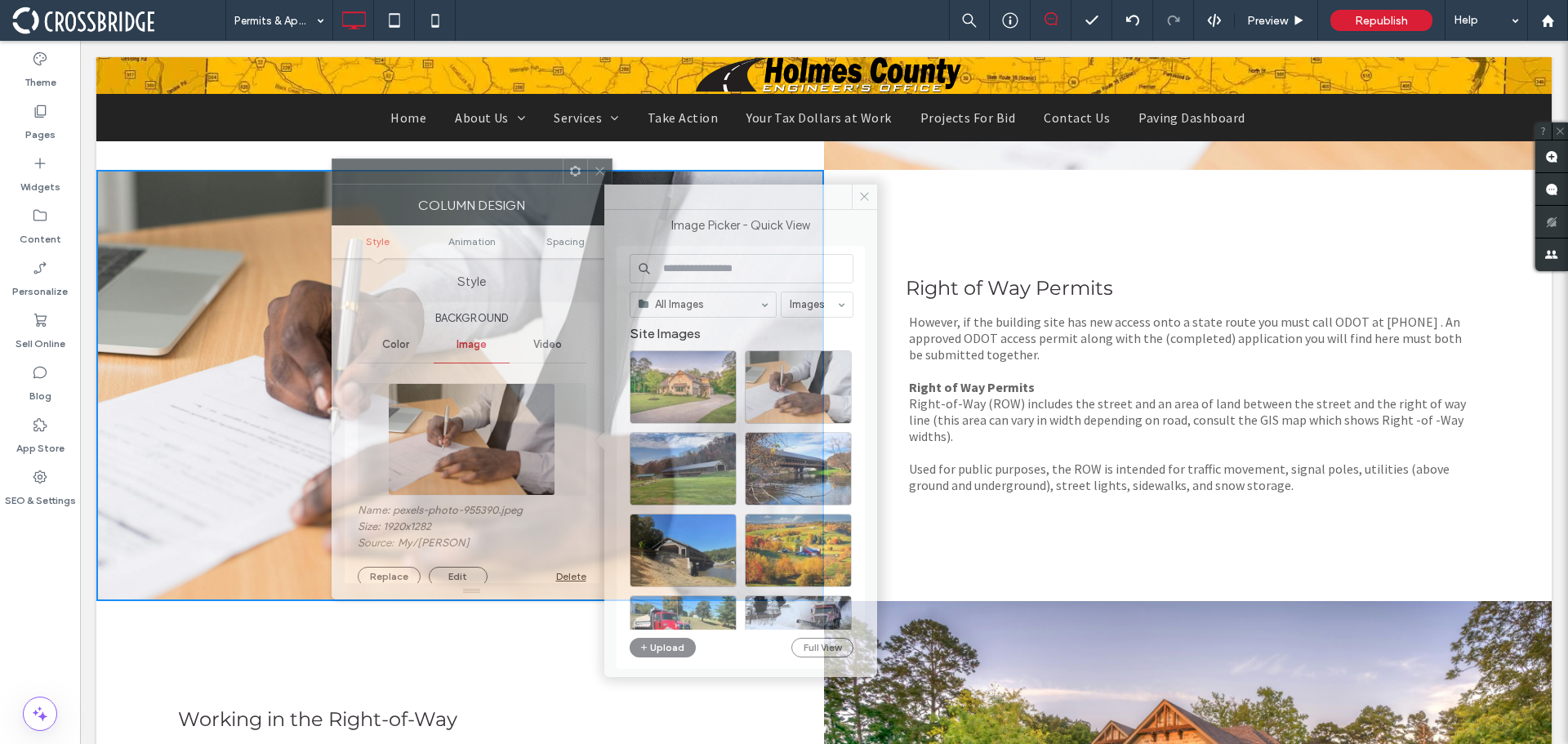 drag, startPoint x: 1029, startPoint y: 160, endPoint x: 508, endPoint y: 167, distance: 521.047 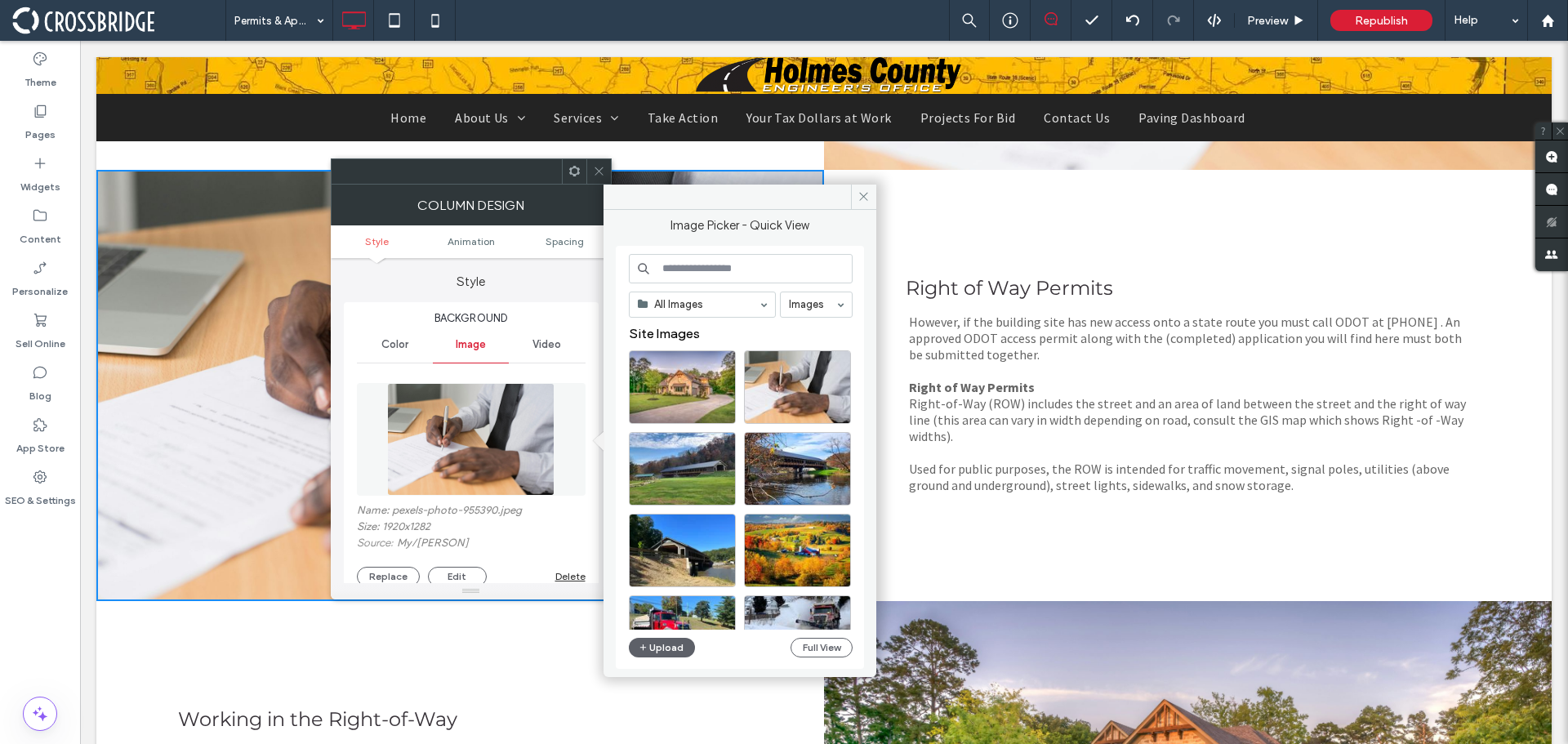 click at bounding box center (741, 269) 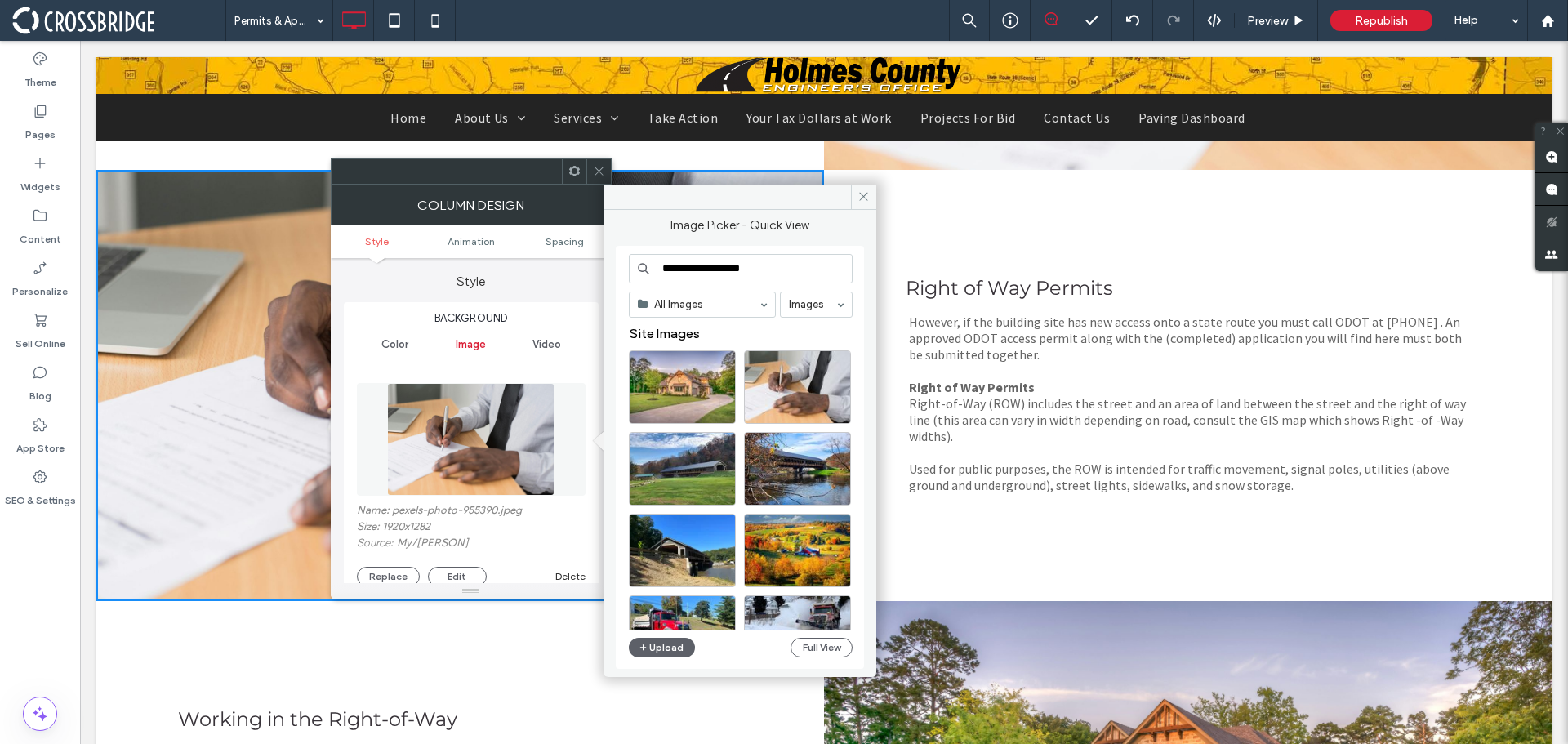 type on "**********" 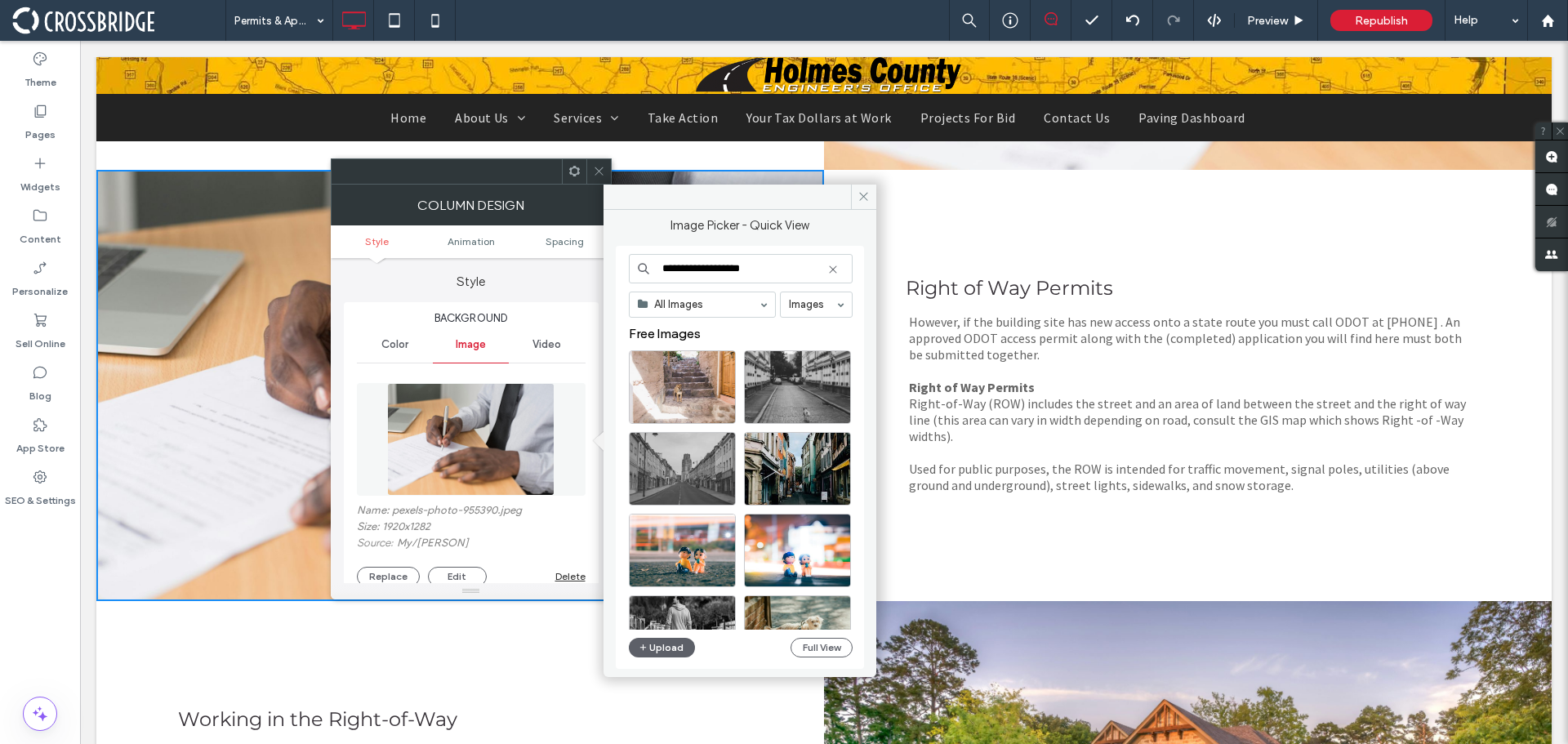 click 